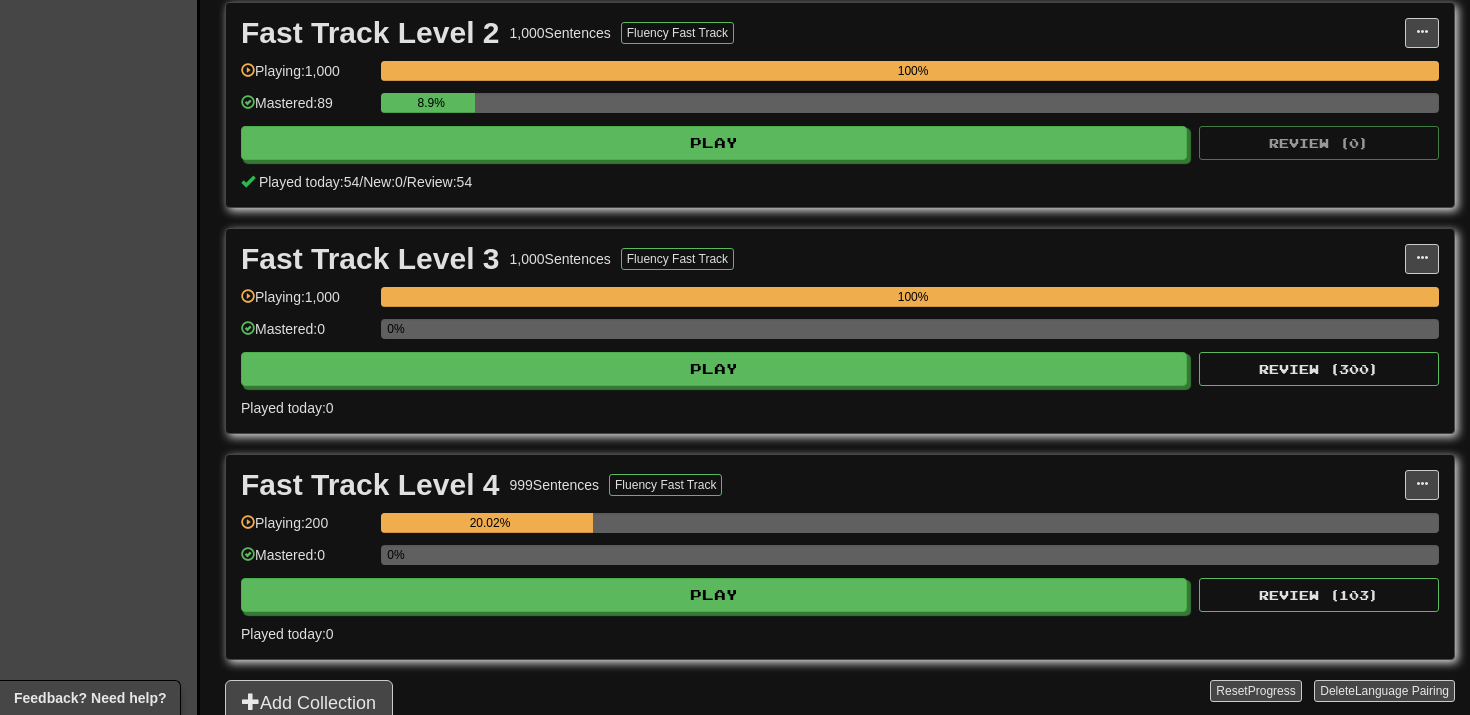 scroll, scrollTop: 697, scrollLeft: 0, axis: vertical 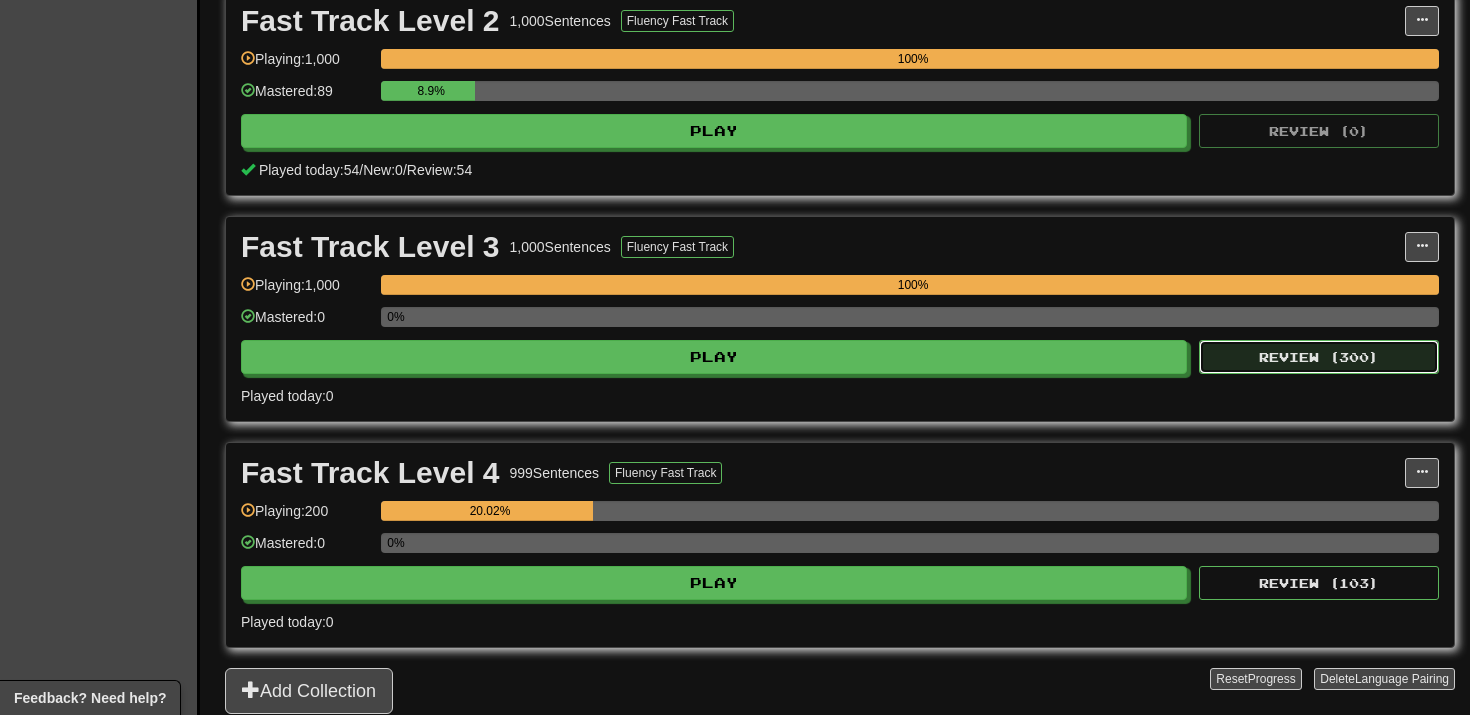 click on "Review ( 300 )" at bounding box center [1319, 357] 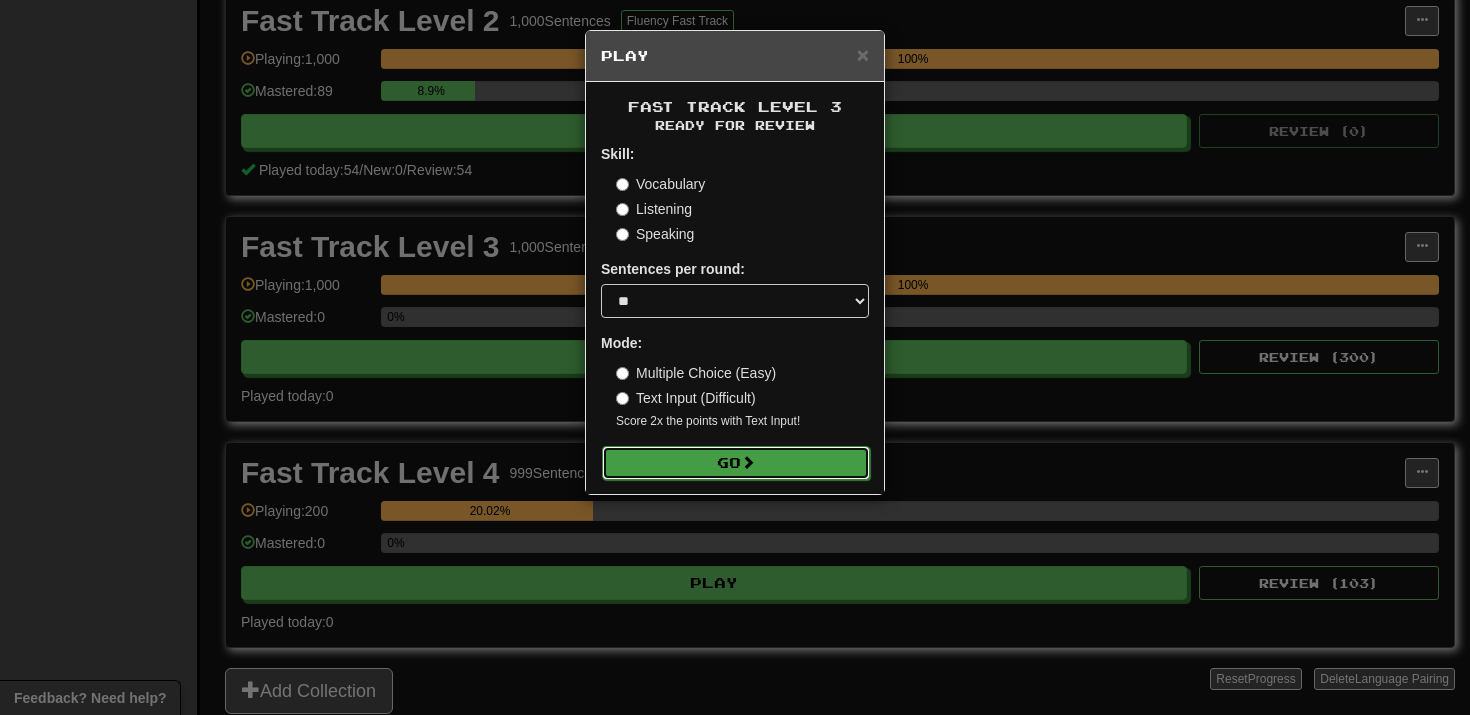 click on "Go" at bounding box center (736, 463) 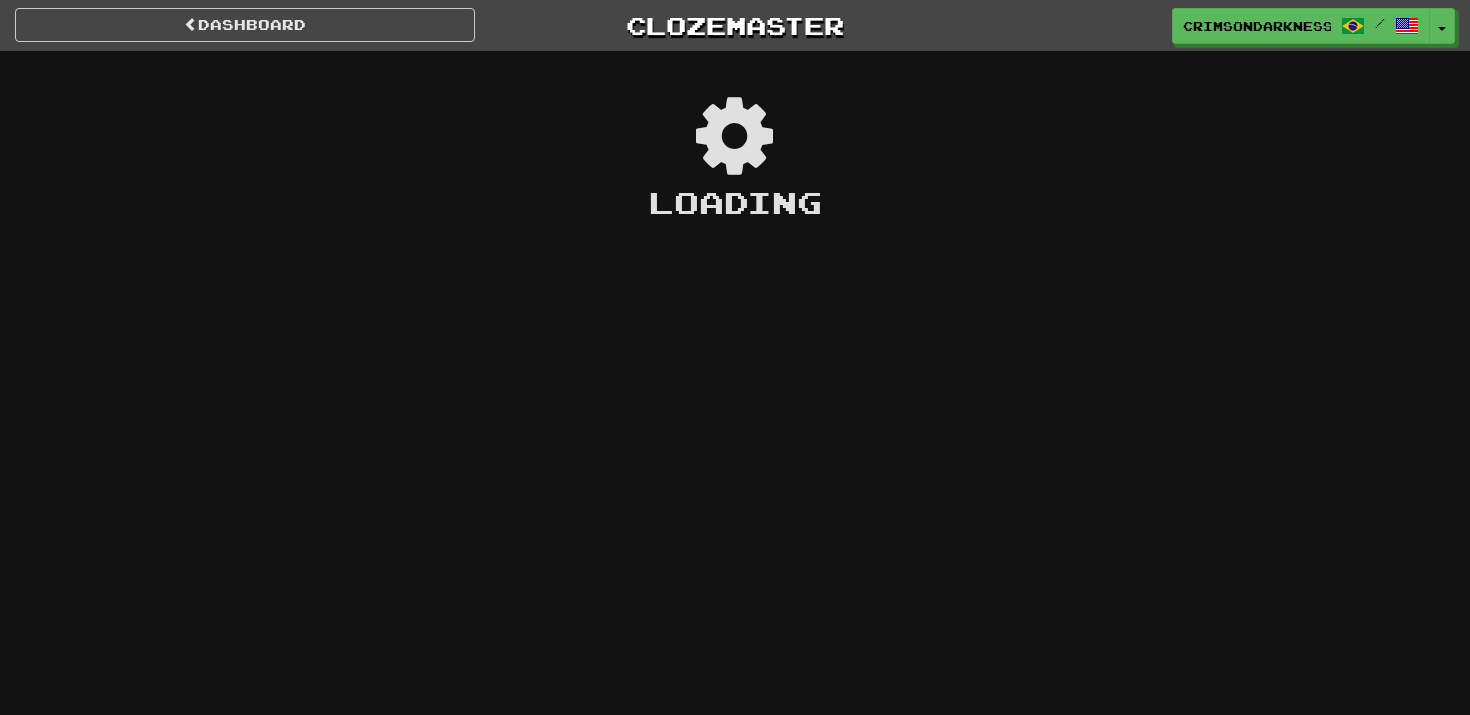 scroll, scrollTop: 0, scrollLeft: 0, axis: both 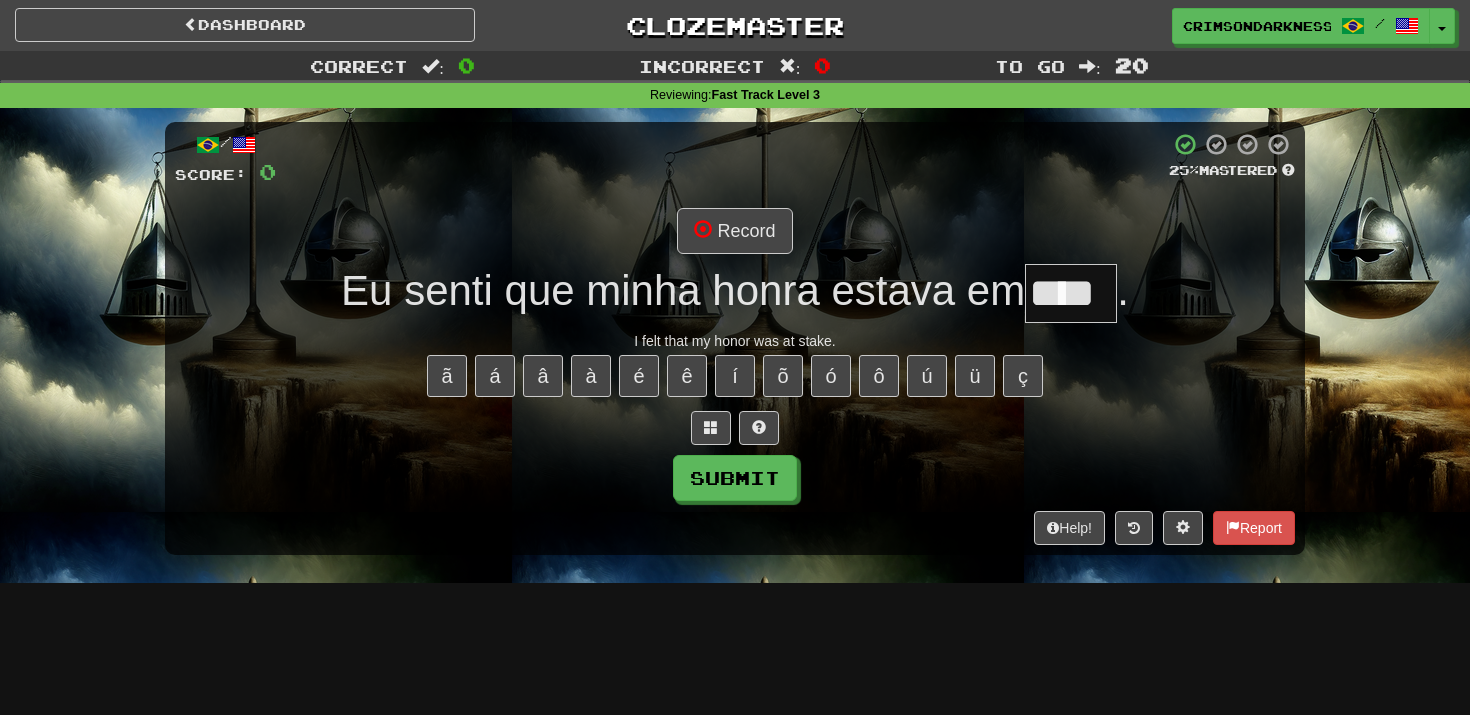 type on "****" 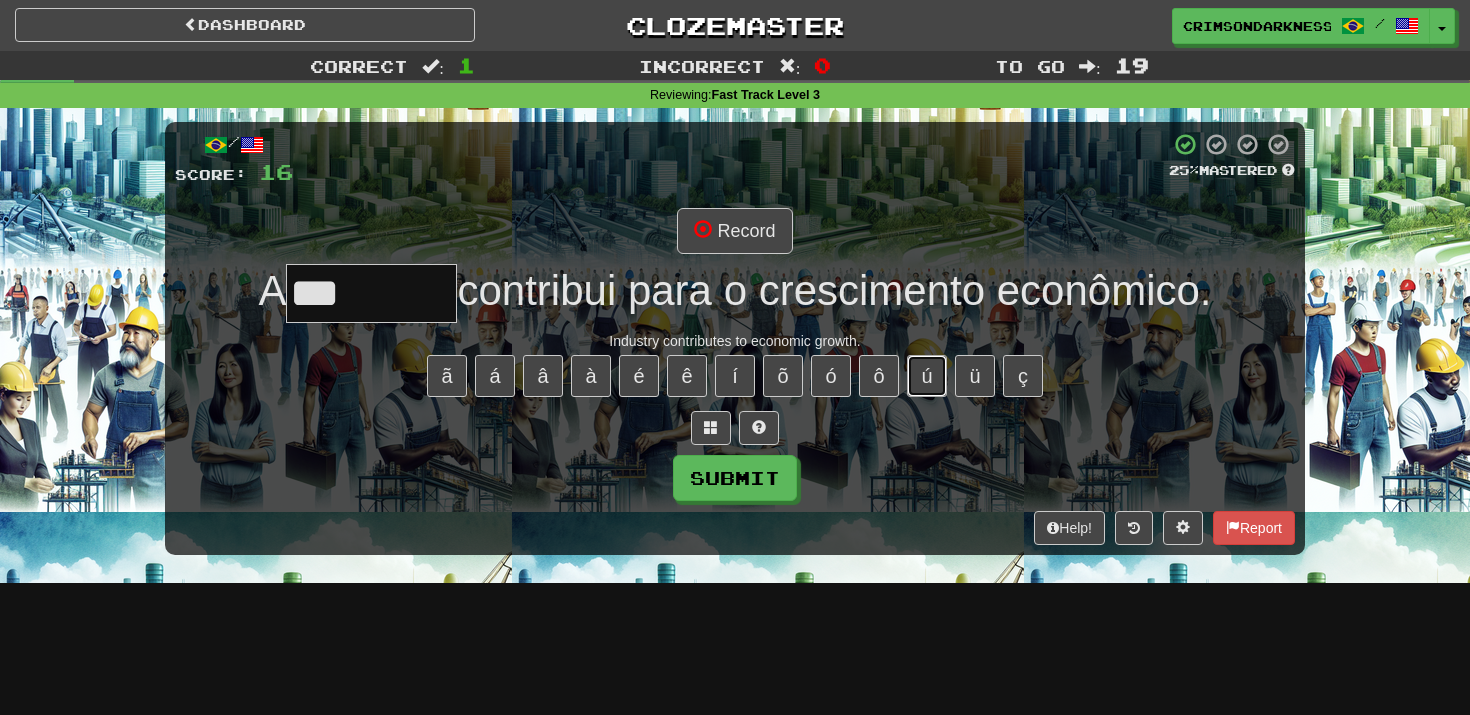 click on "ú" at bounding box center [927, 376] 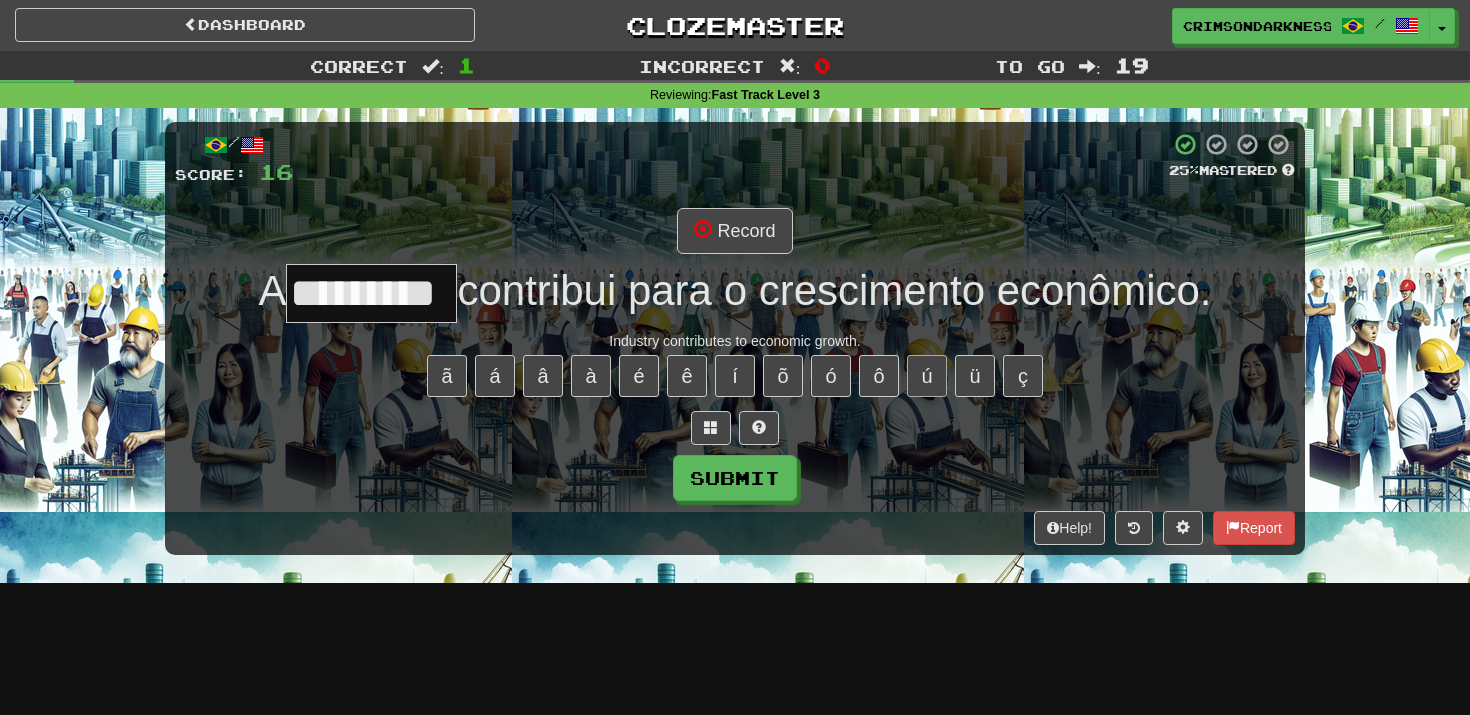 type on "*********" 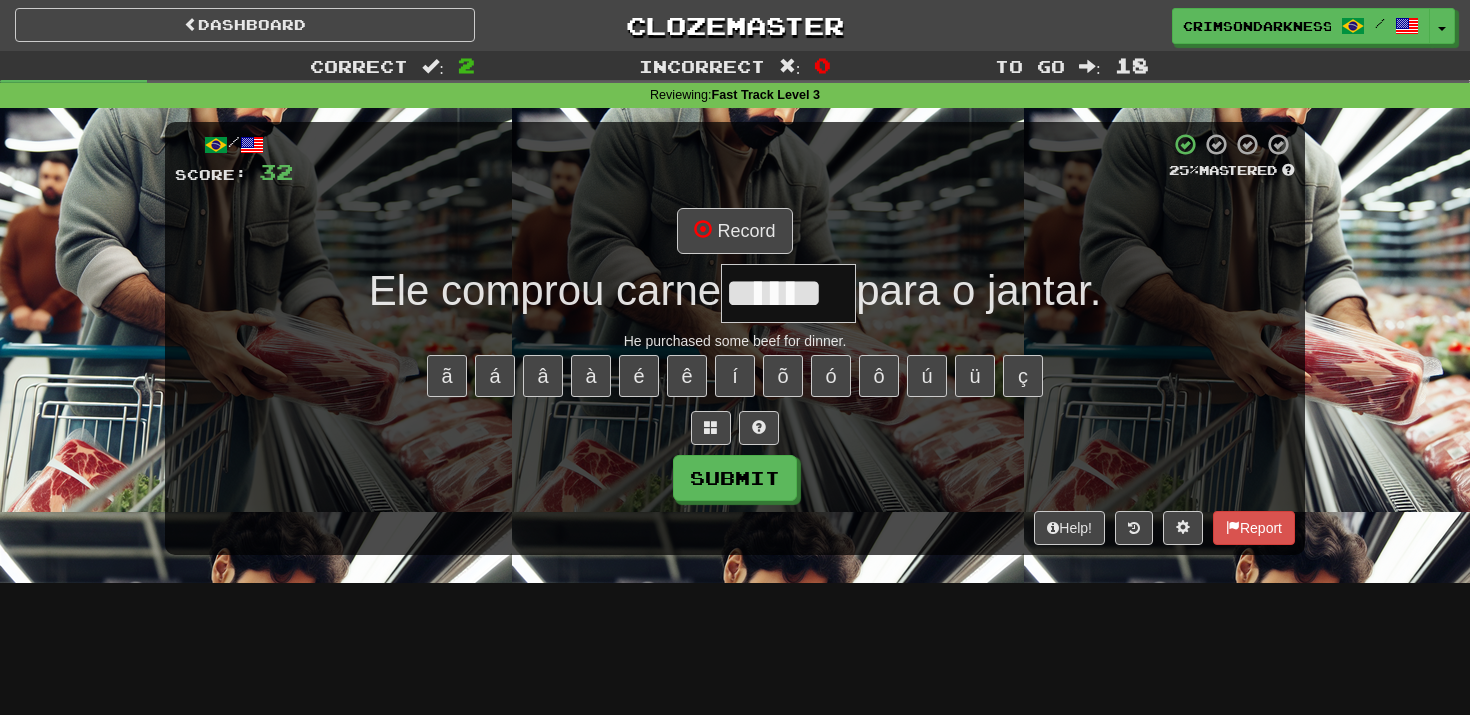 type on "******" 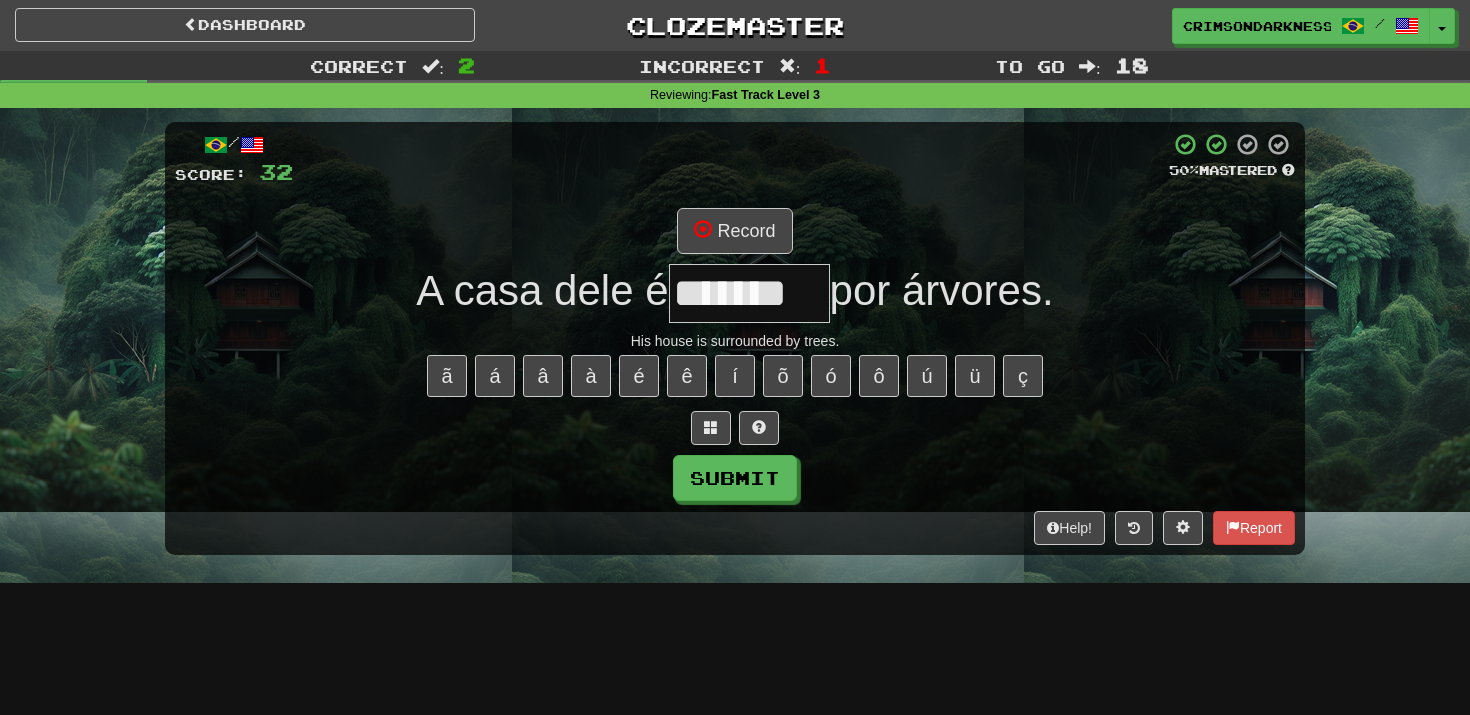 type on "*******" 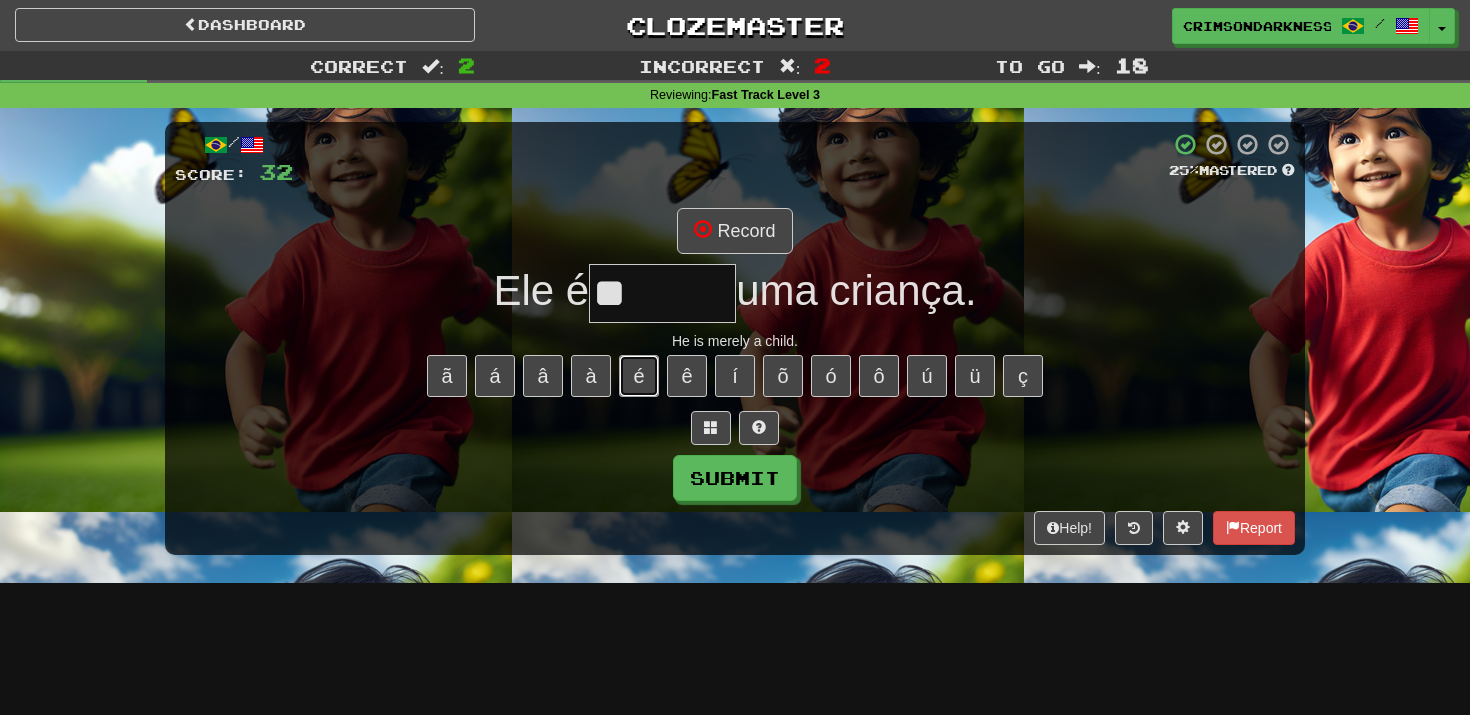 click on "é" at bounding box center [639, 376] 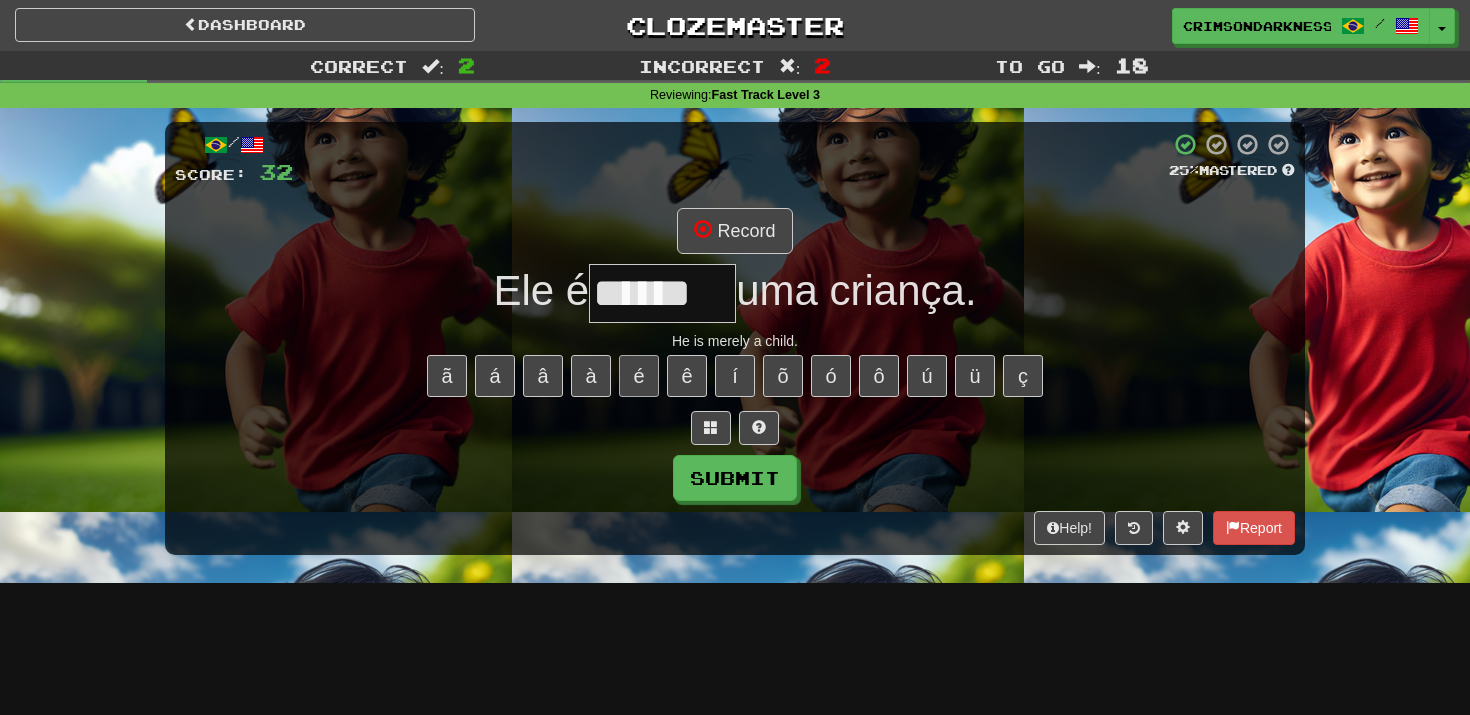 type on "******" 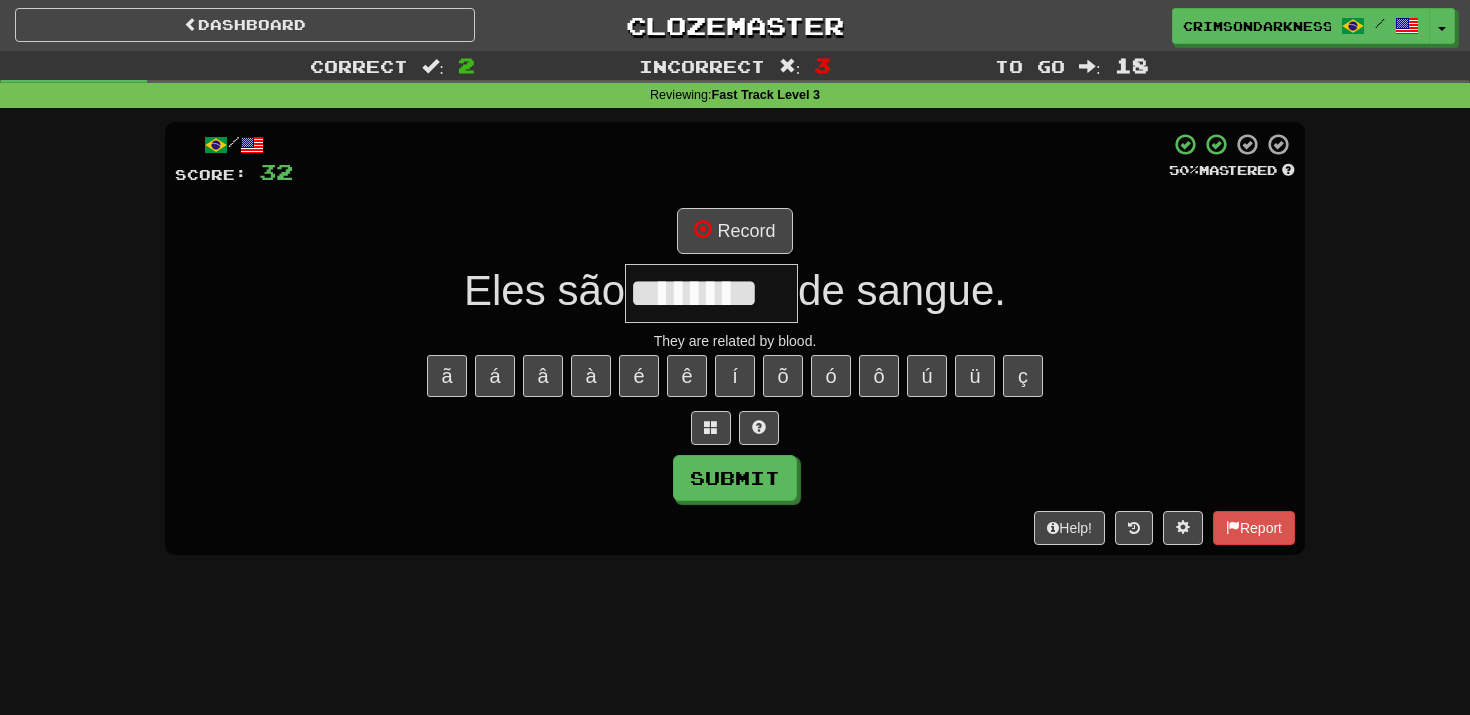 type on "********" 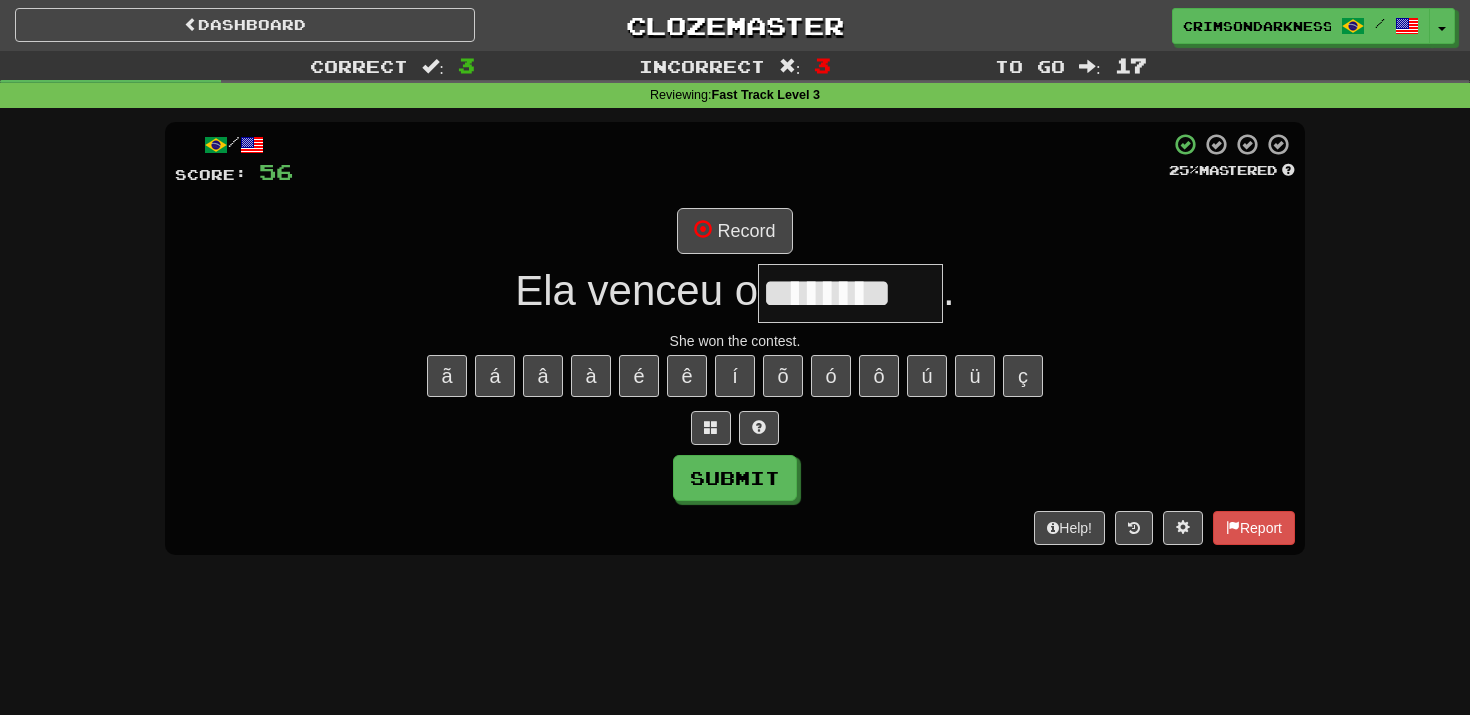type on "********" 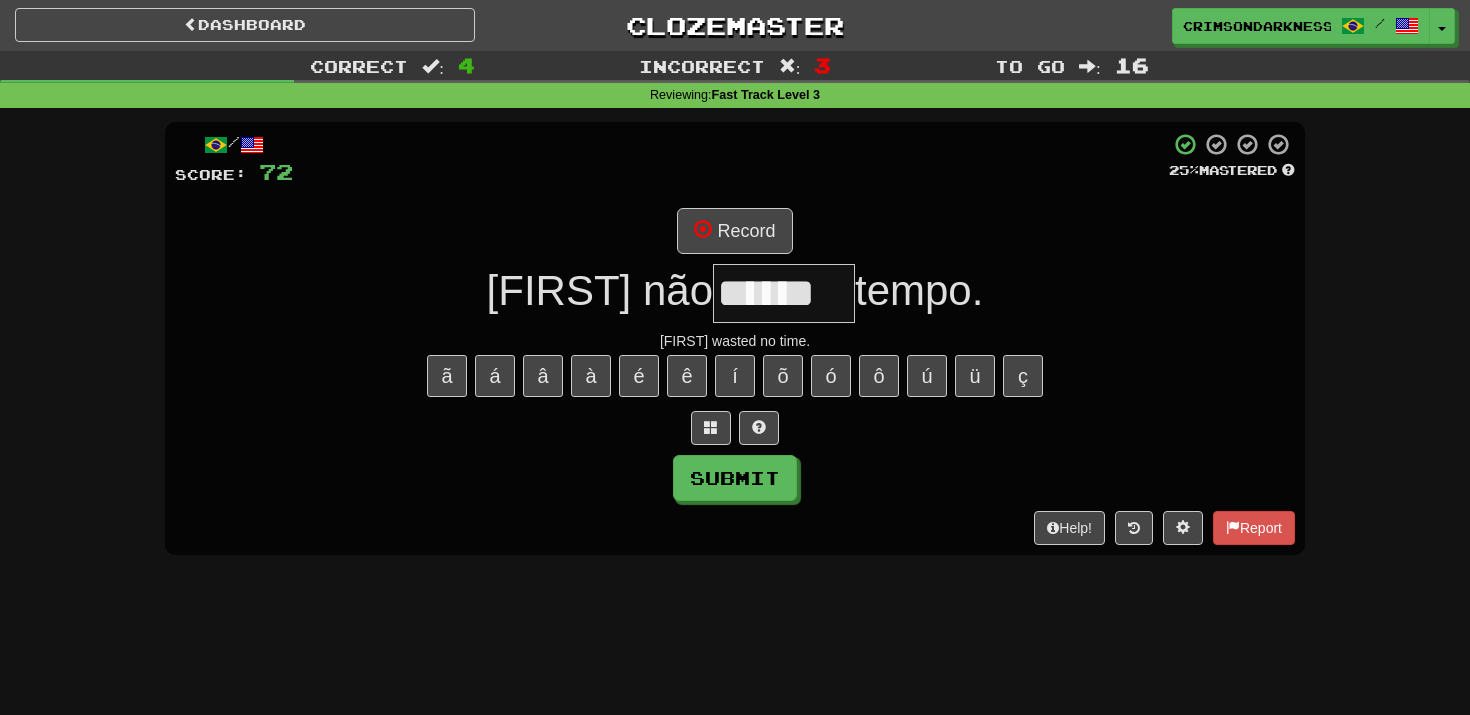 type on "******" 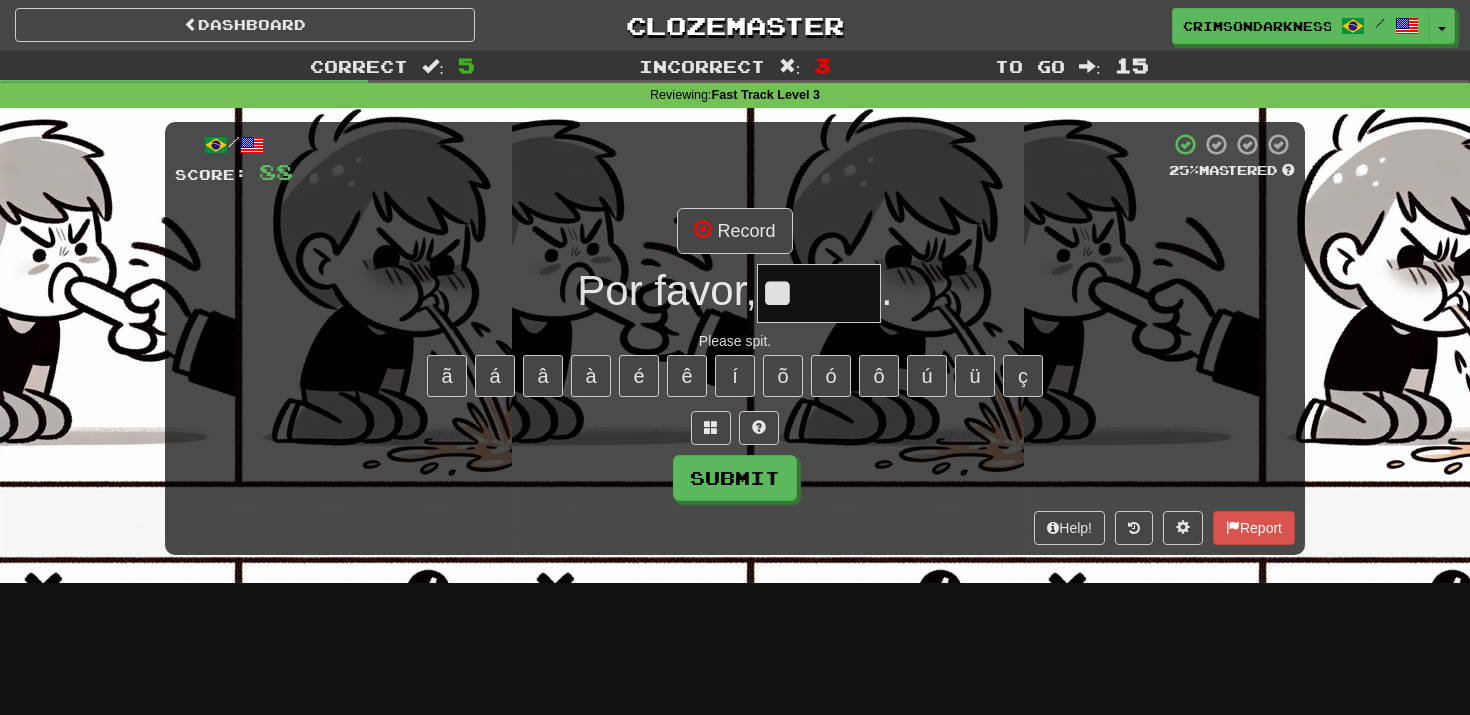 type on "*" 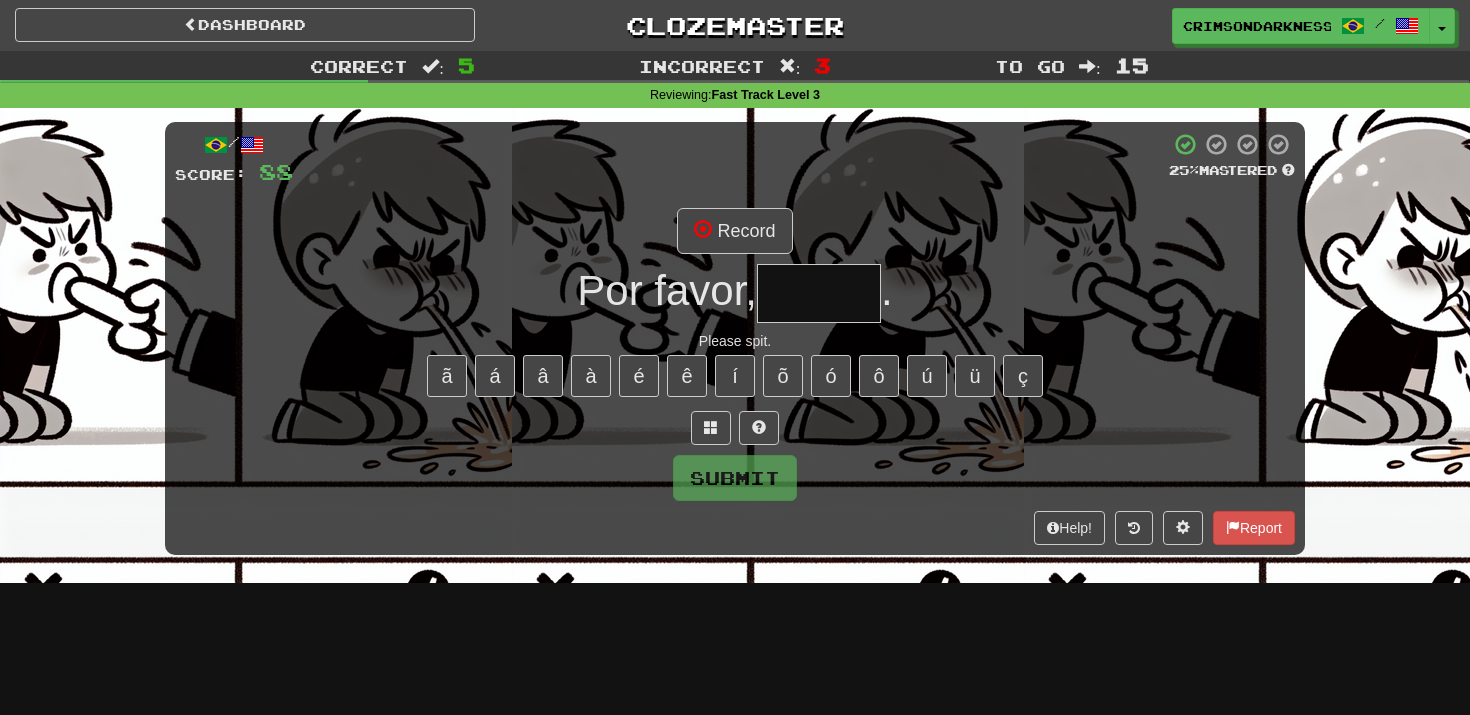 type on "*****" 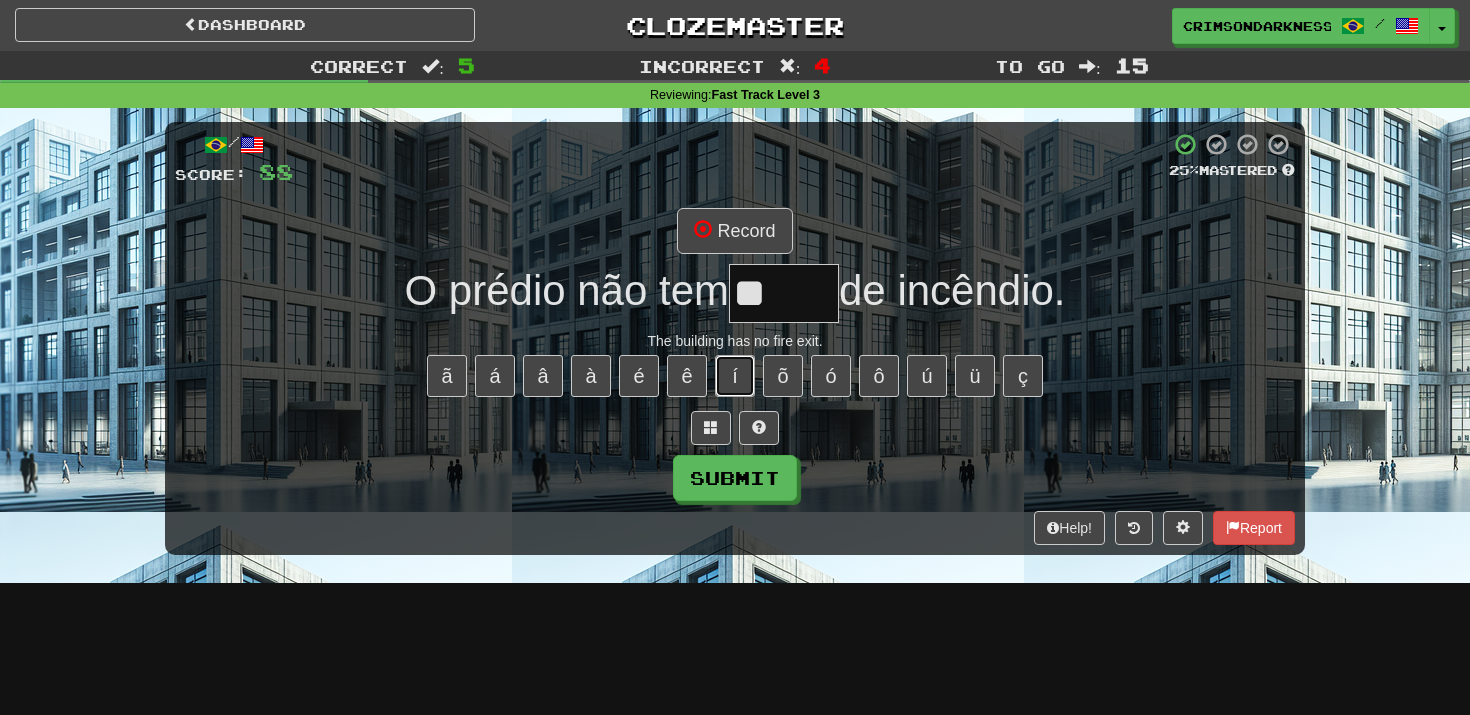 click on "í" at bounding box center [735, 376] 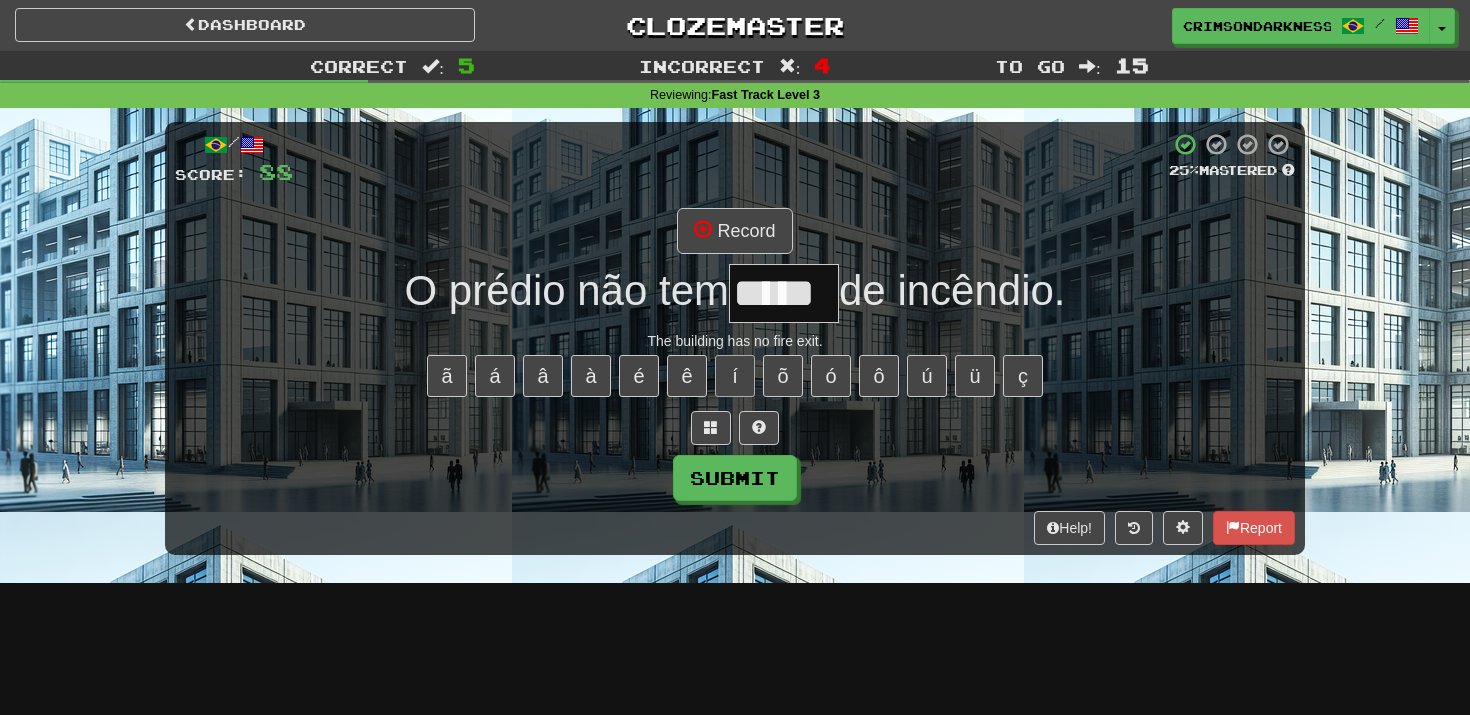 type on "*****" 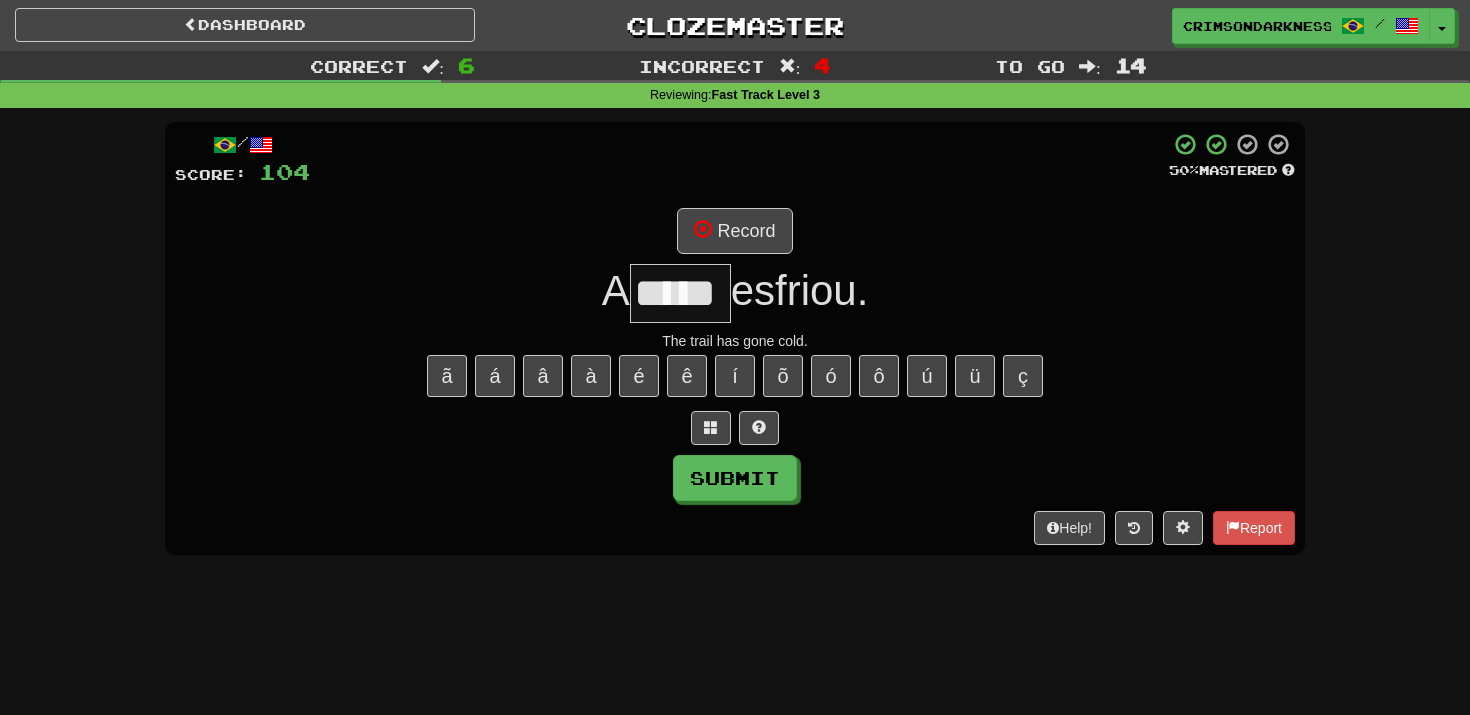 type on "*****" 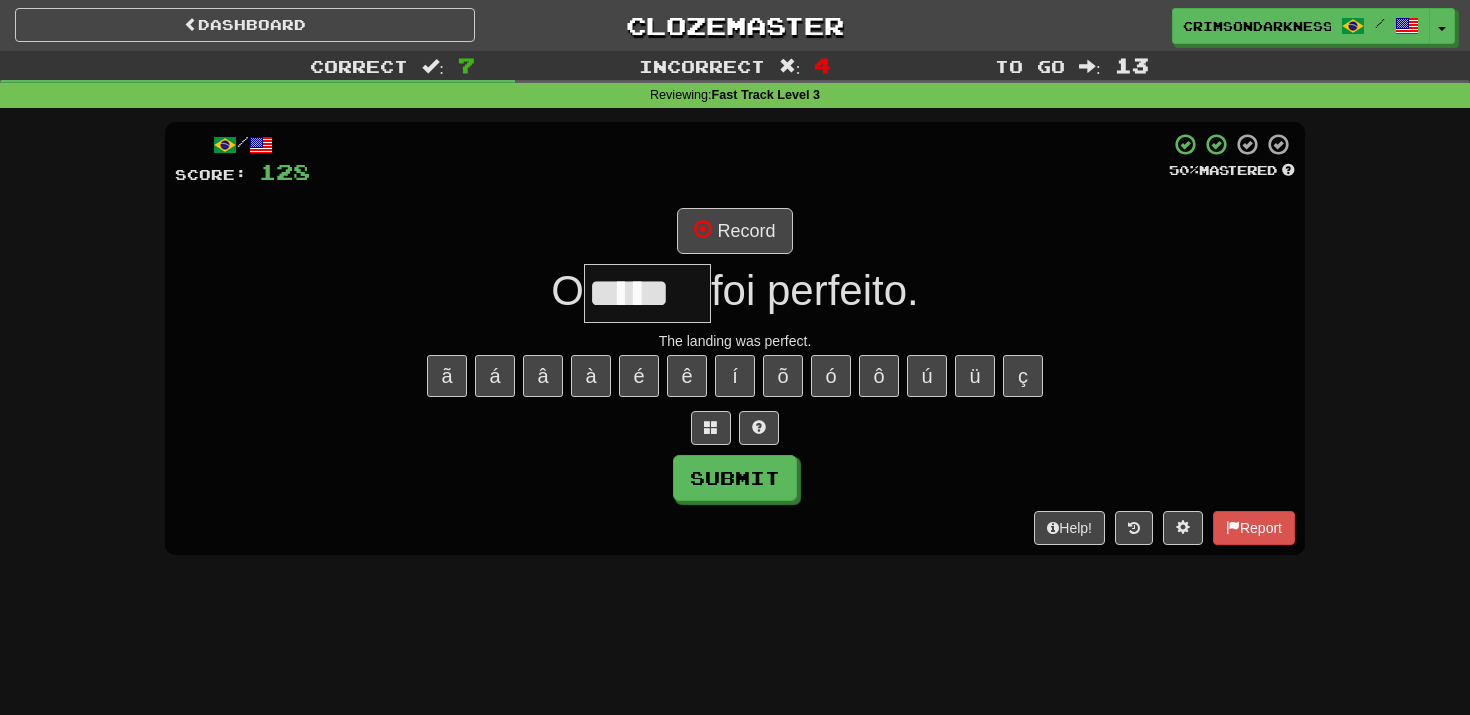 type on "*****" 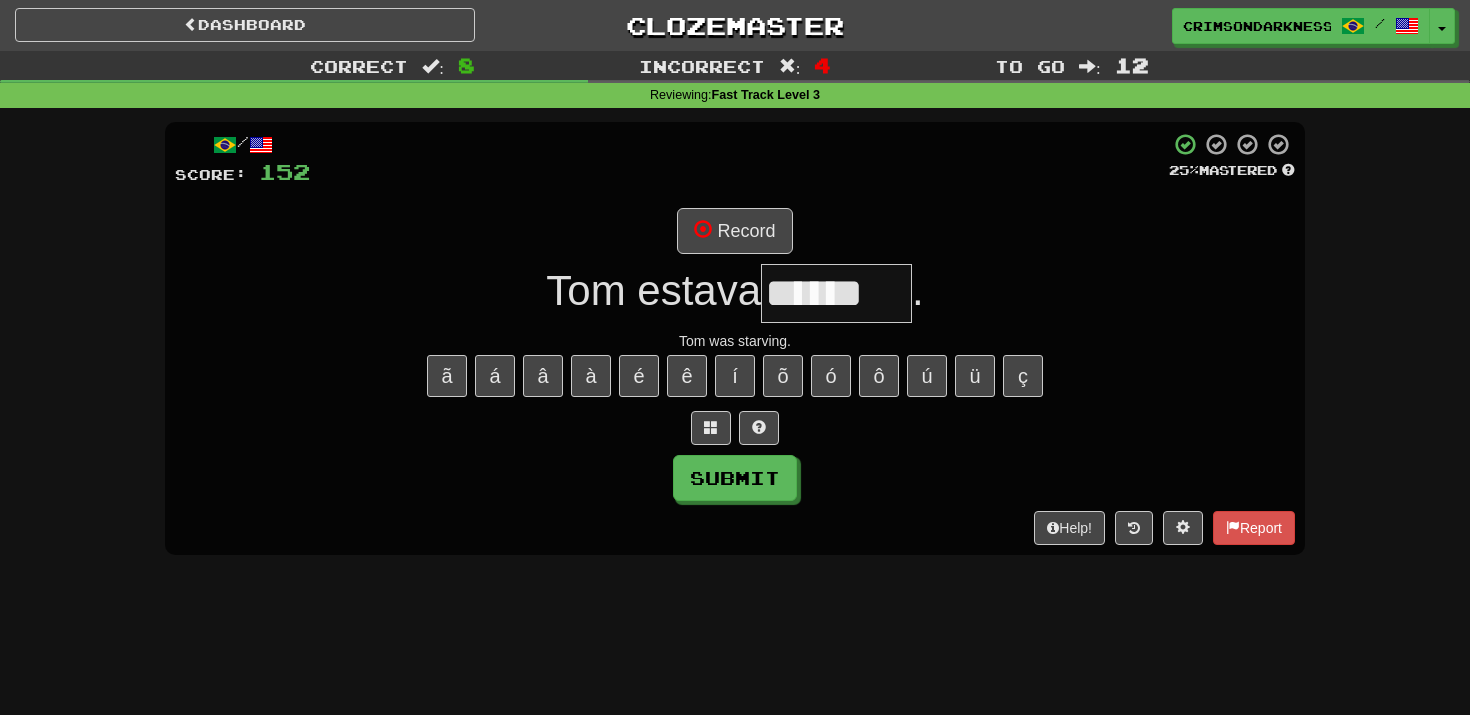 scroll, scrollTop: 0, scrollLeft: 0, axis: both 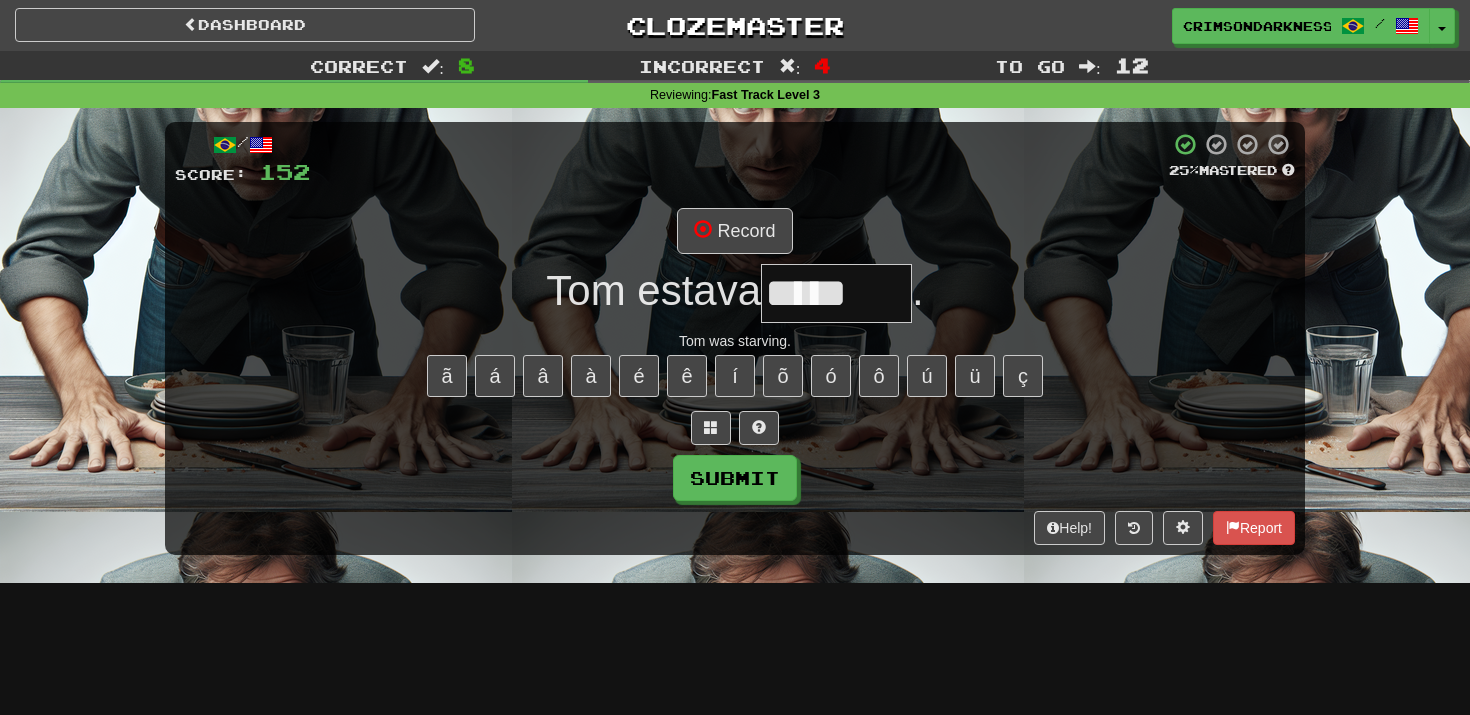 type on "*******" 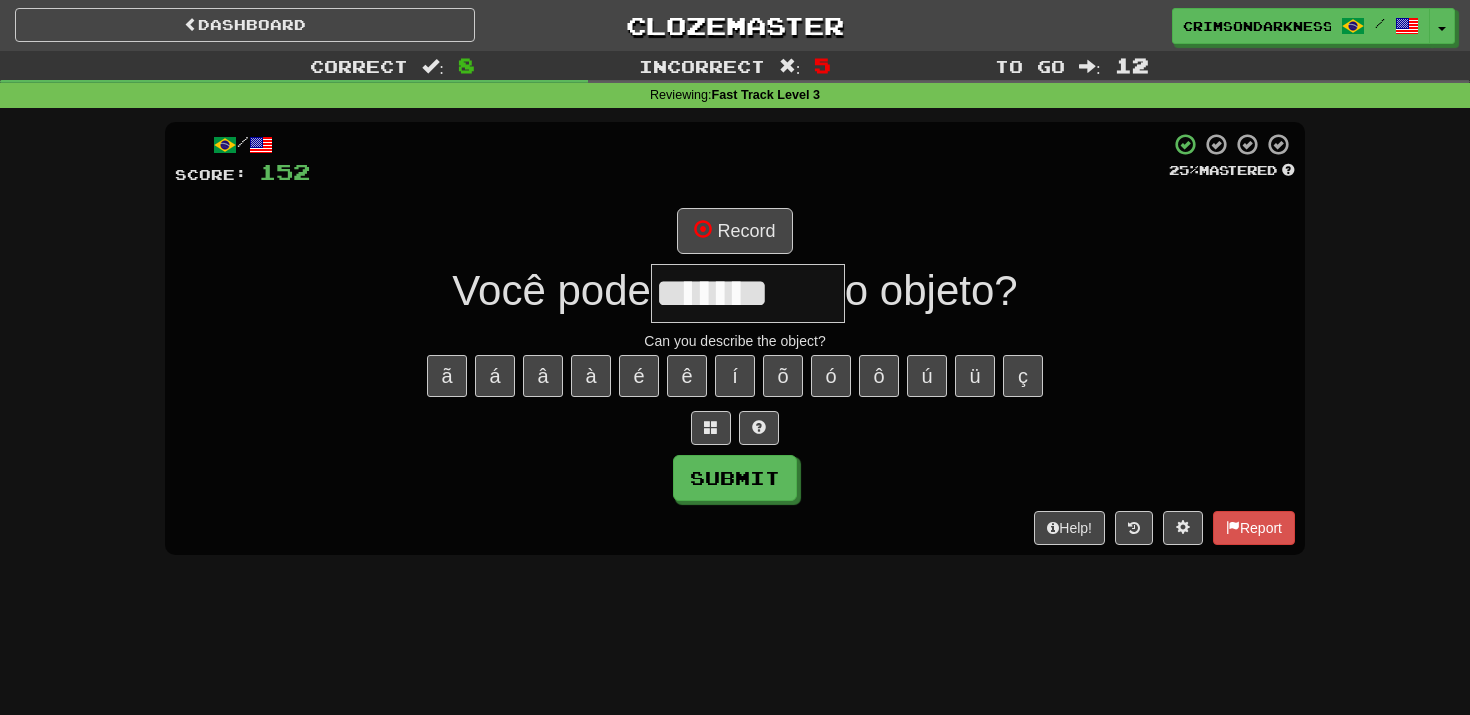 type on "*********" 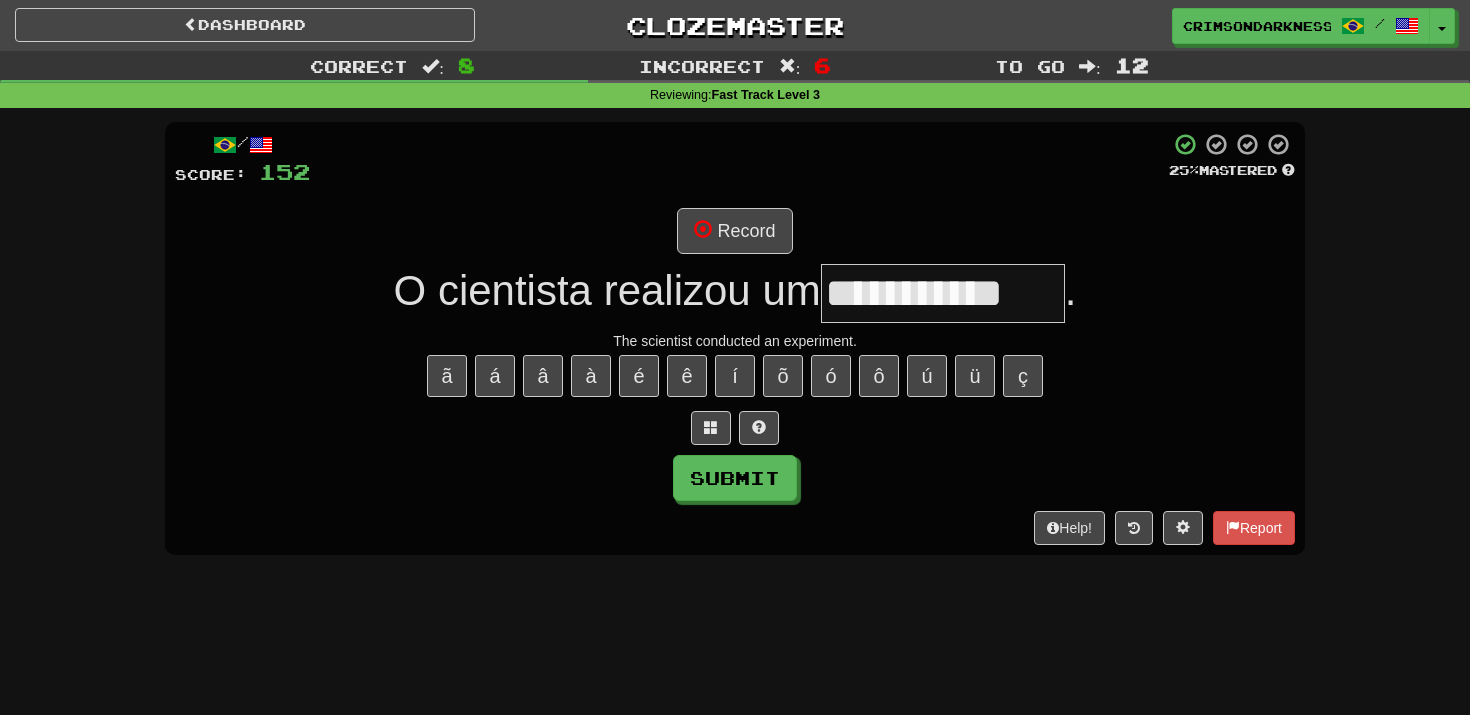 type on "**********" 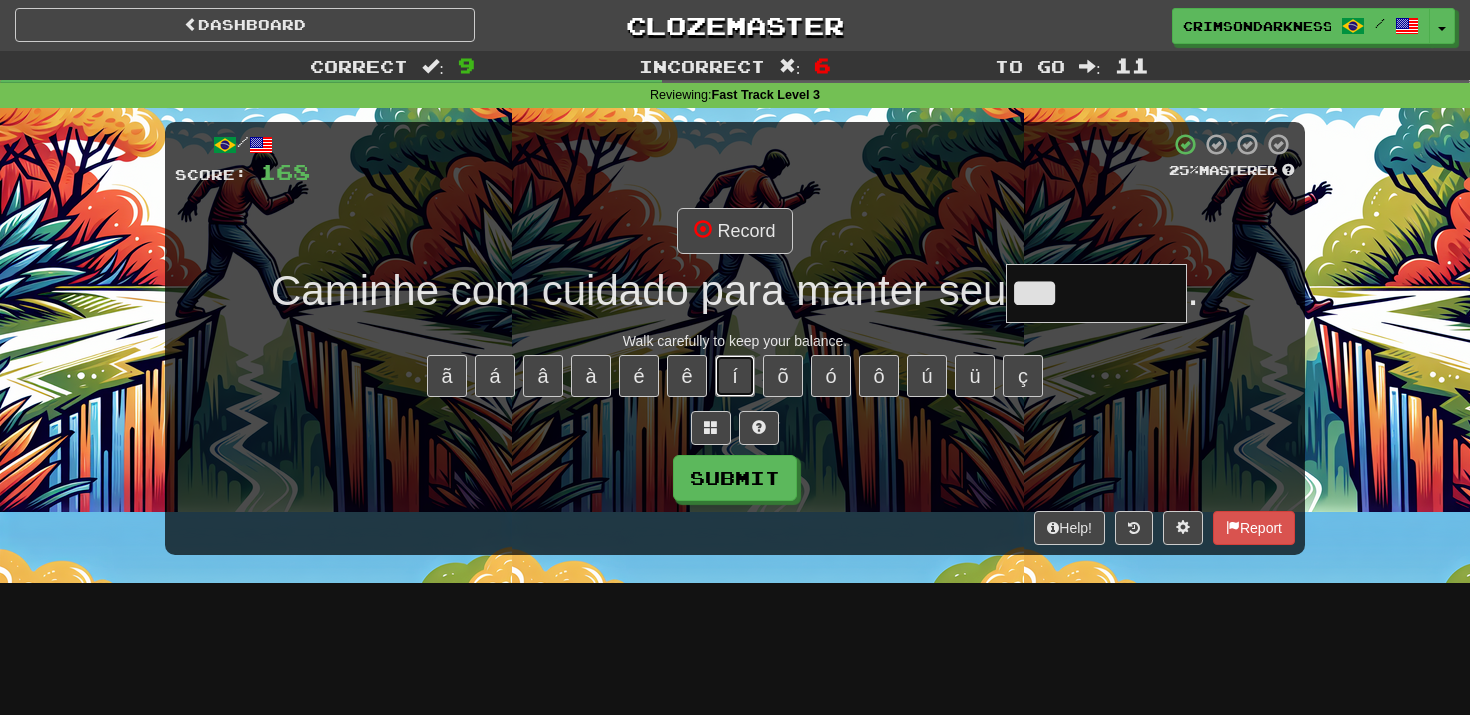 click on "í" at bounding box center (735, 376) 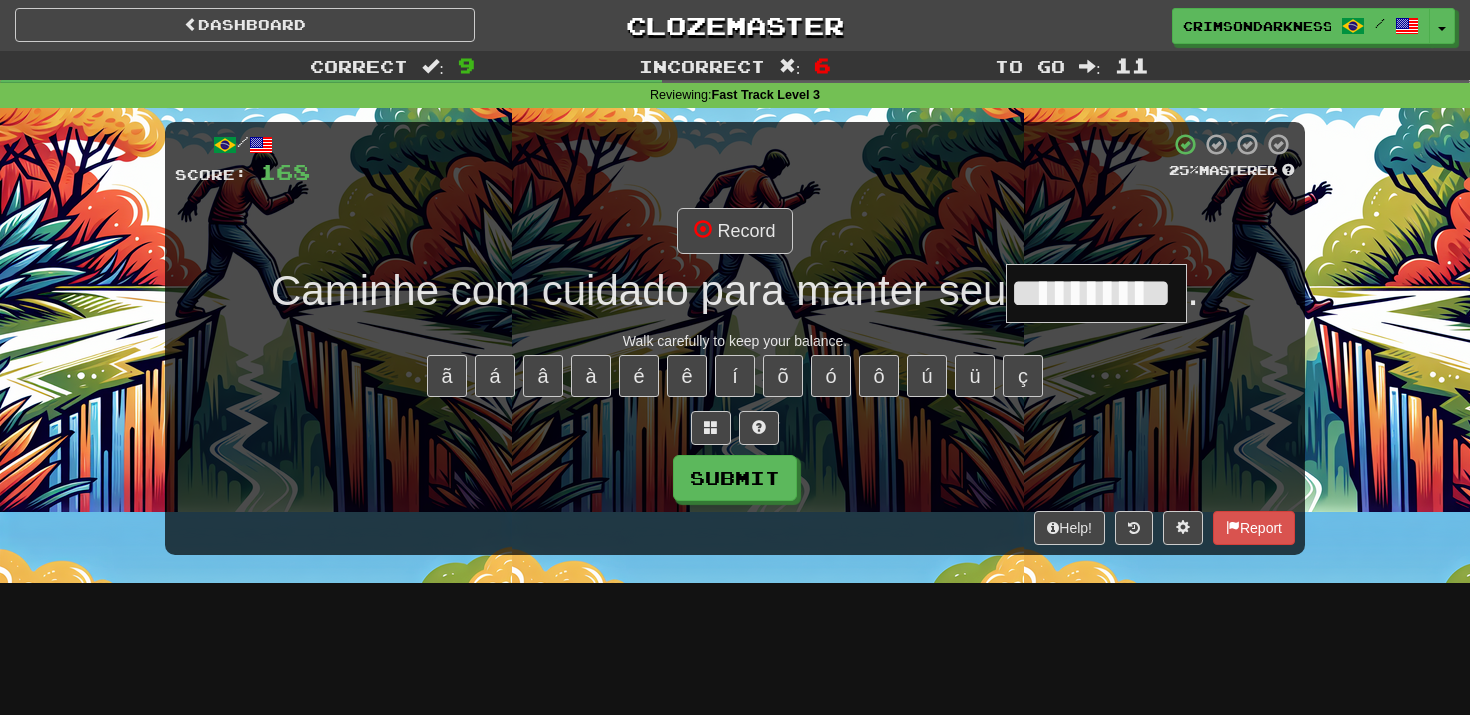 type on "**********" 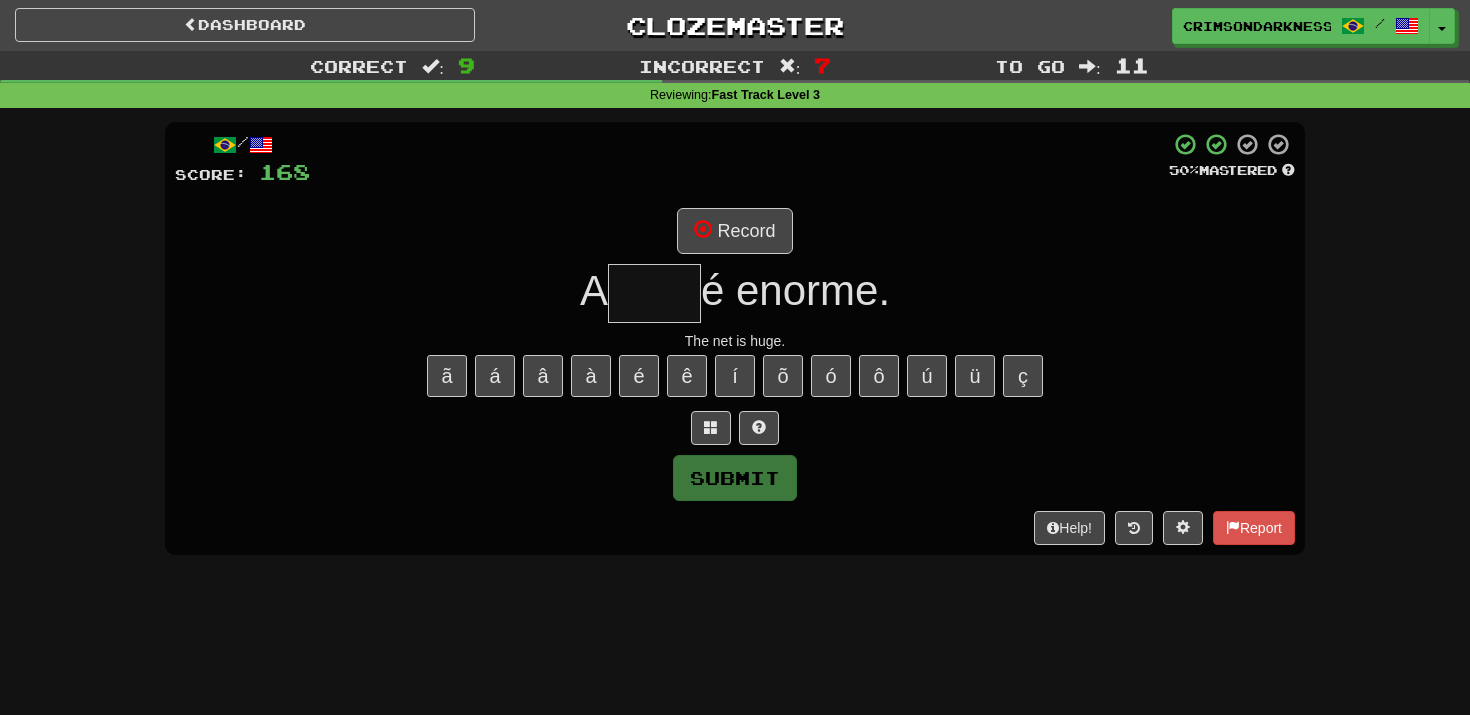 type on "****" 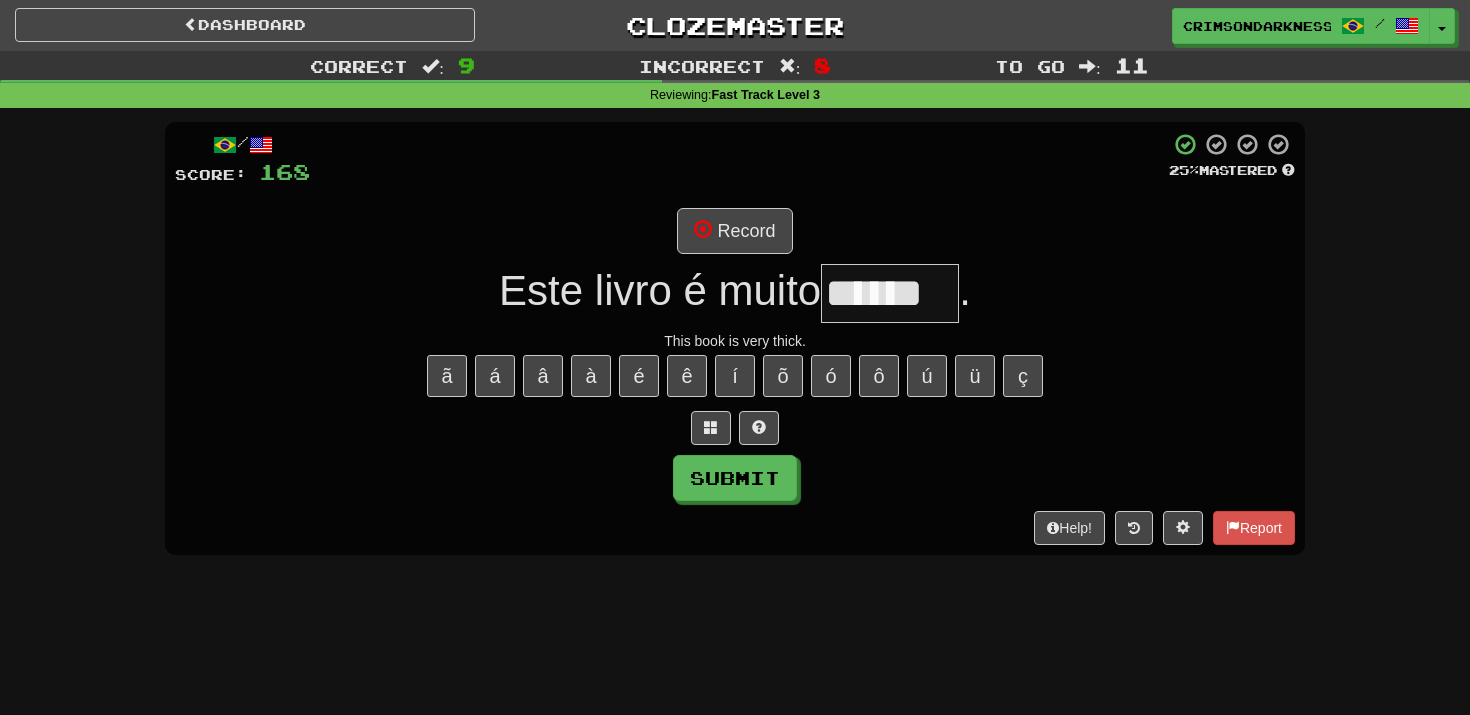 type on "******" 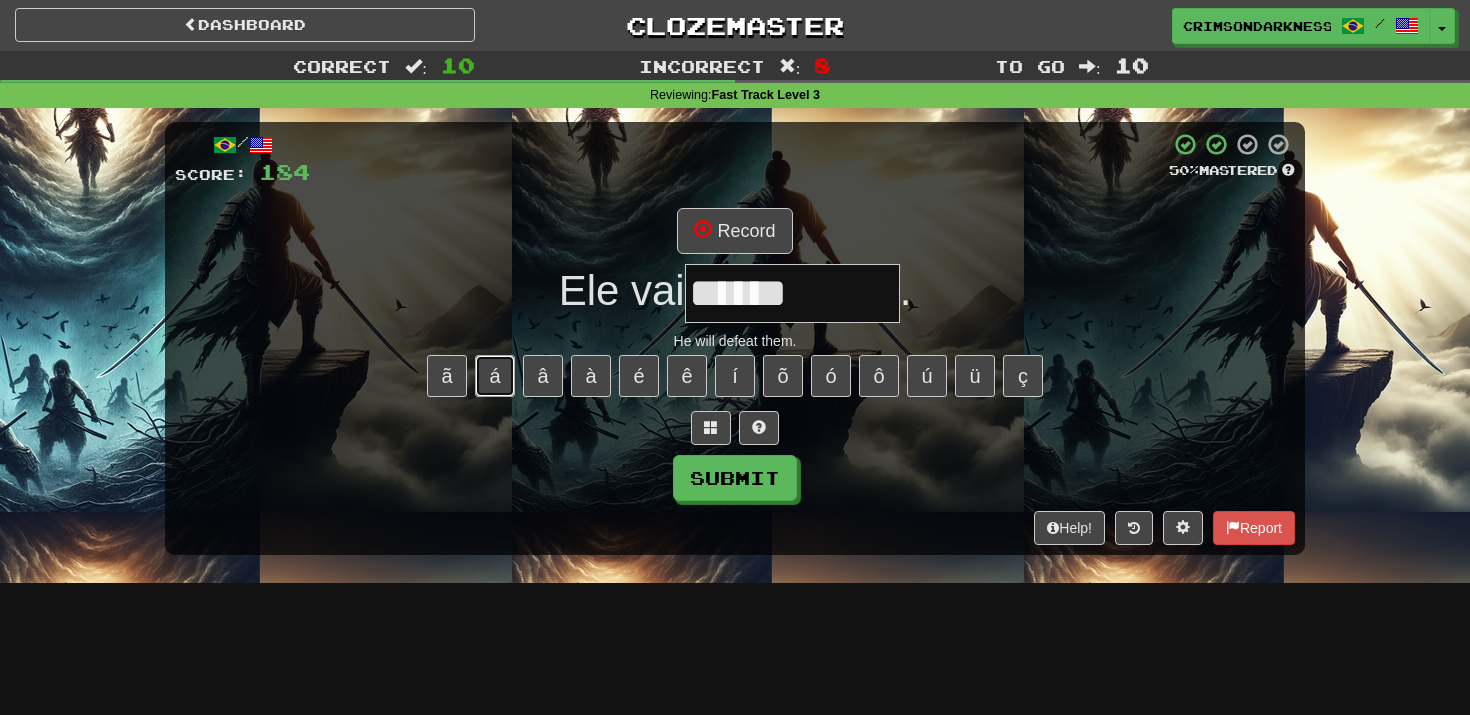 click on "á" at bounding box center (495, 376) 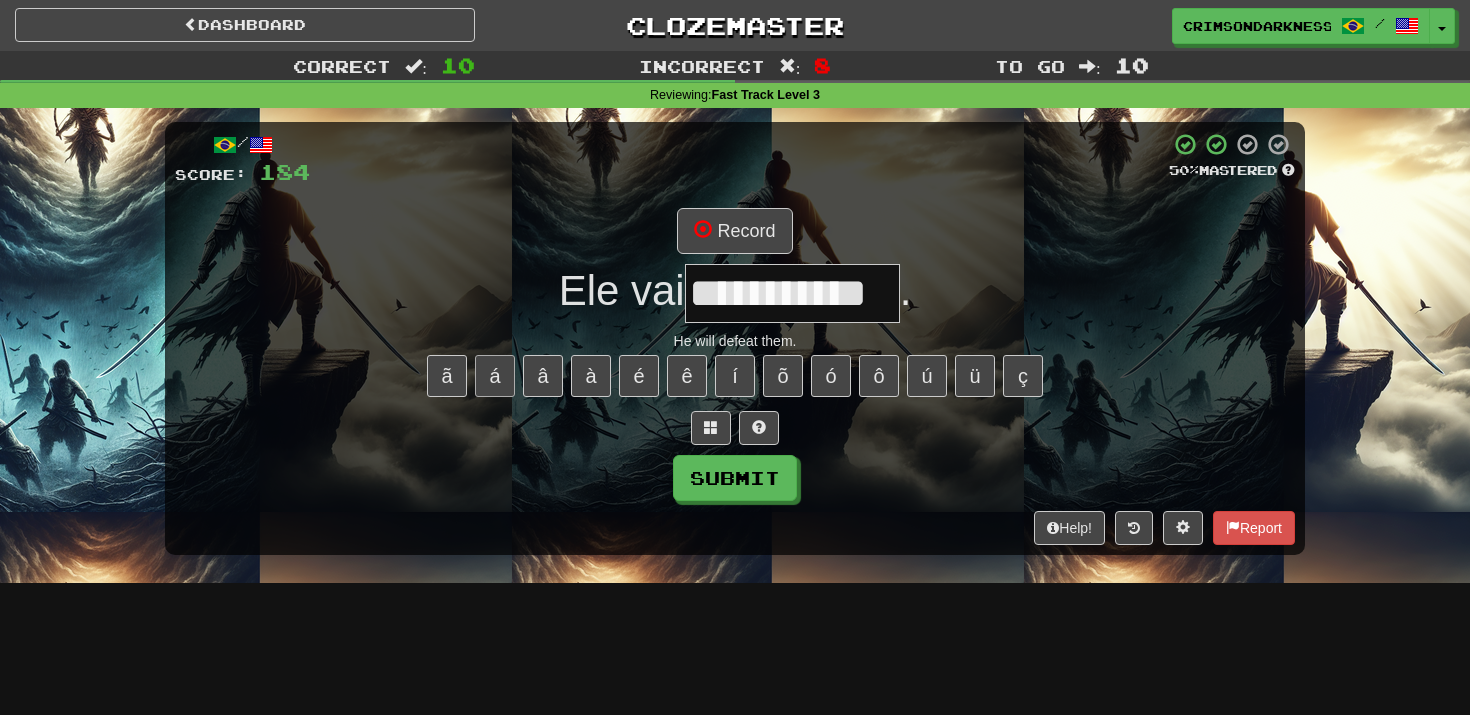 type on "**********" 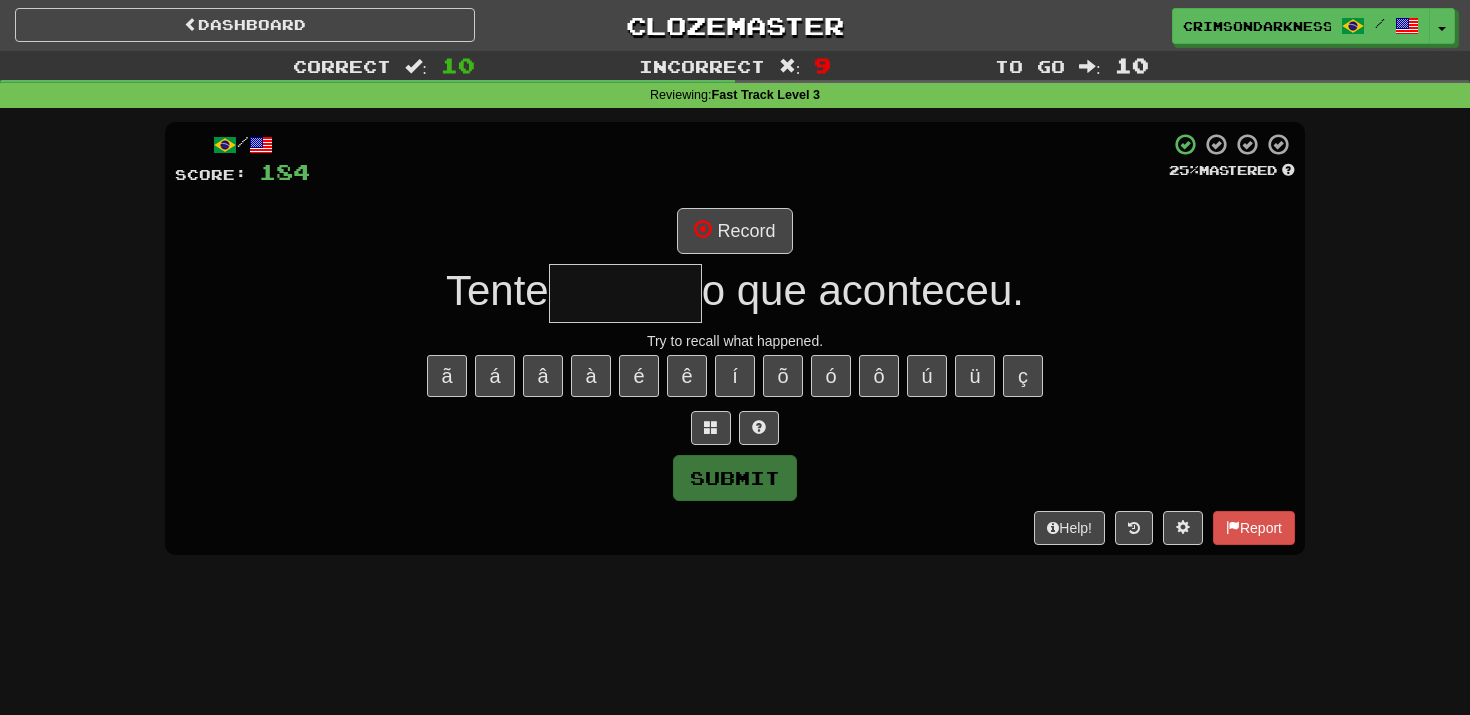 type on "*******" 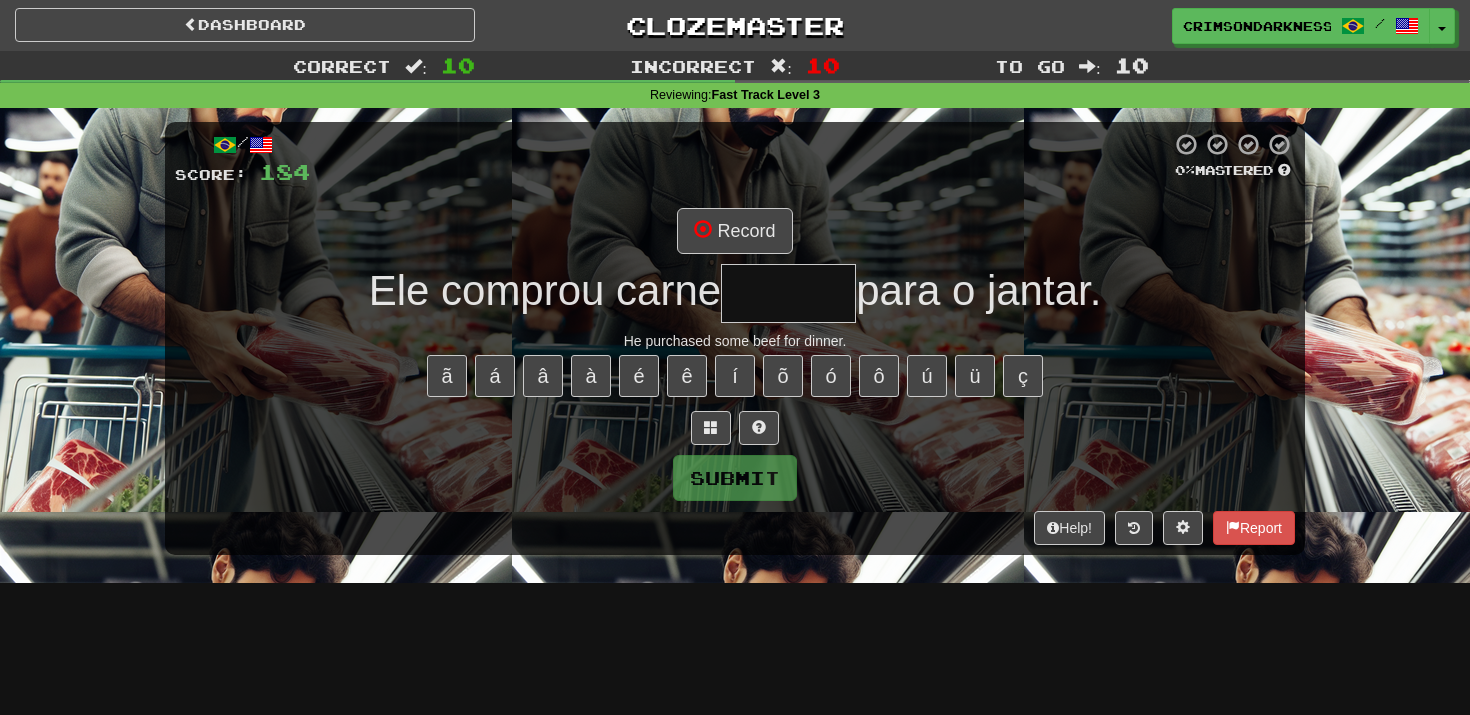 type on "*" 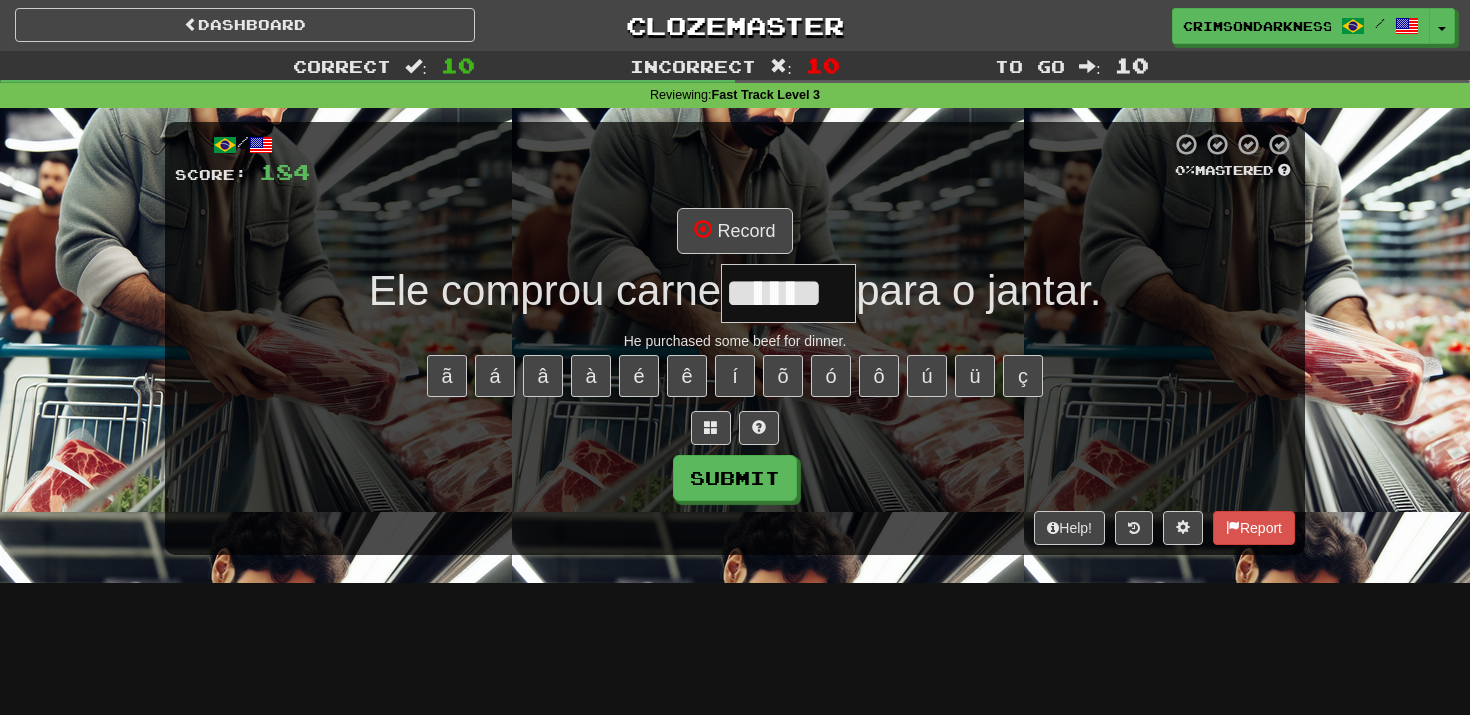 type on "******" 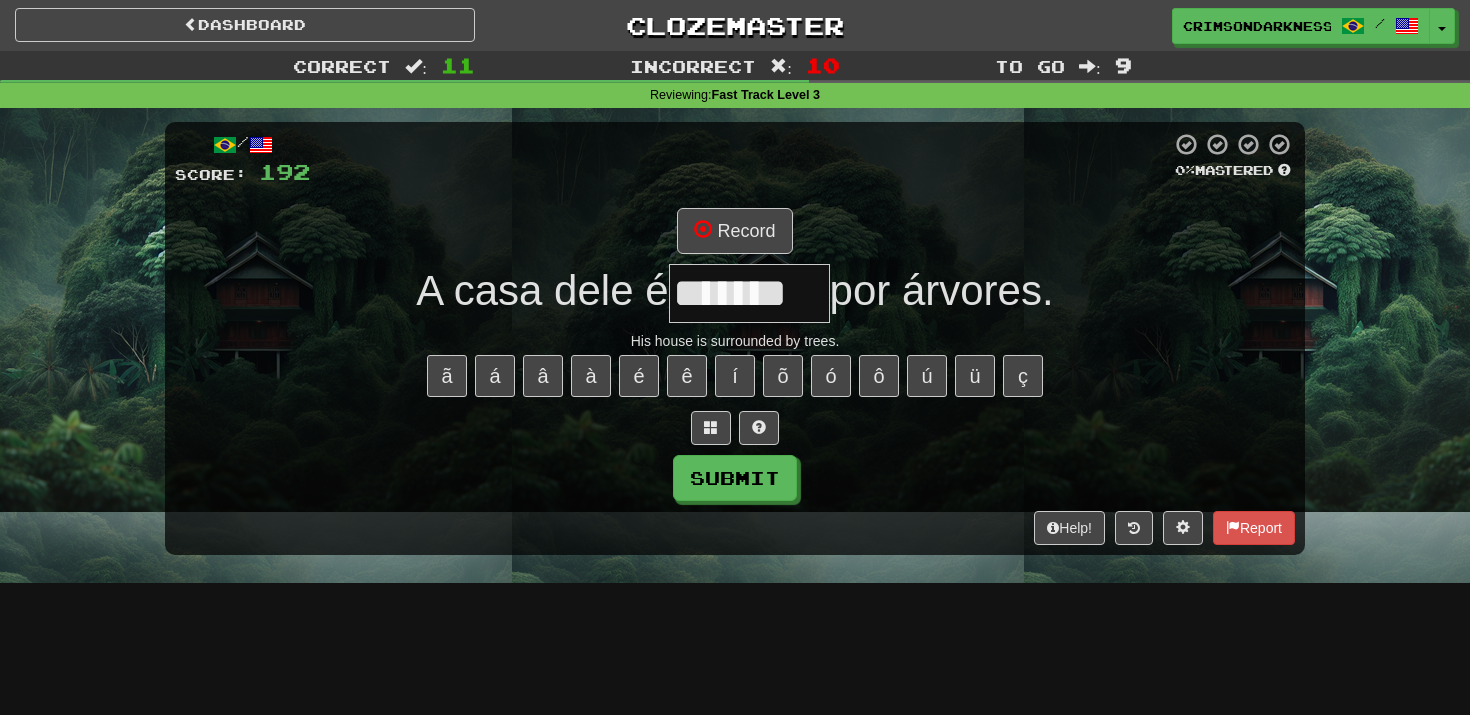 type on "*******" 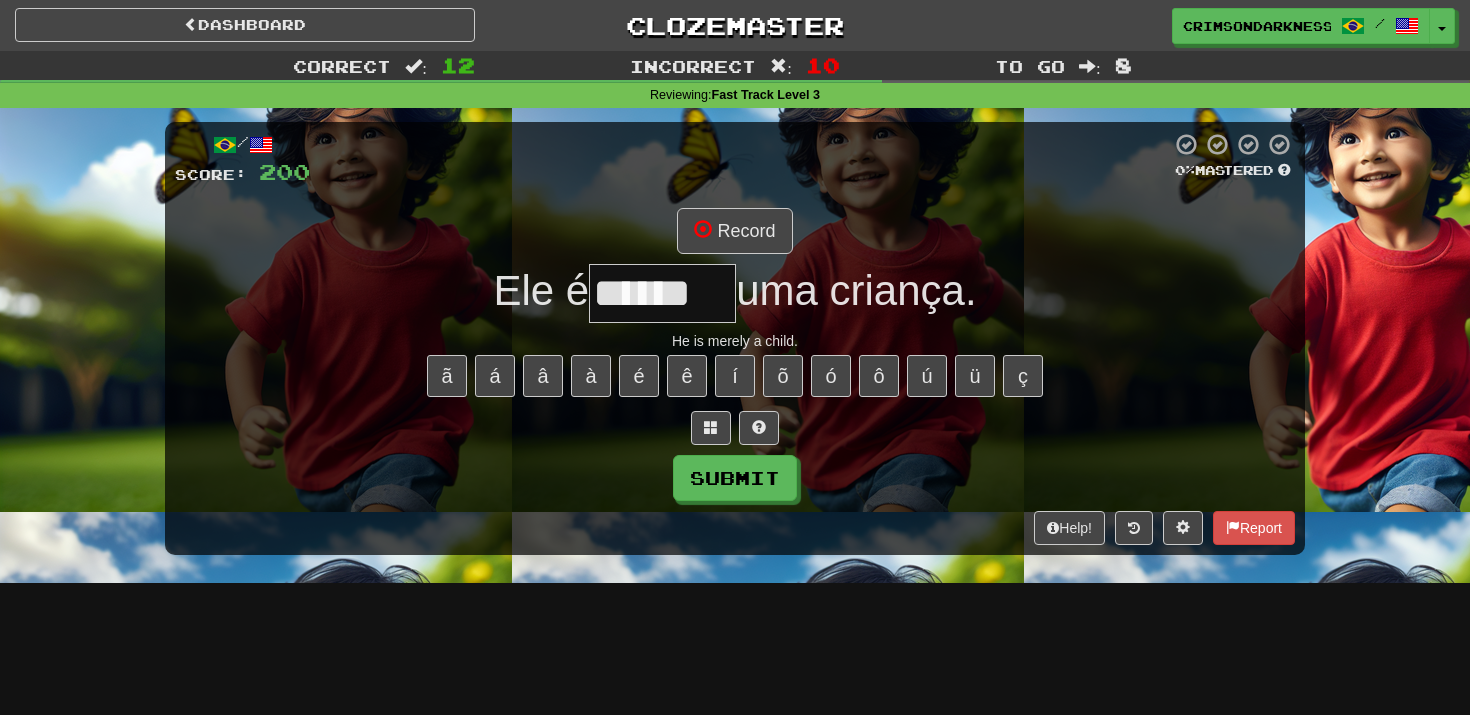 type on "******" 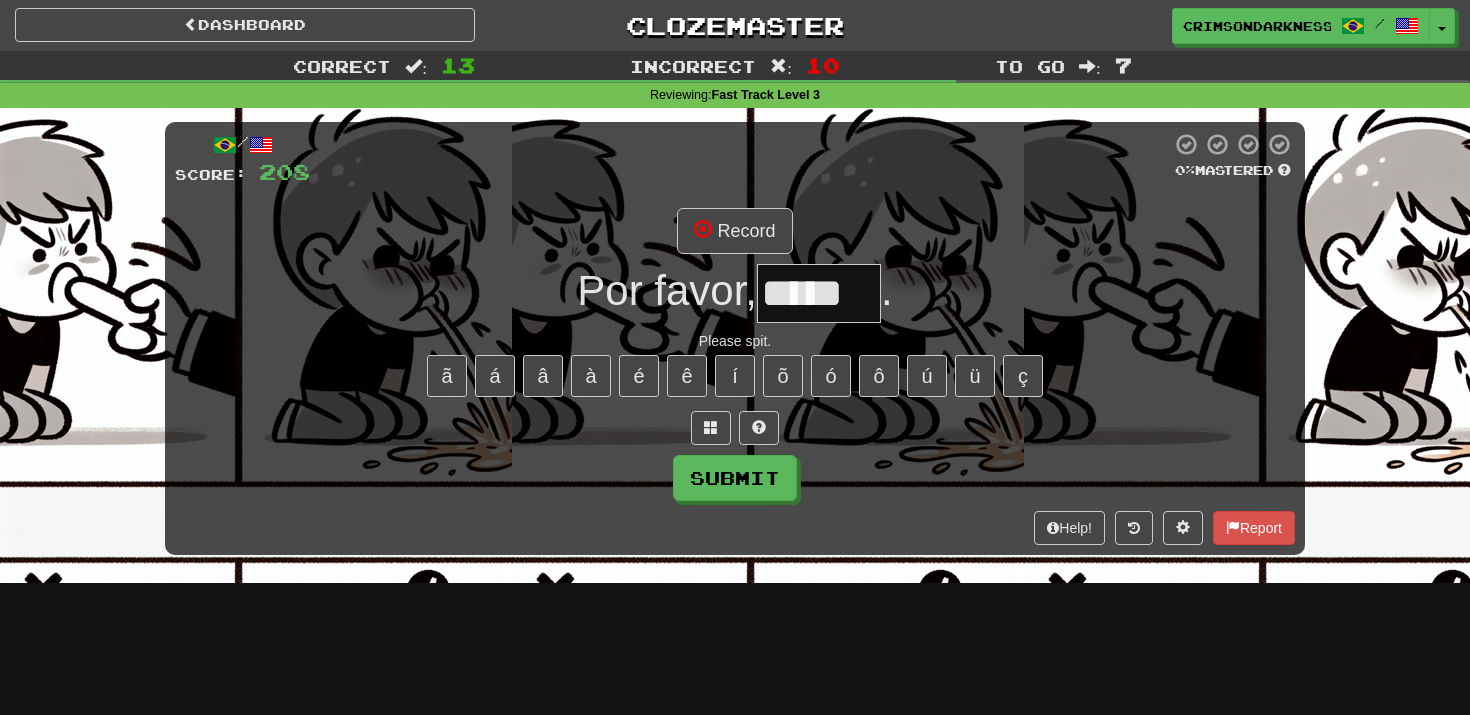type on "*****" 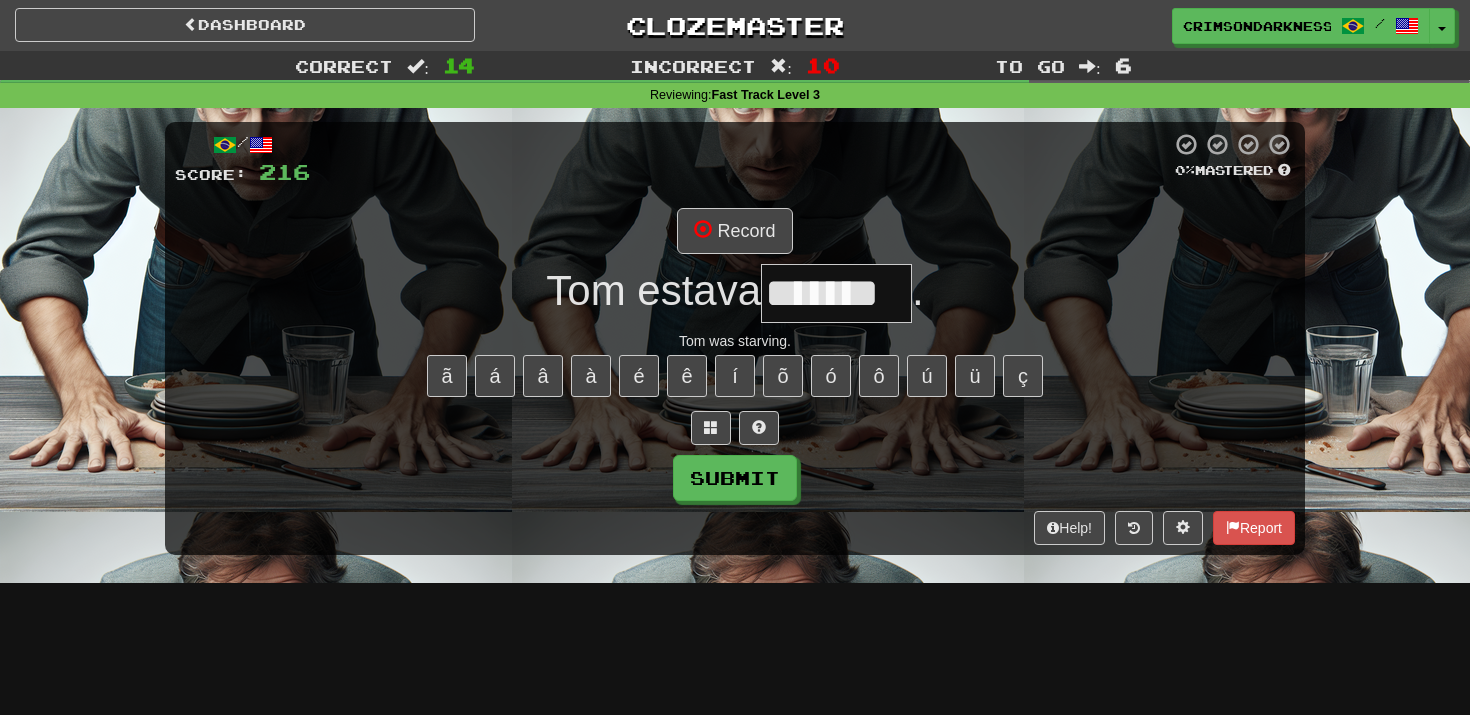 type on "*******" 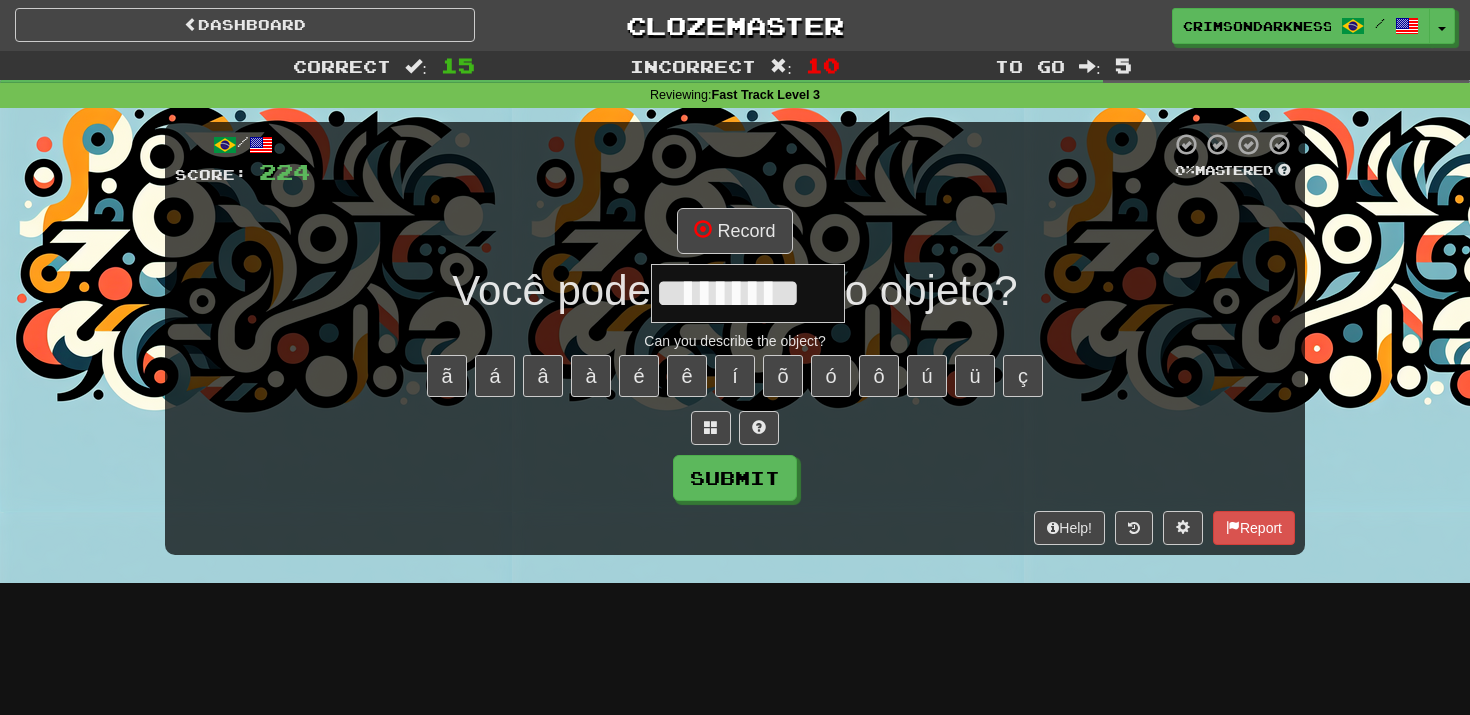 scroll, scrollTop: 0, scrollLeft: 4, axis: horizontal 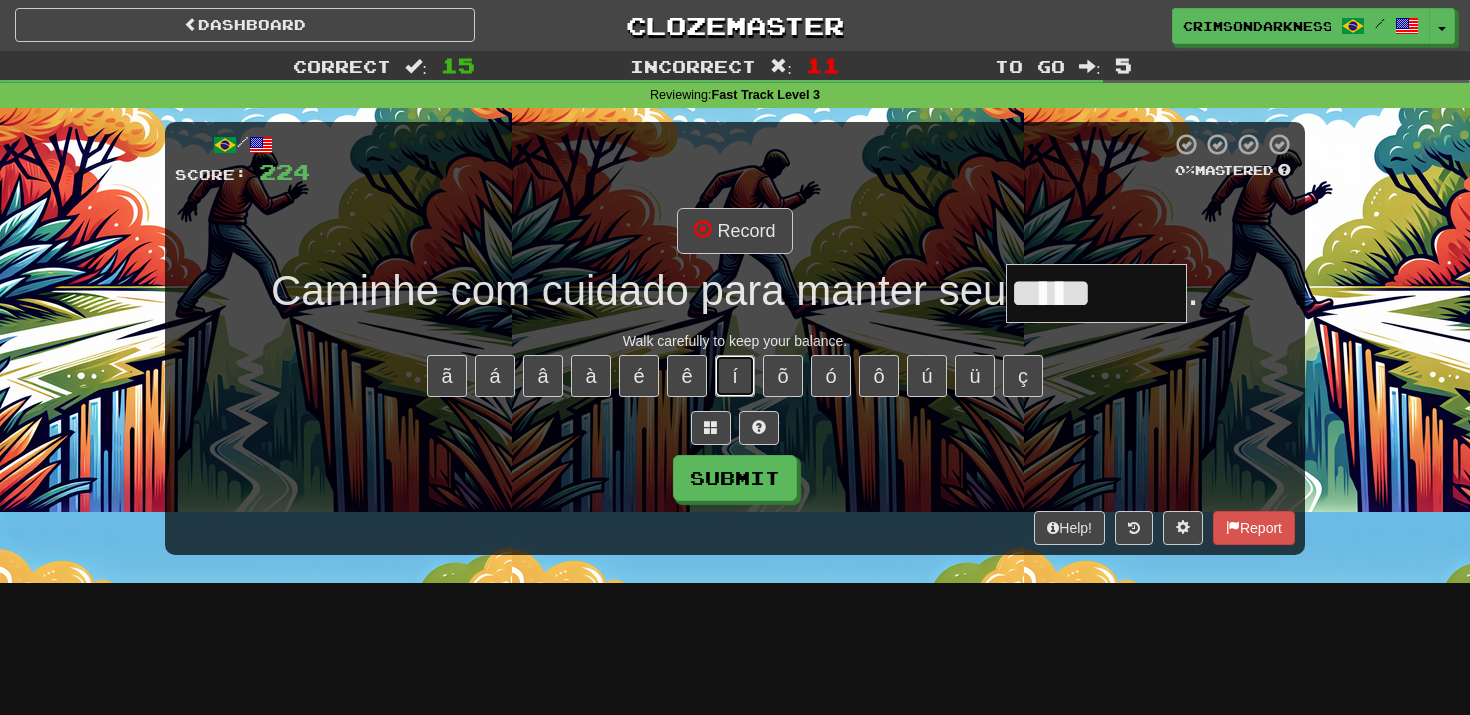 click on "í" at bounding box center (735, 376) 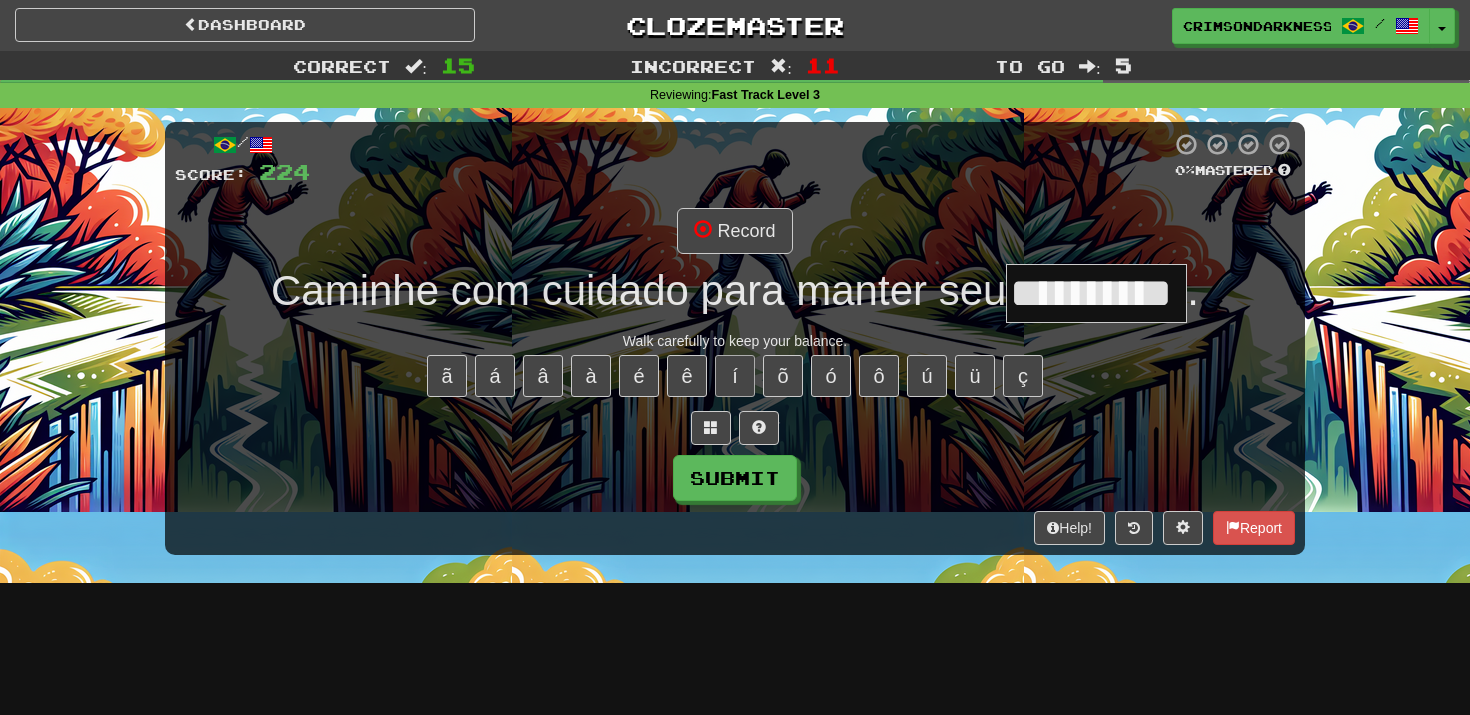 type on "**********" 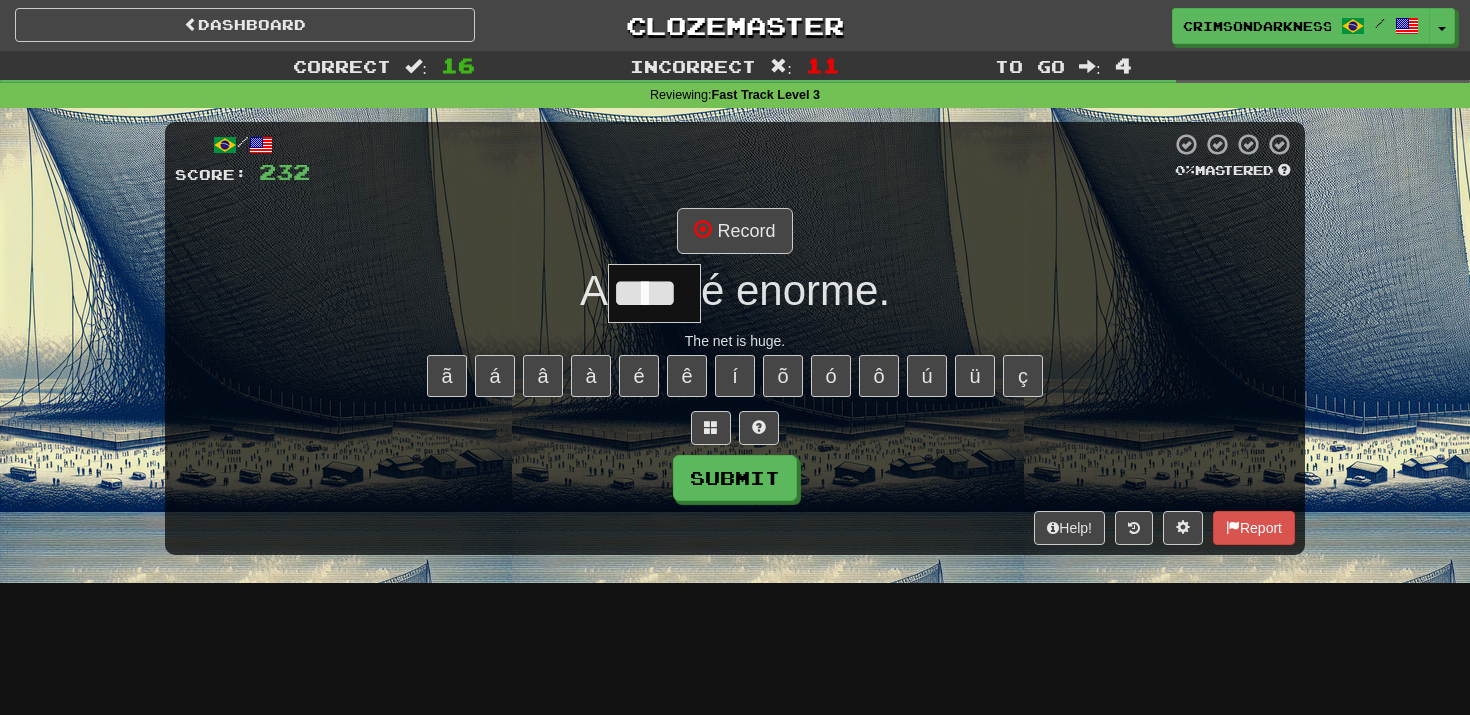 type on "****" 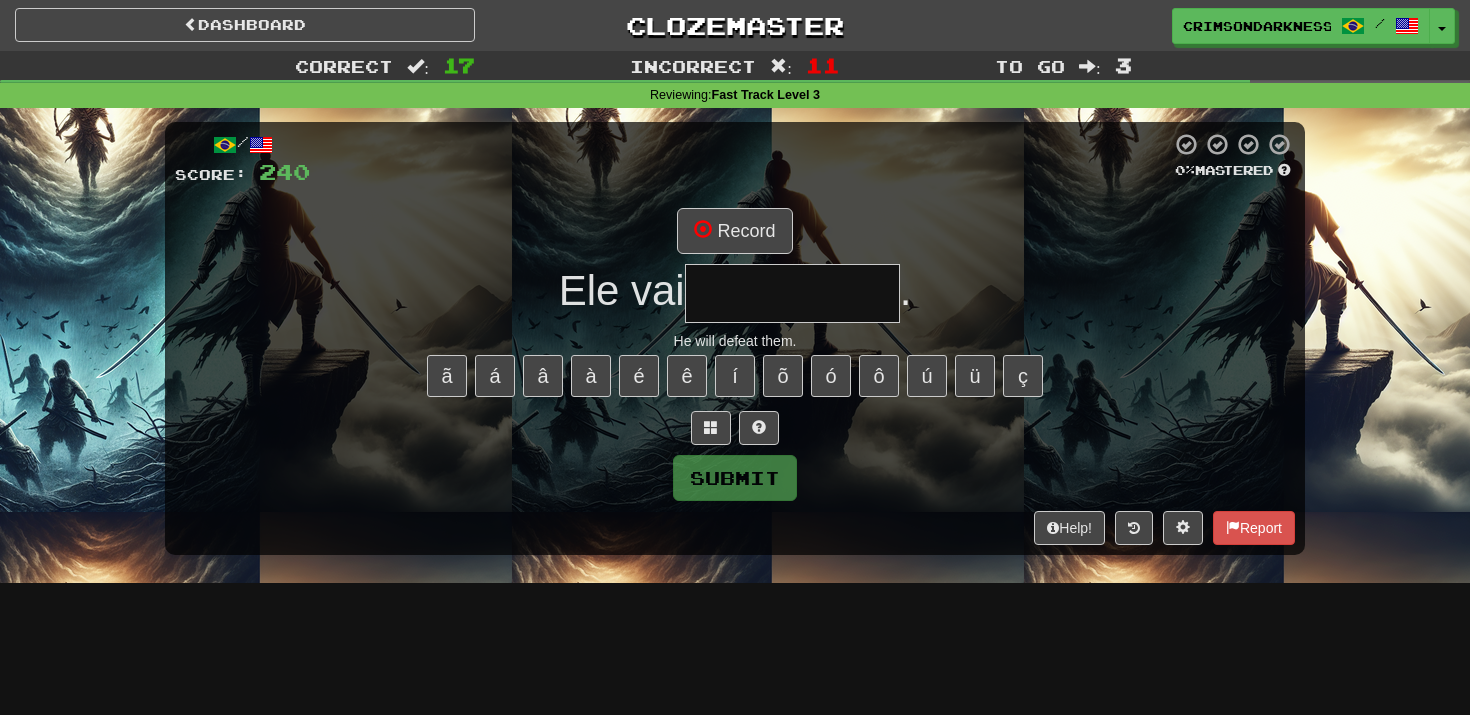 type on "**********" 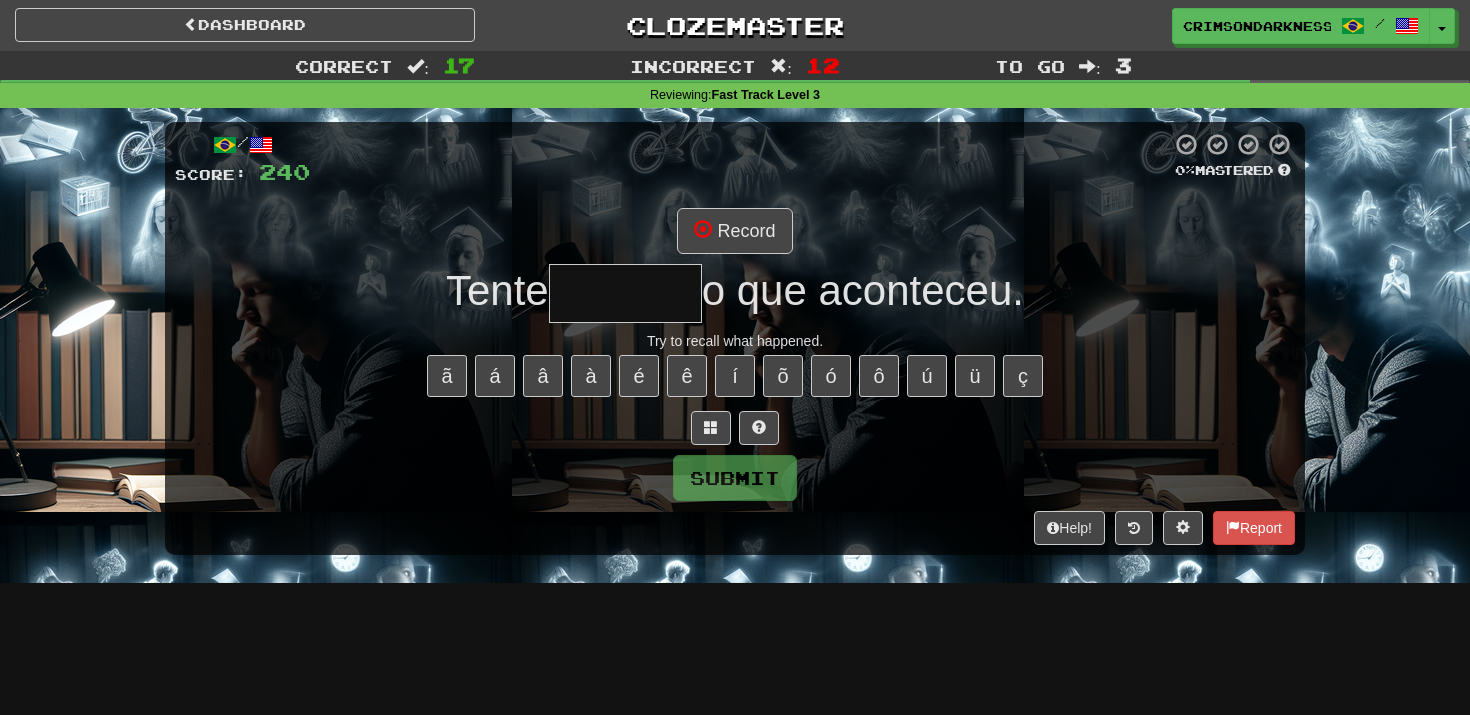 type on "*******" 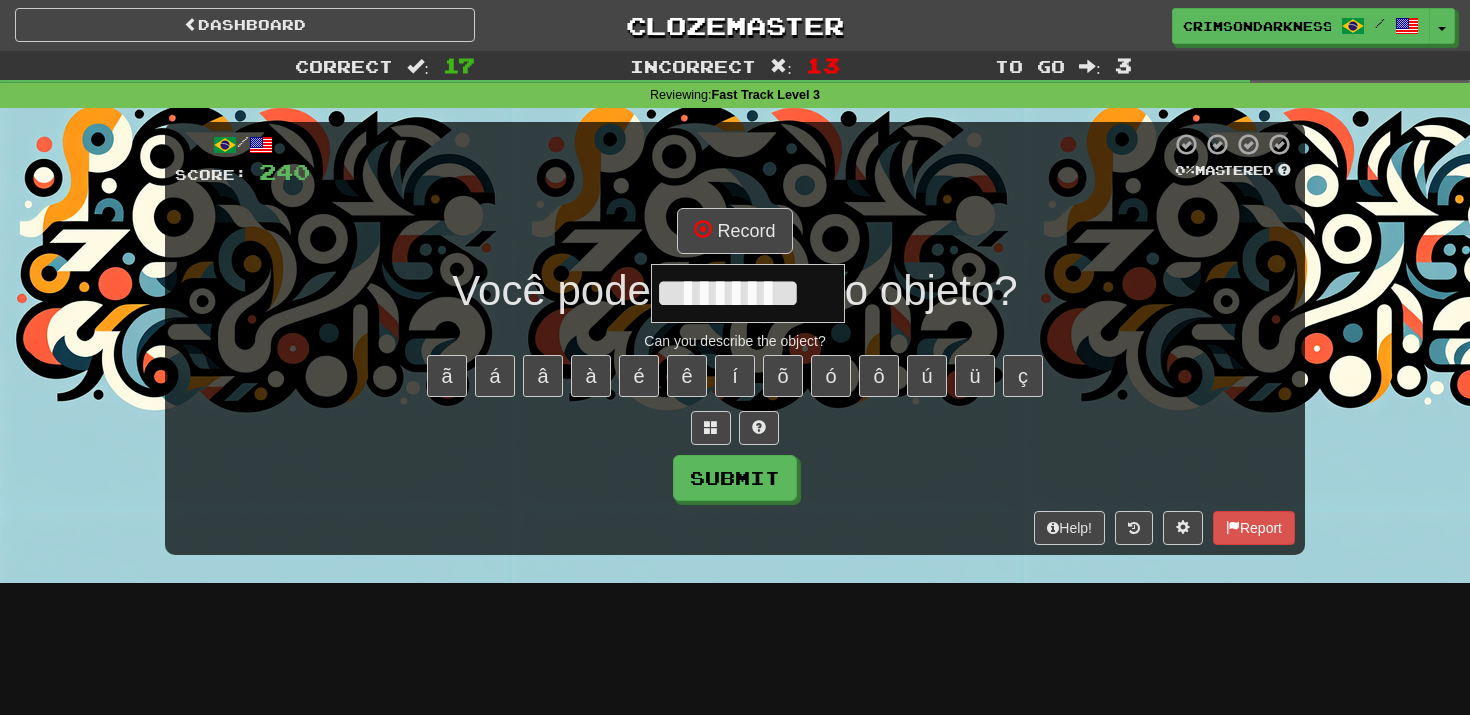 type on "*********" 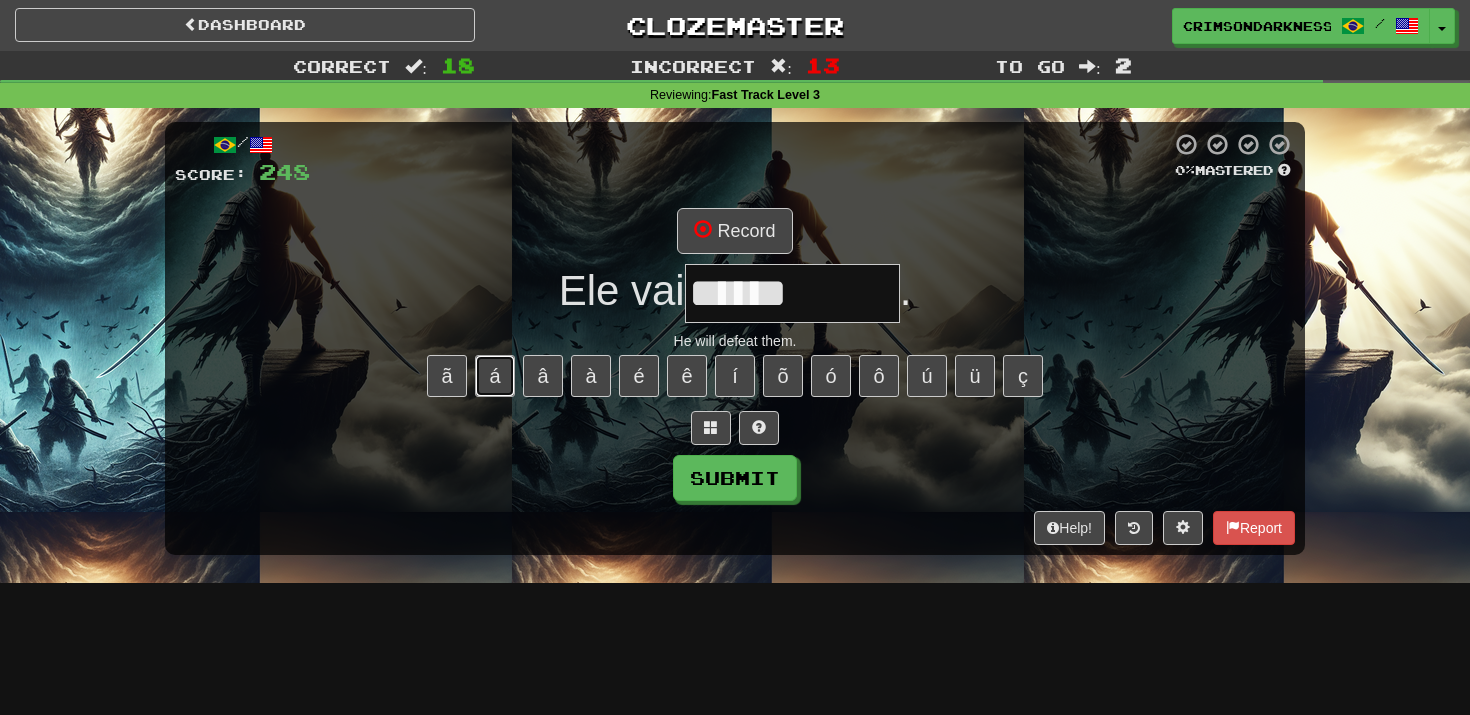 click on "á" at bounding box center (495, 376) 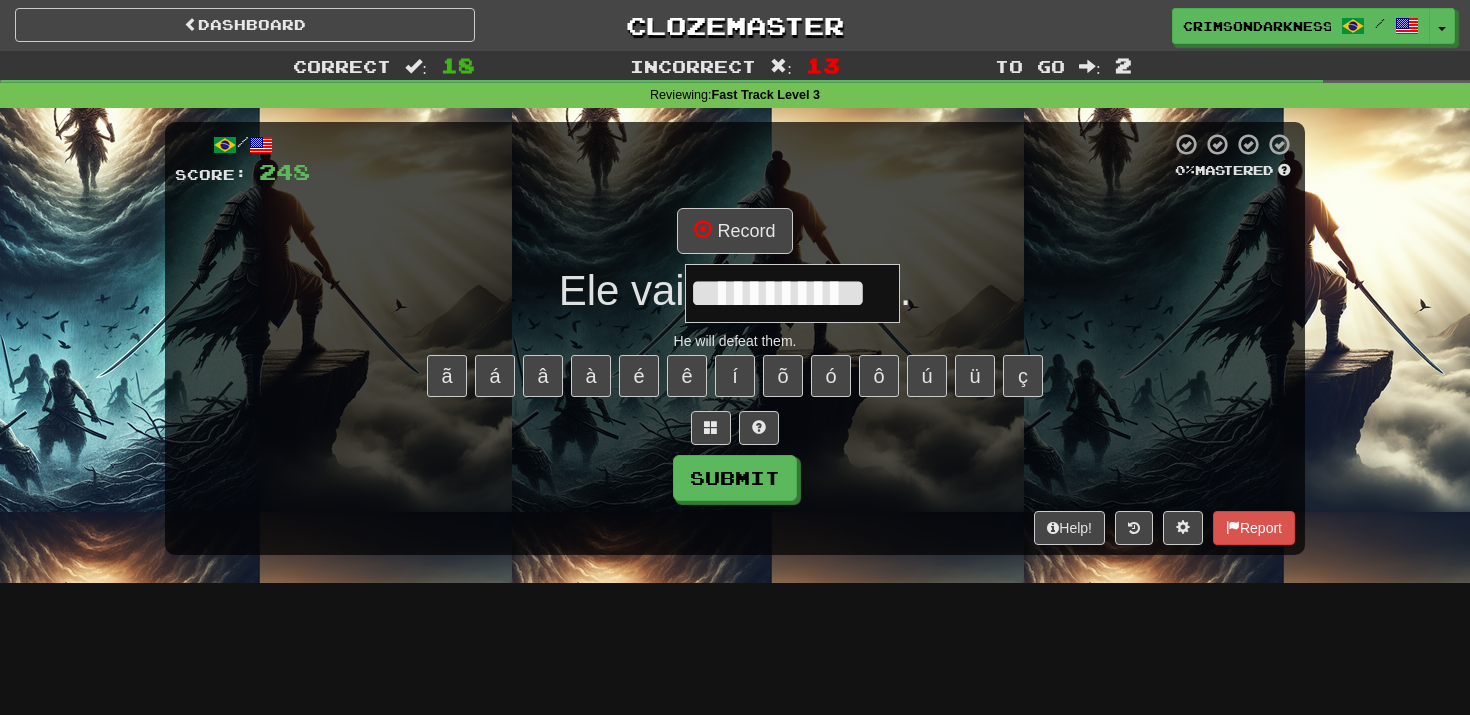 type on "**********" 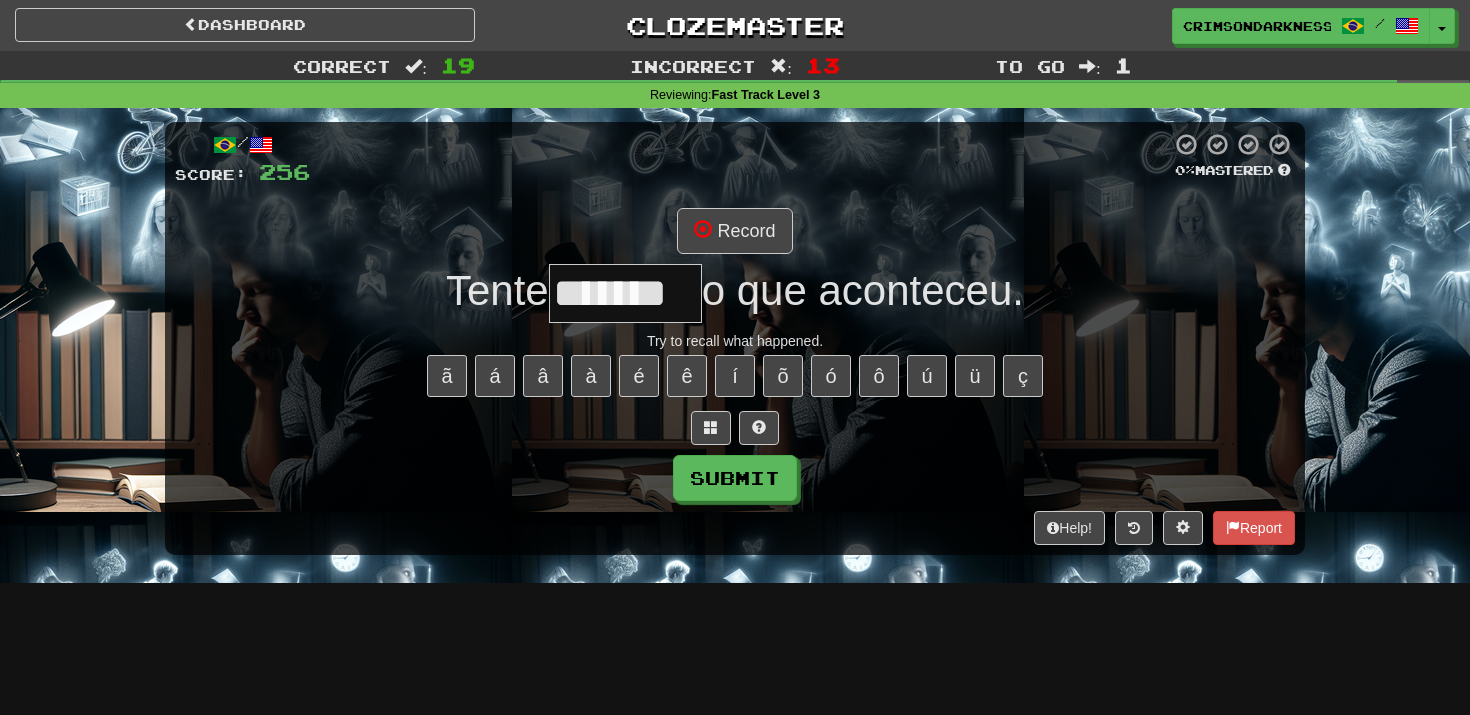 type on "*******" 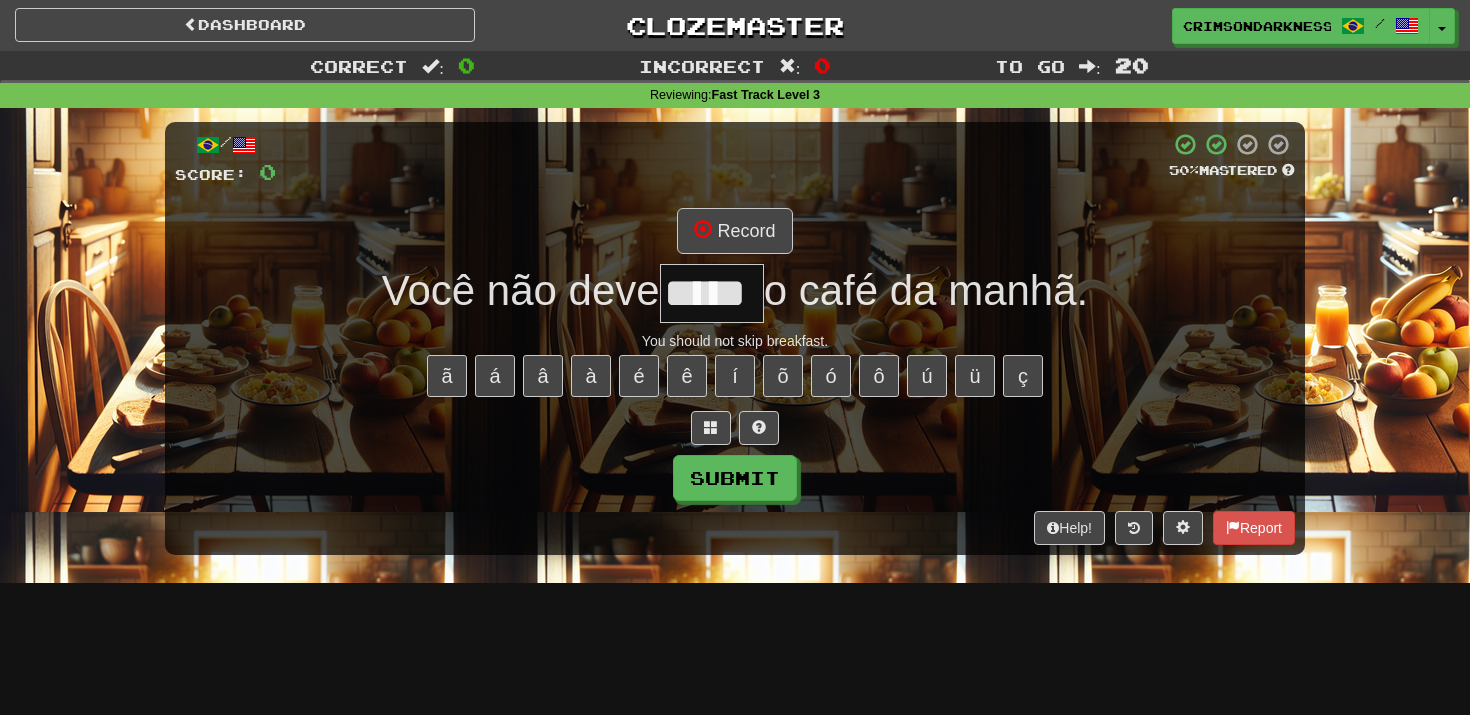 type on "*****" 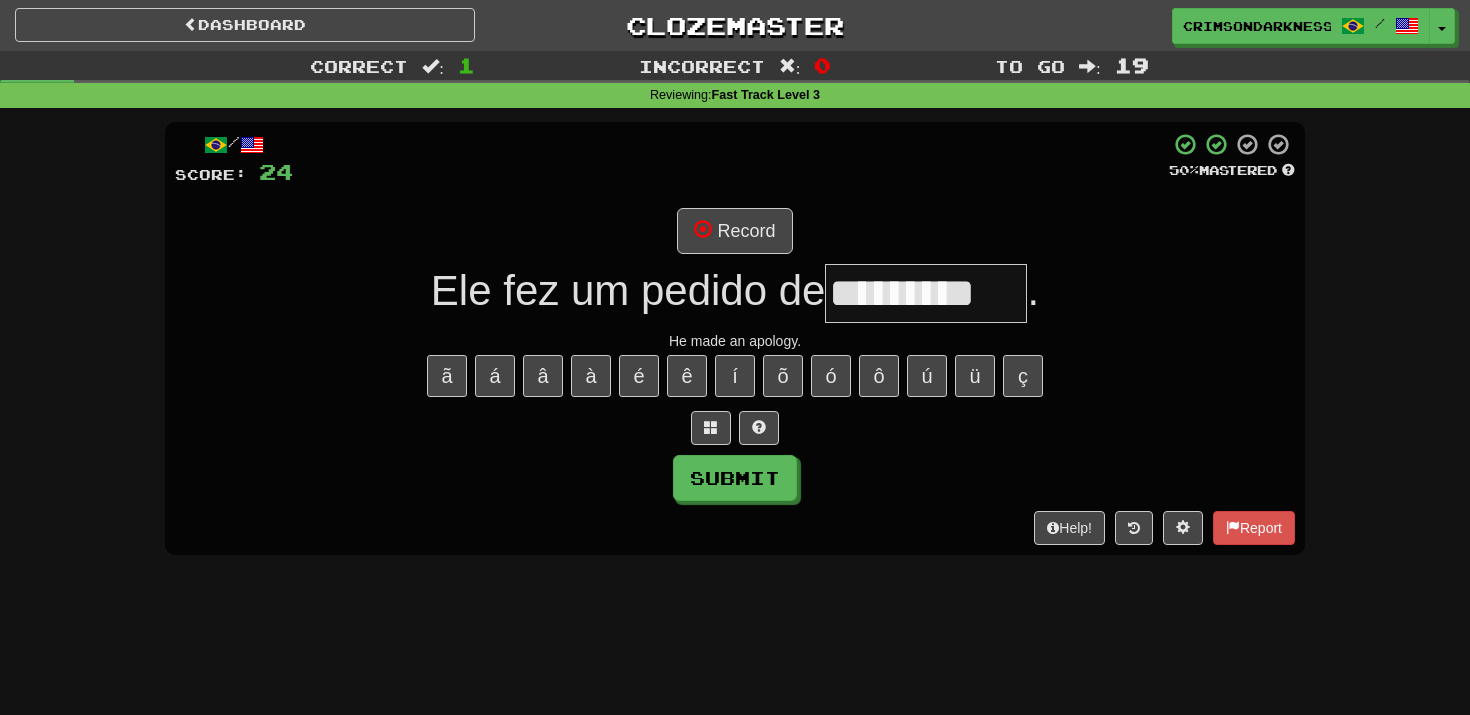 type on "*********" 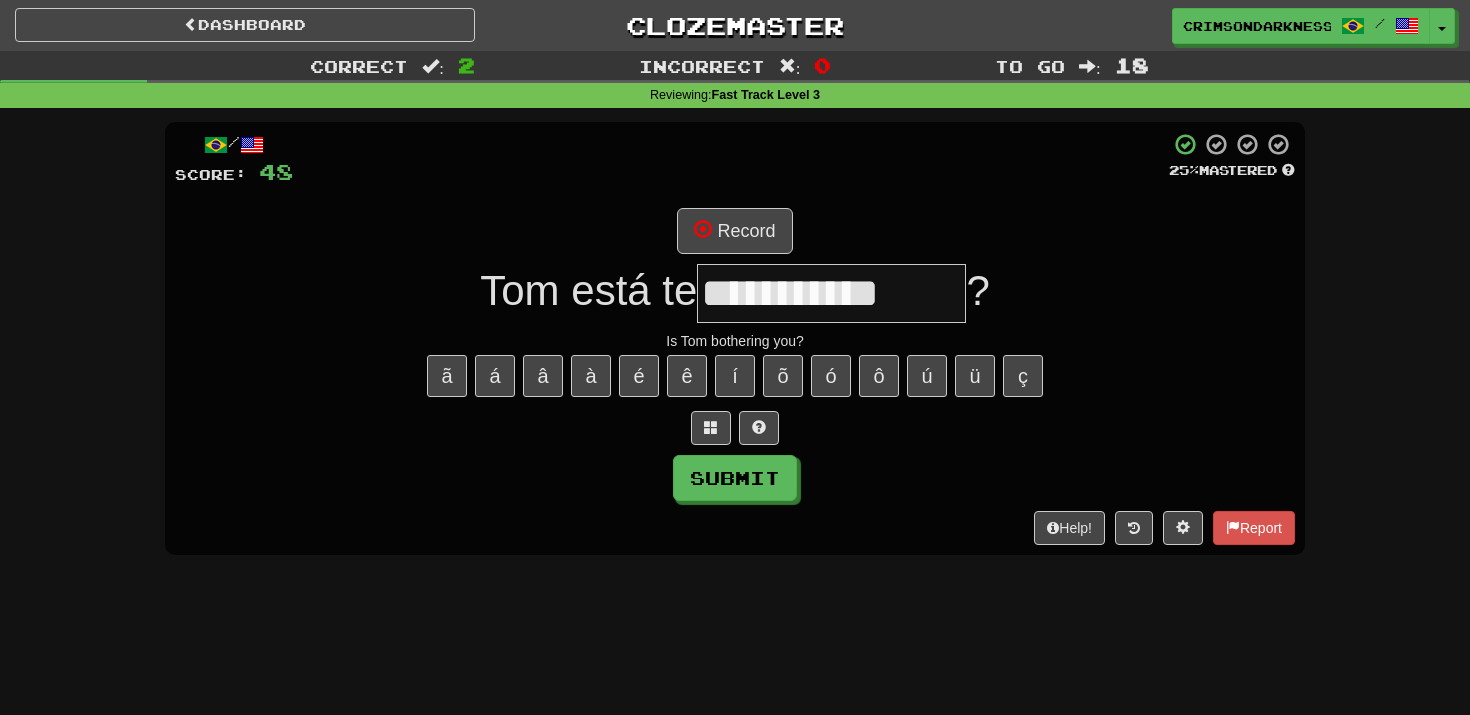 type on "**********" 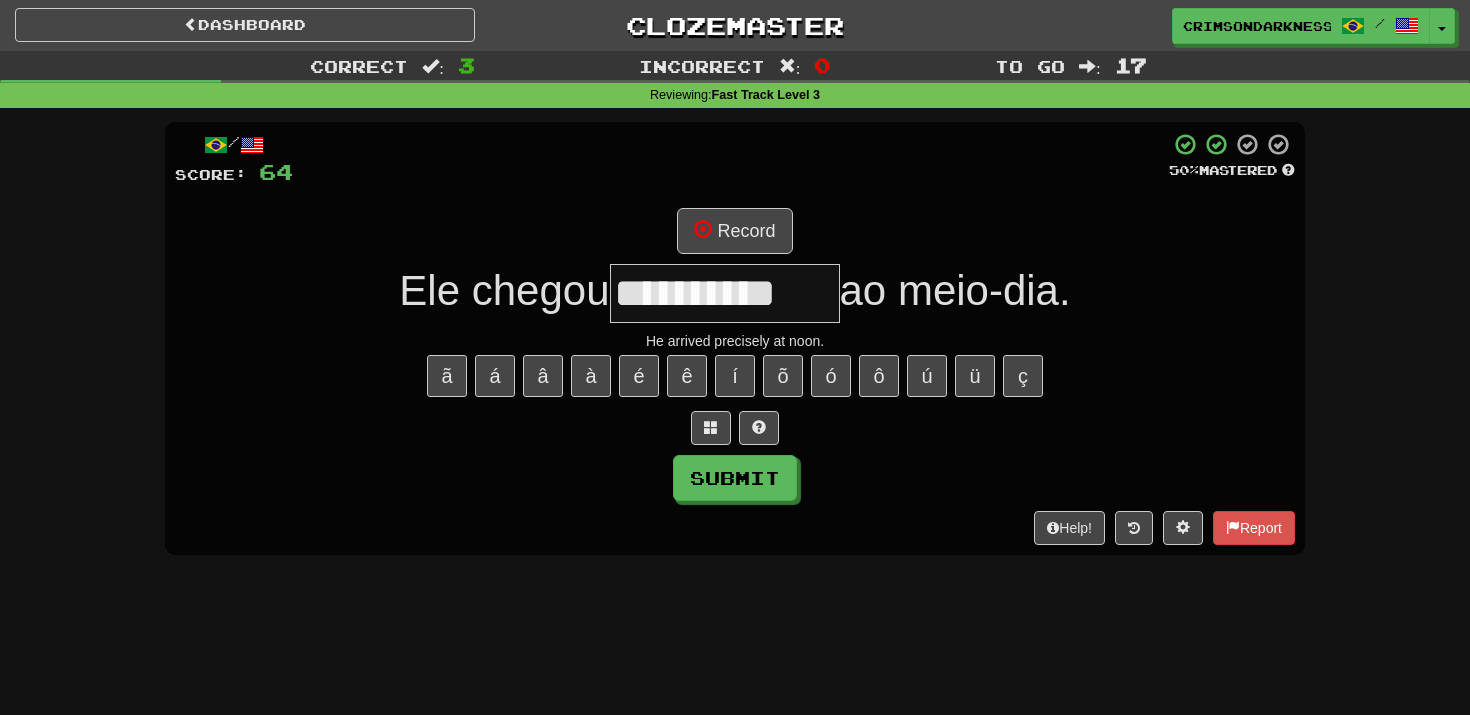 type on "**********" 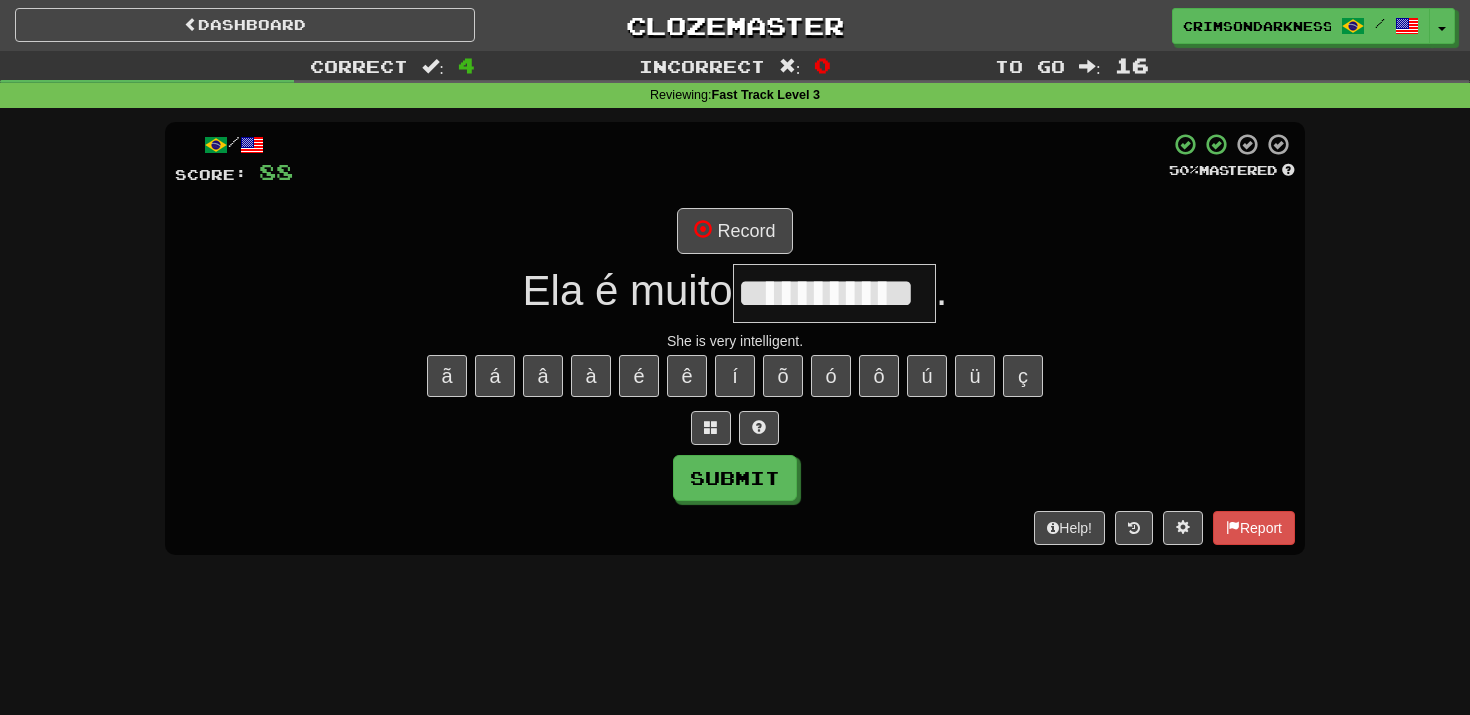 scroll, scrollTop: 0, scrollLeft: 0, axis: both 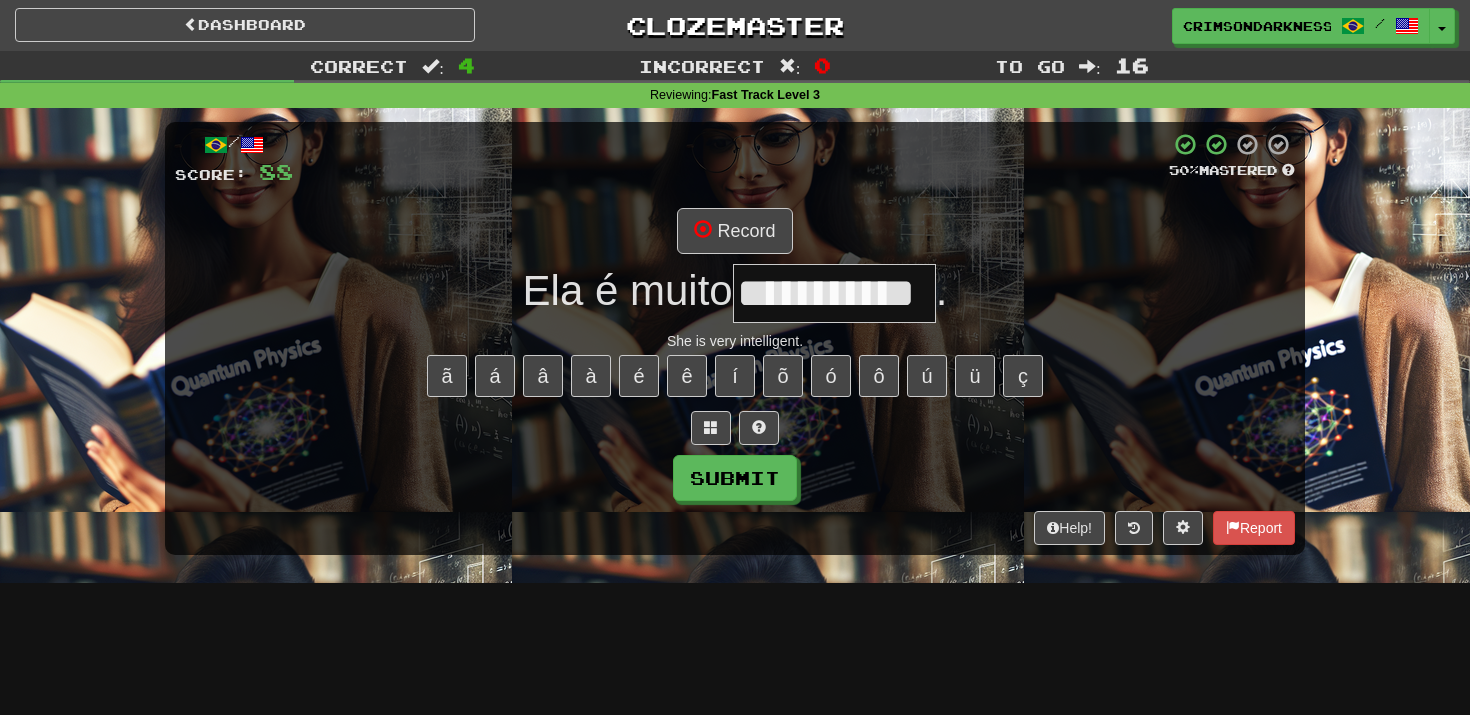 type on "**********" 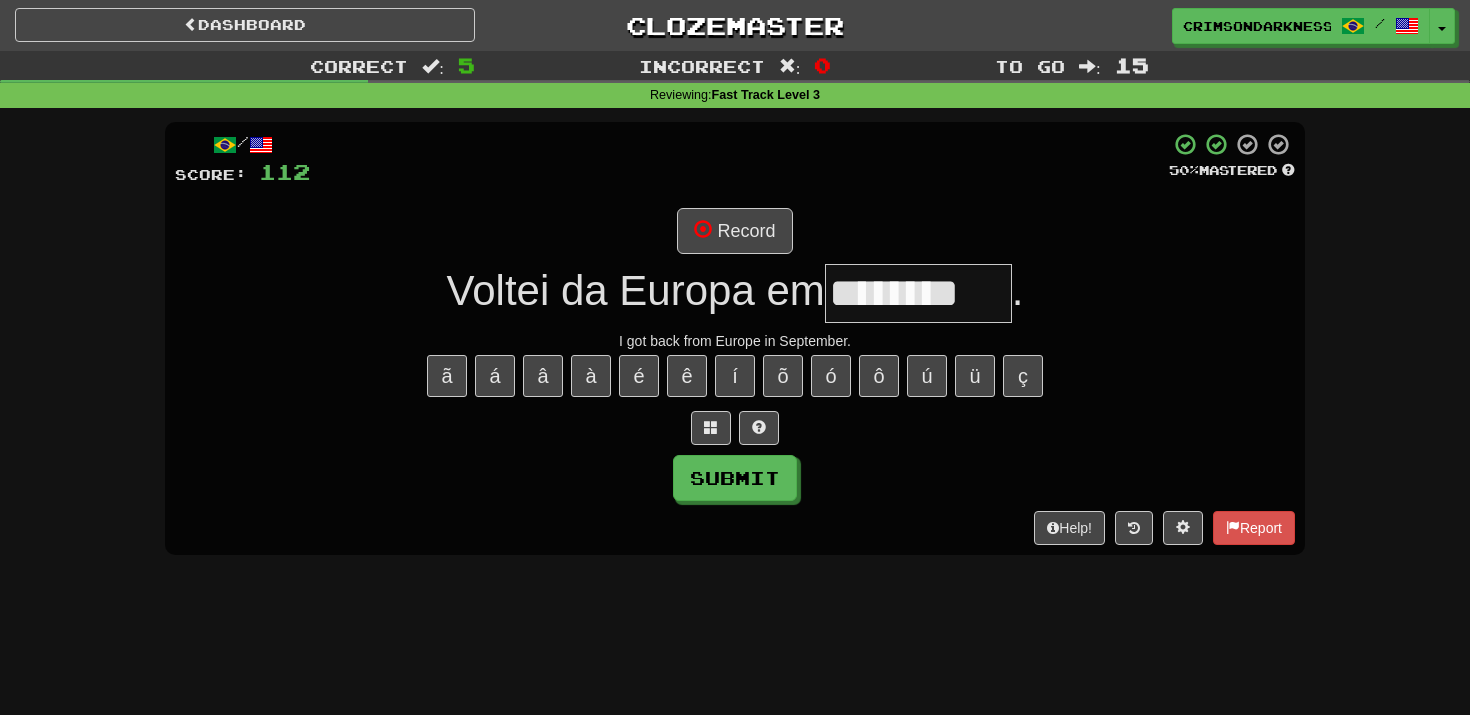 type on "********" 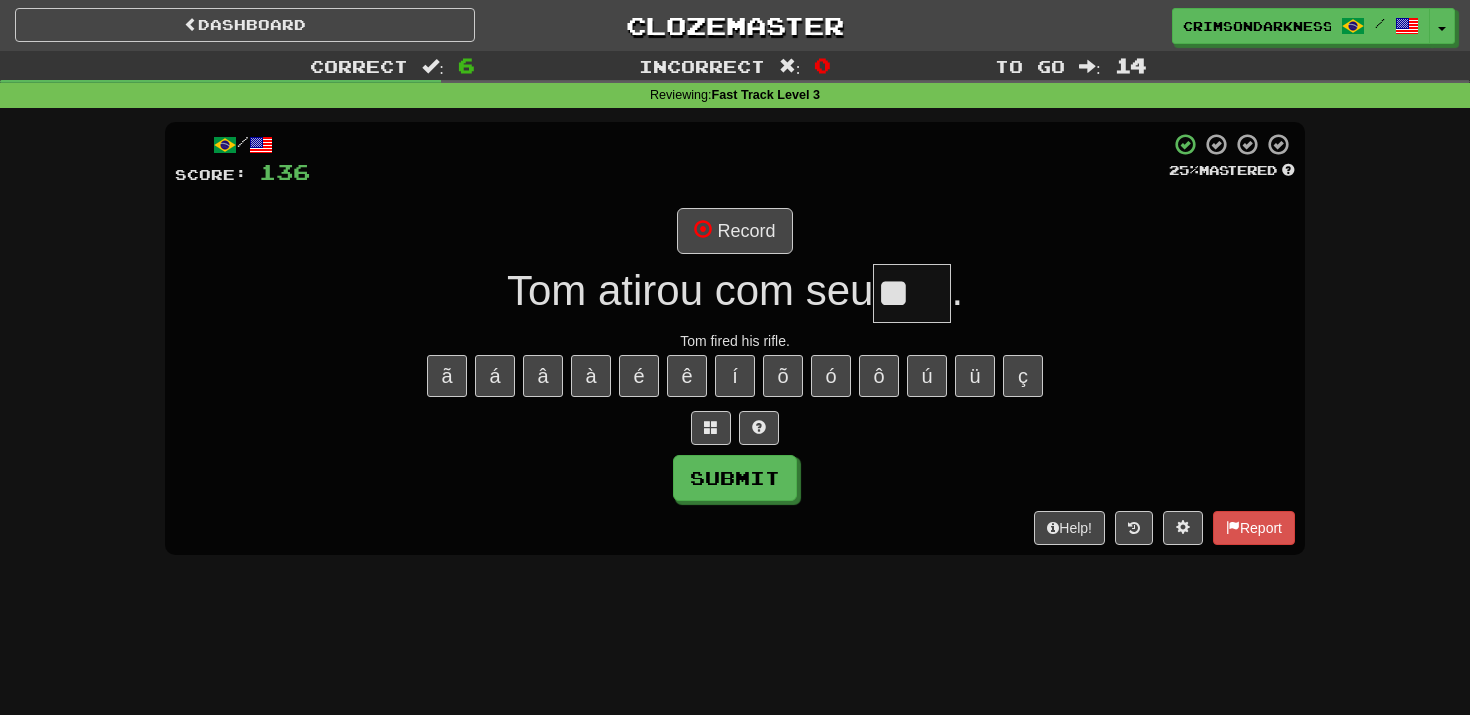 type on "*" 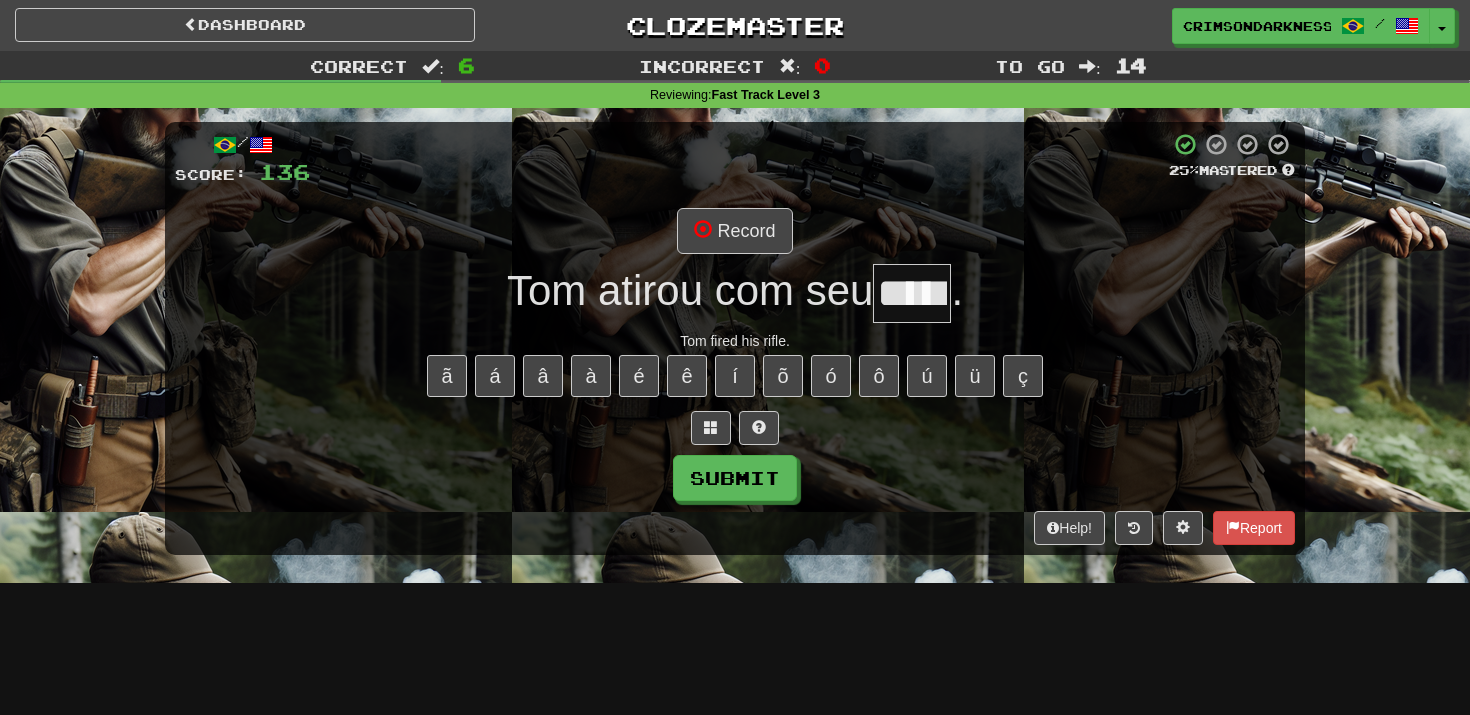type on "*****" 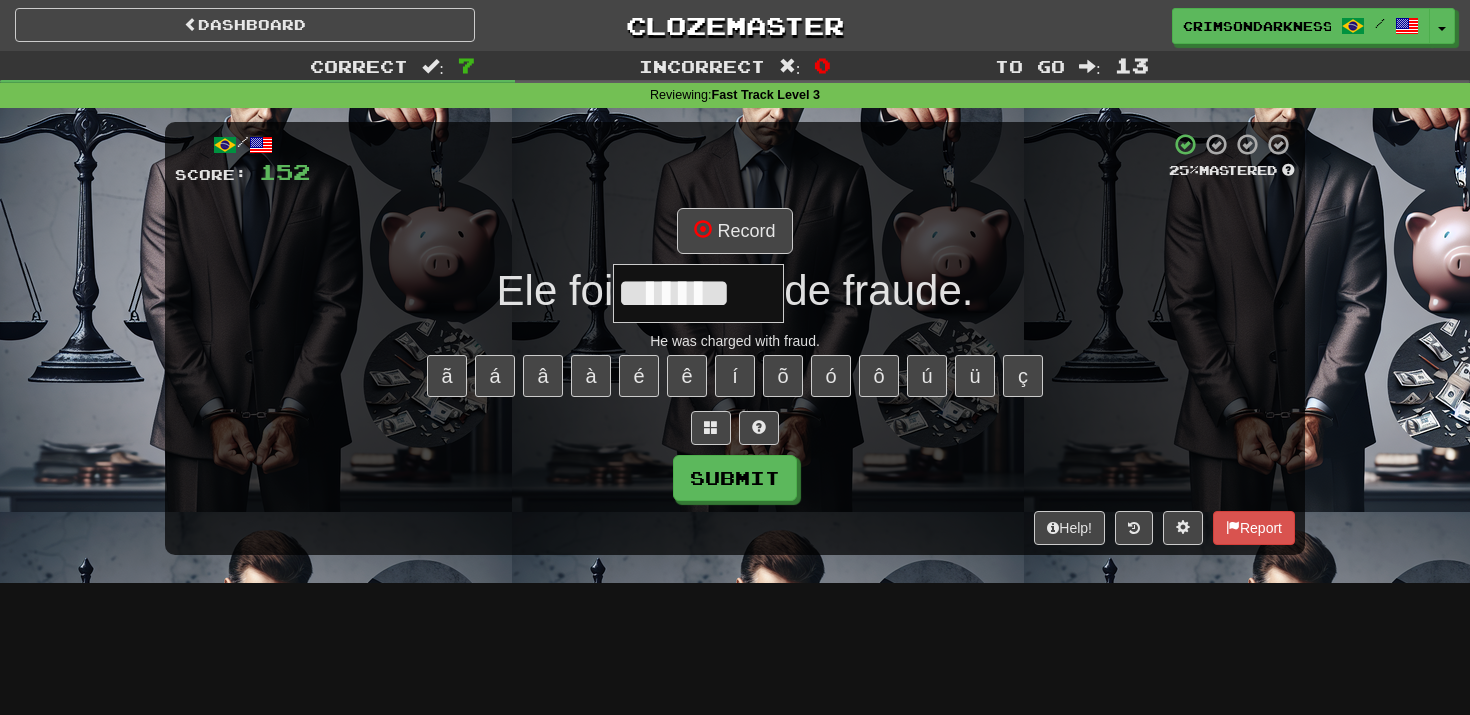 type on "*******" 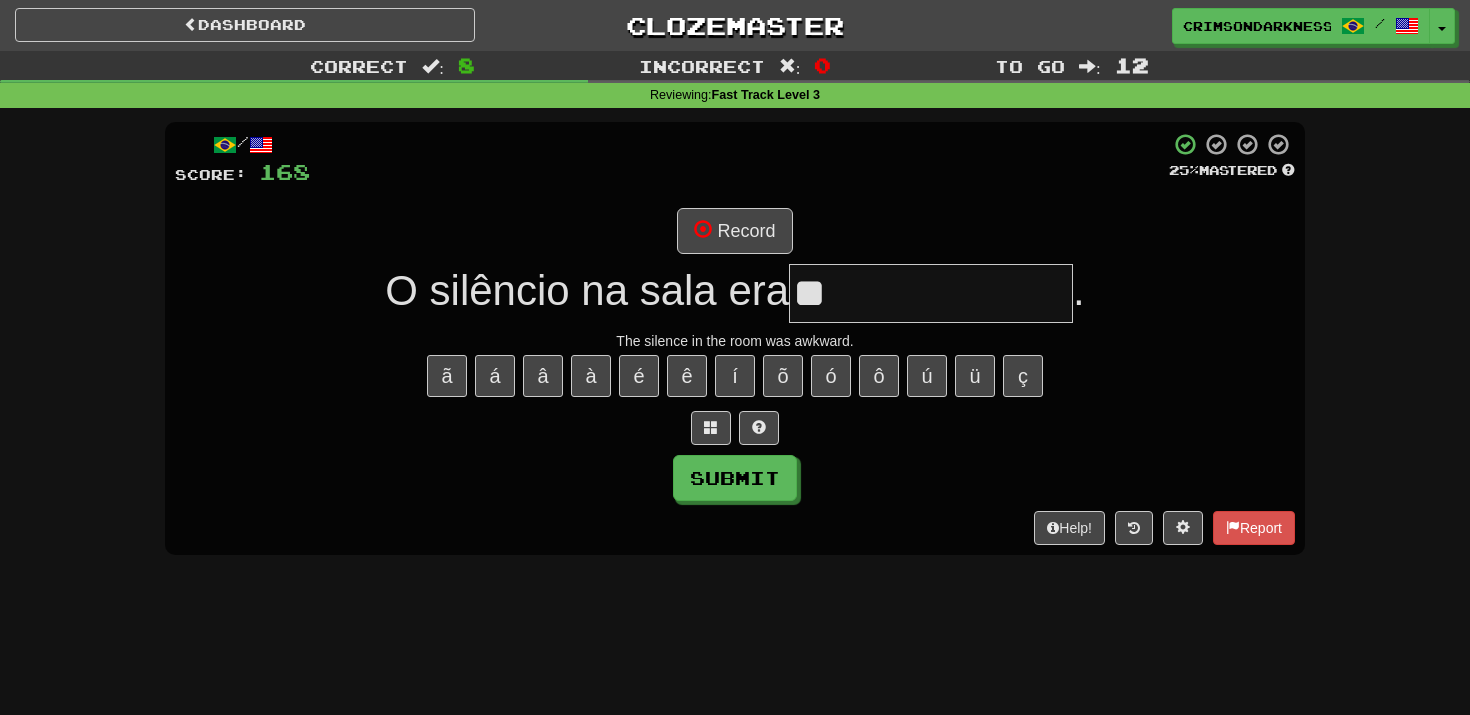 type on "*" 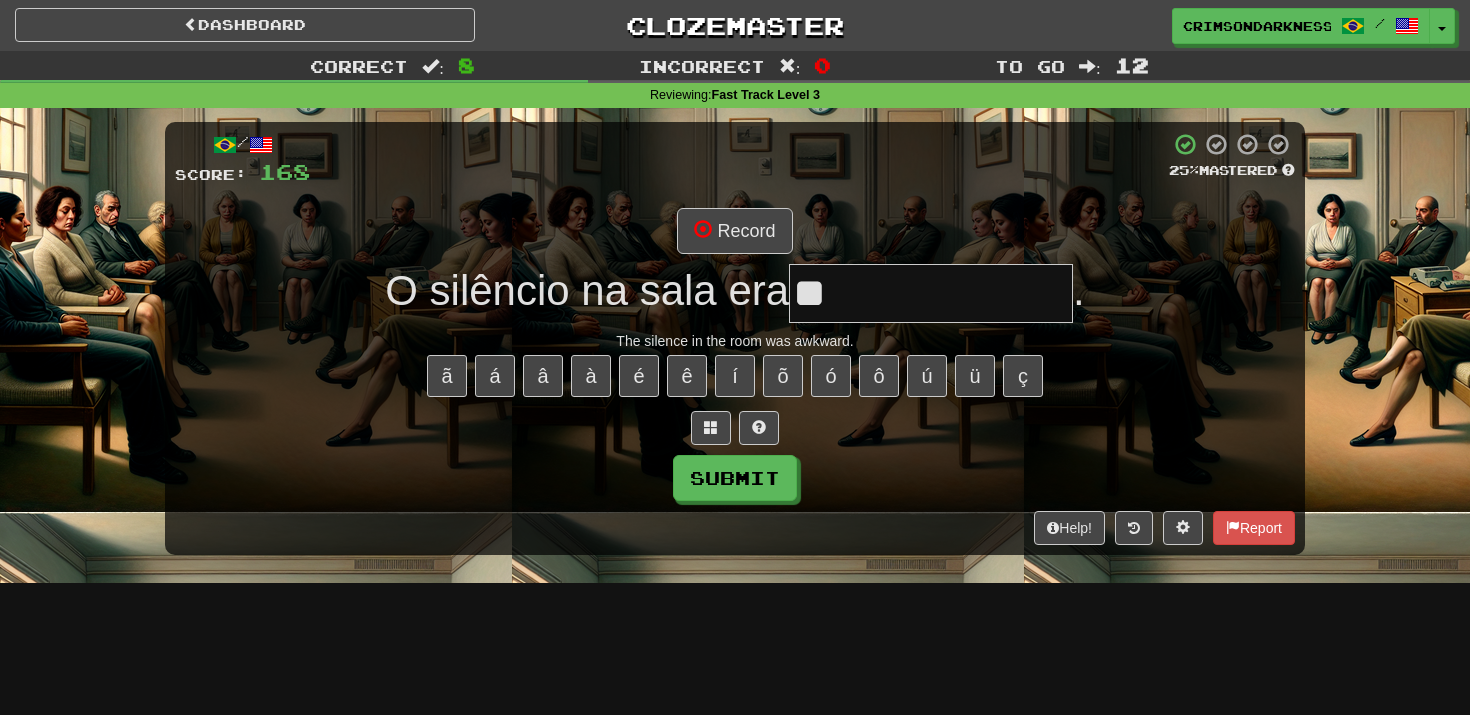 type on "**********" 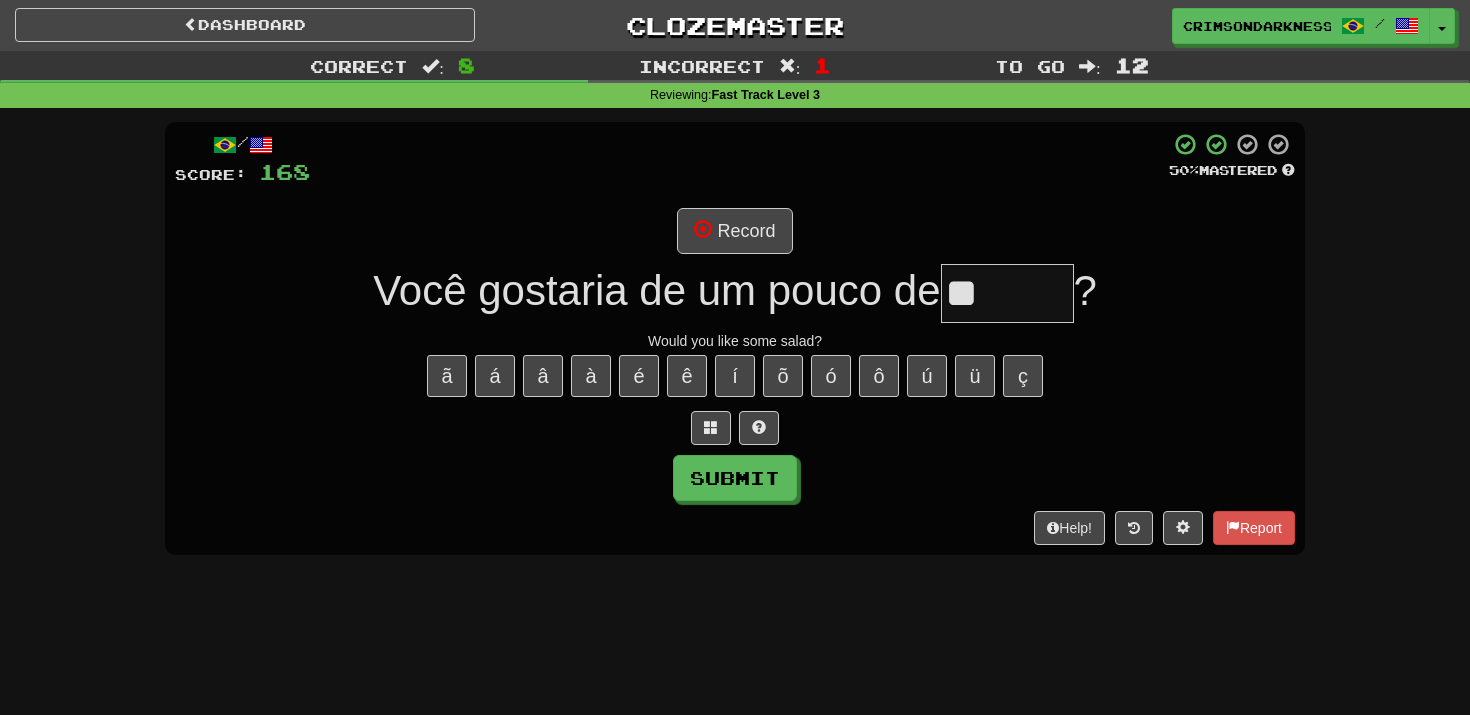 type on "*" 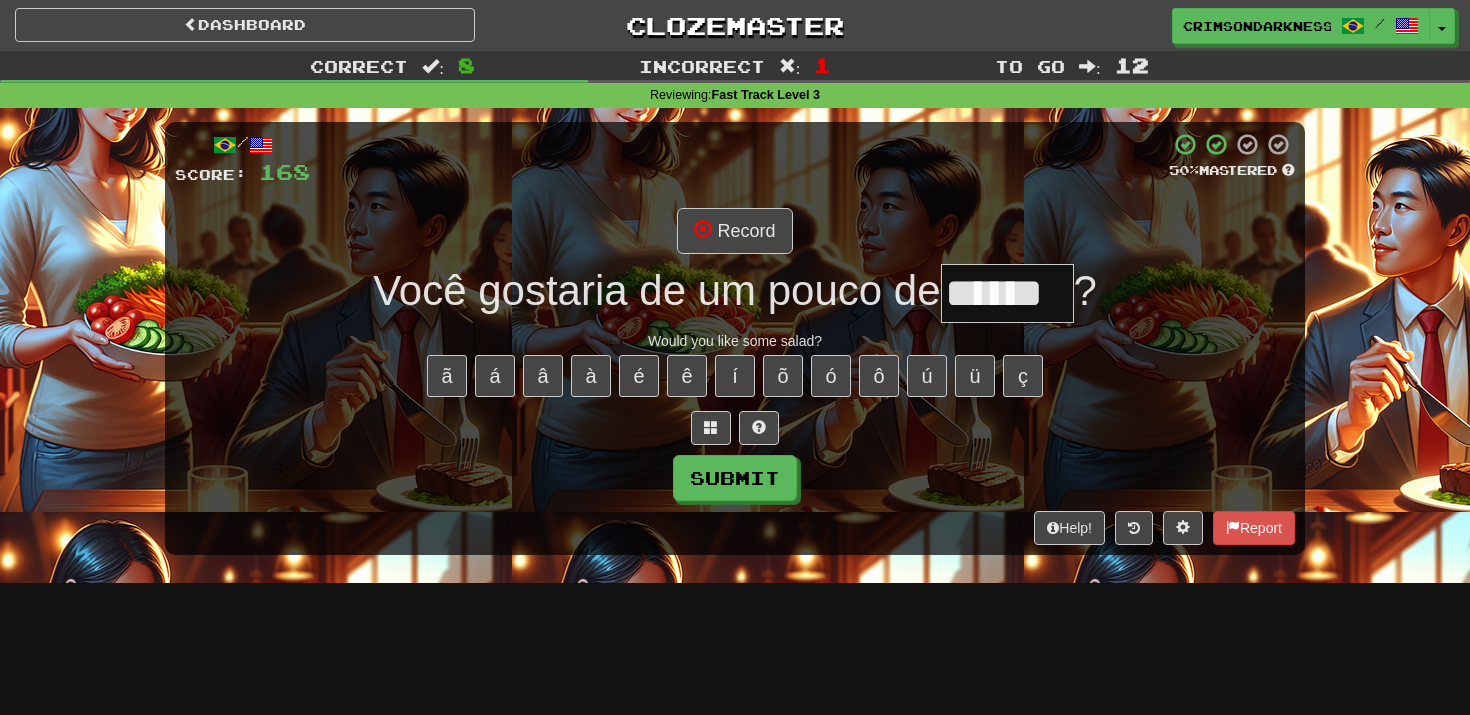 type on "******" 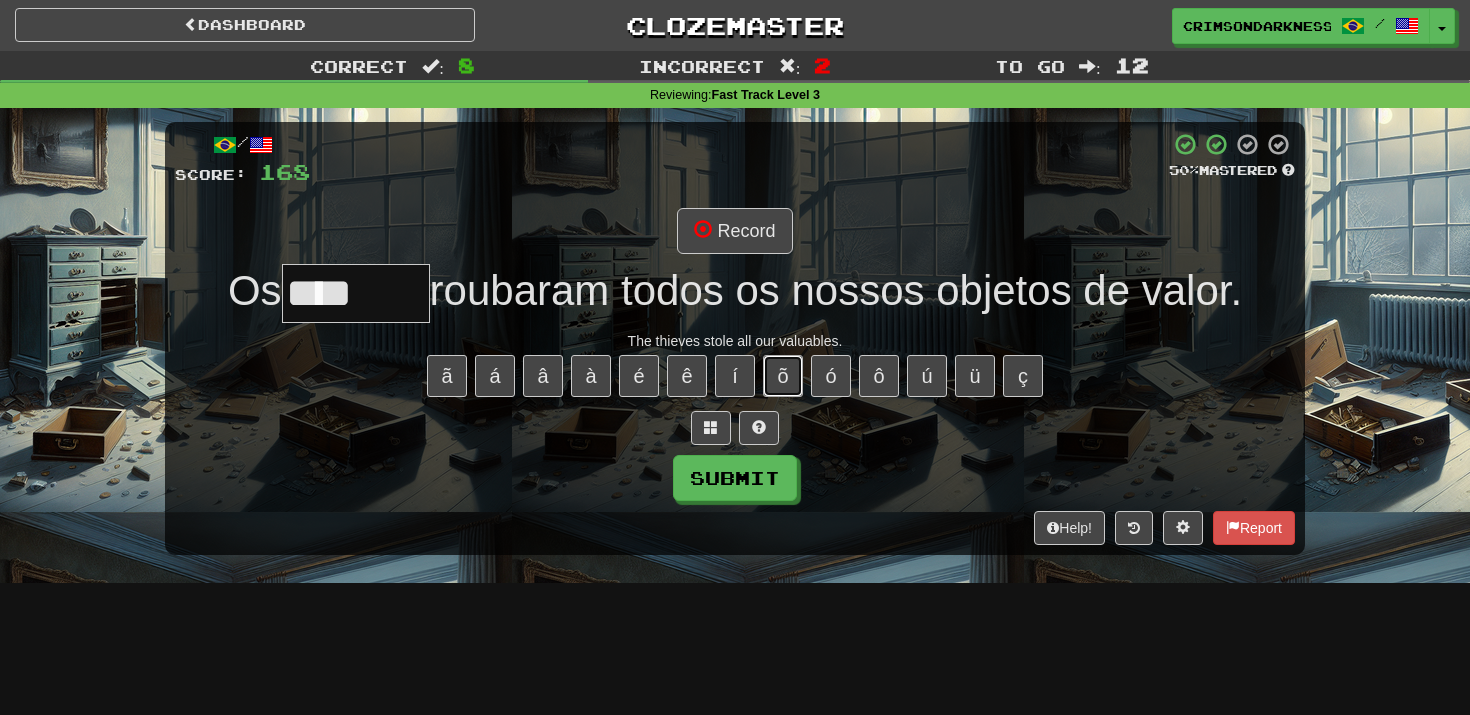 click on "õ" at bounding box center [783, 376] 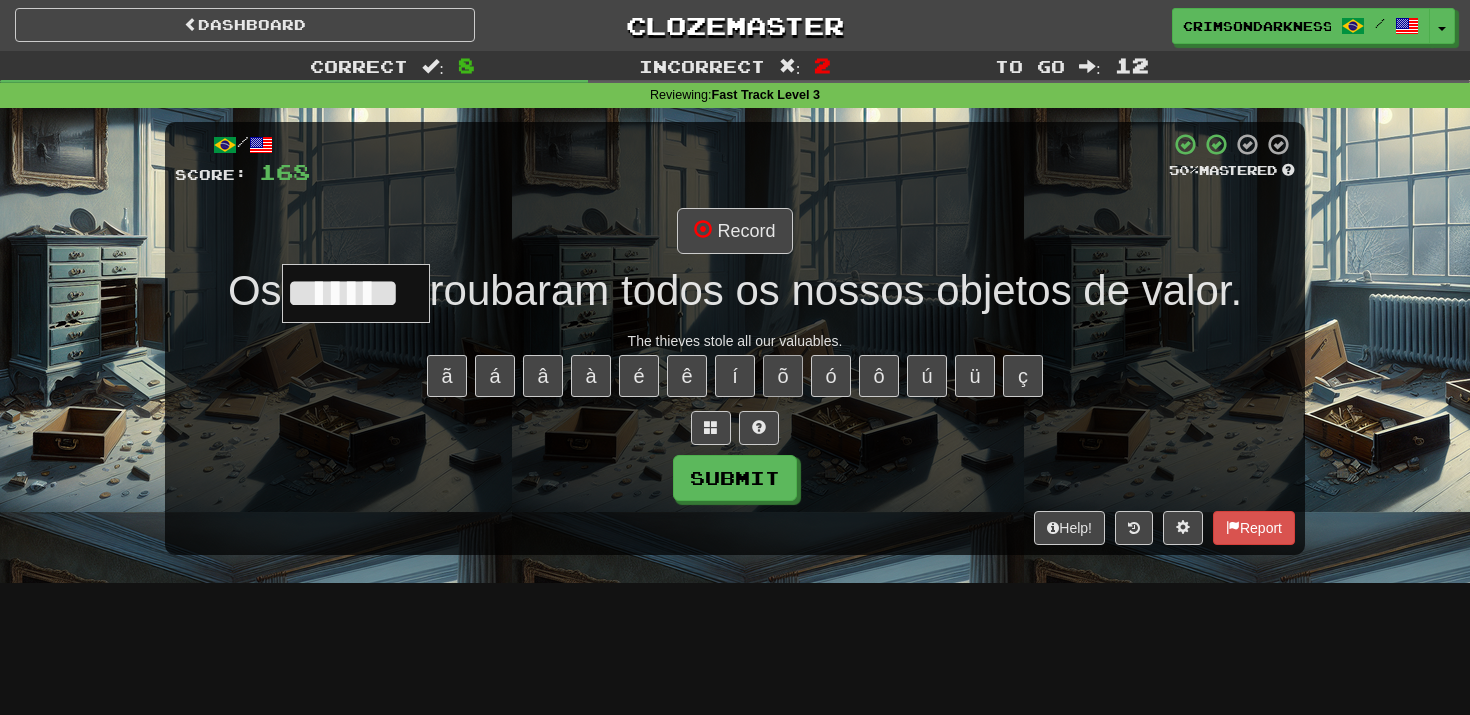 type on "*******" 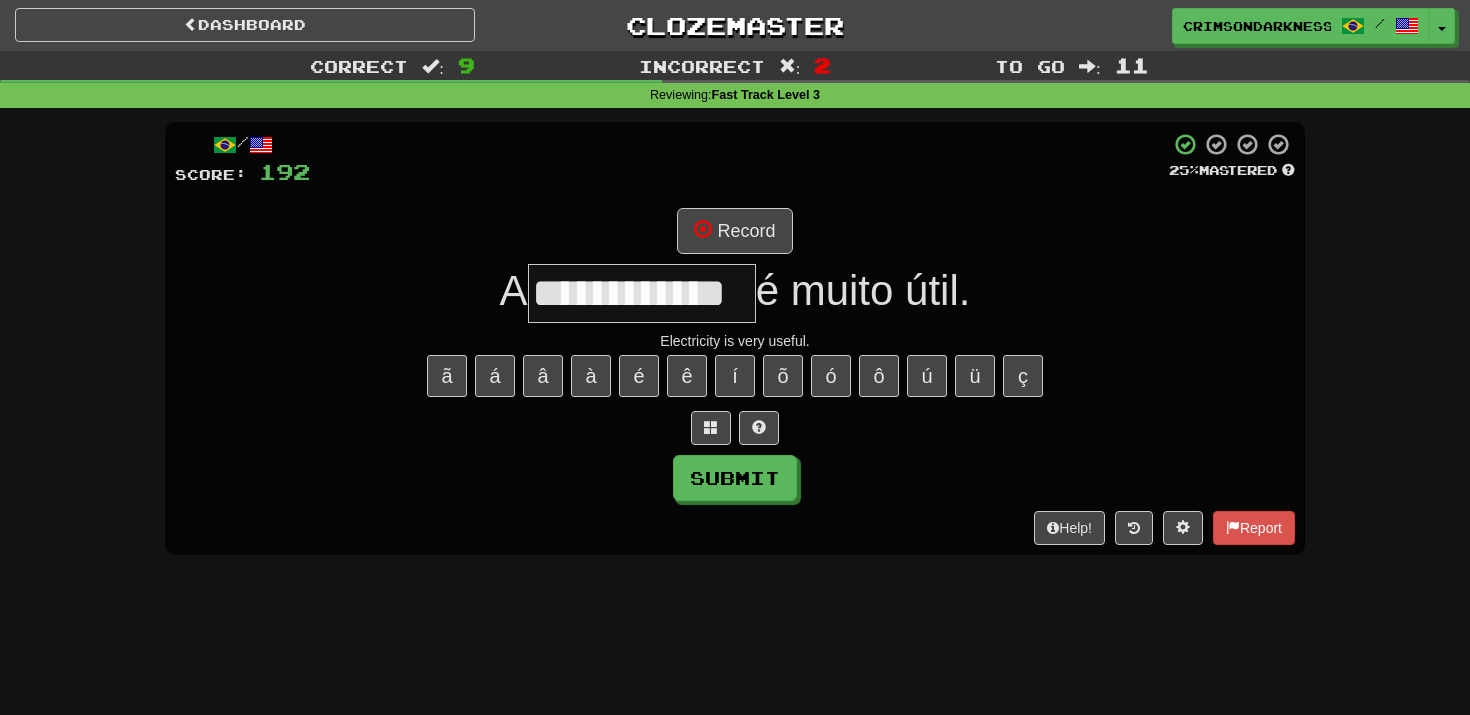 type on "**********" 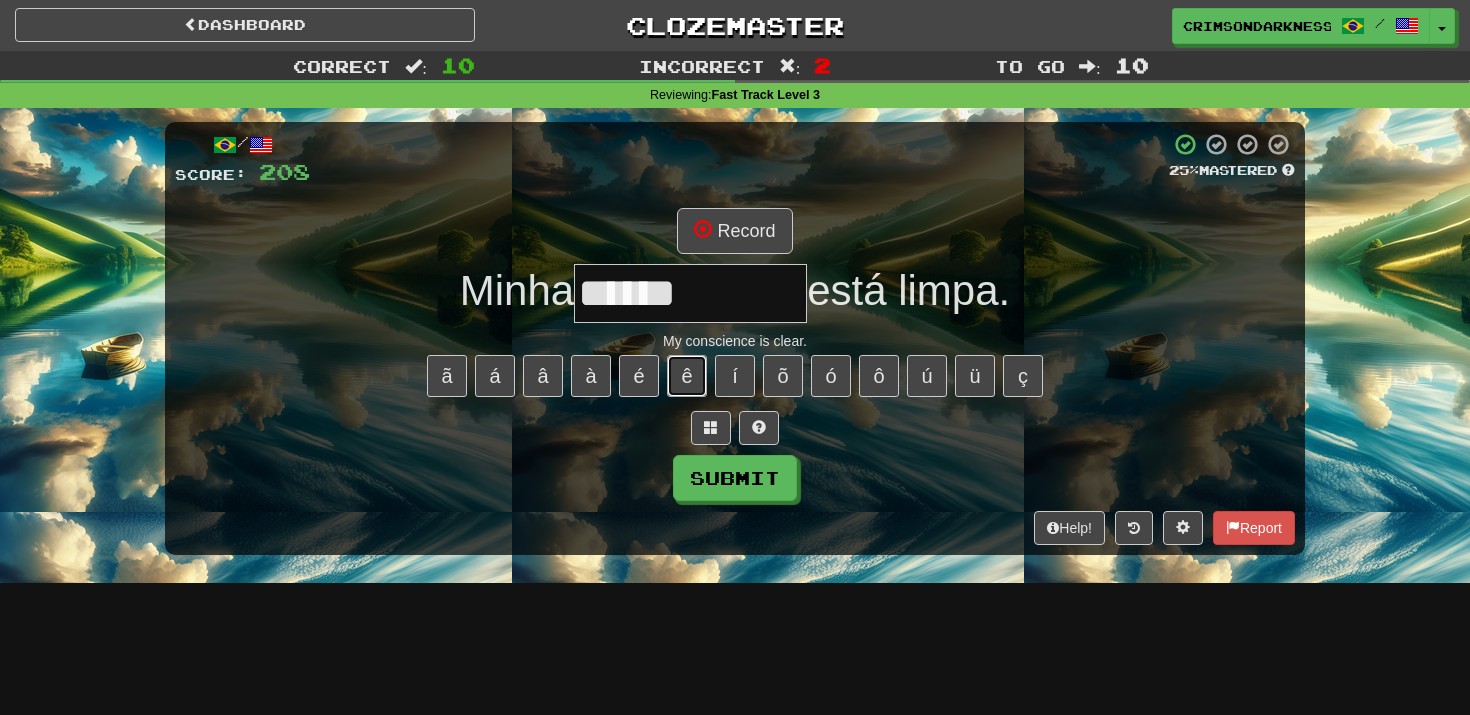 click on "ê" at bounding box center [687, 376] 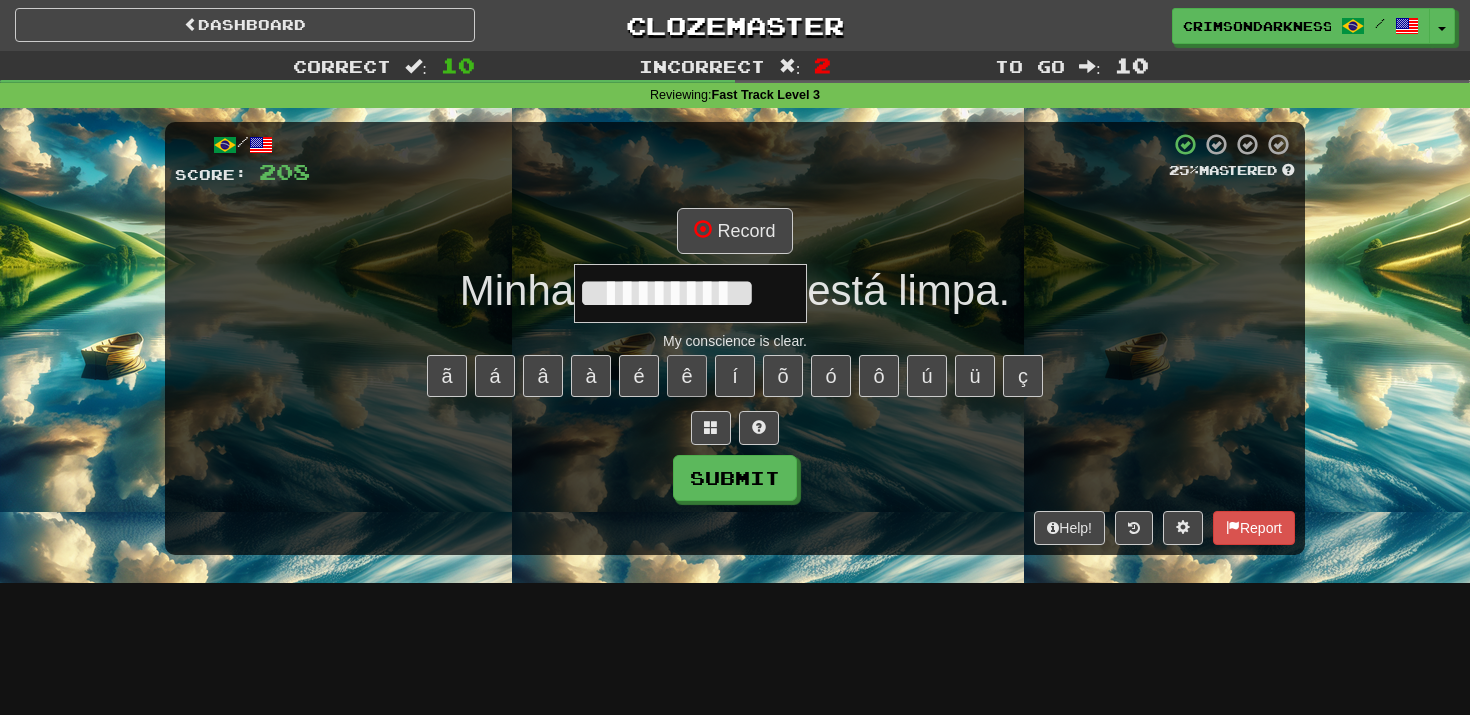 type on "**********" 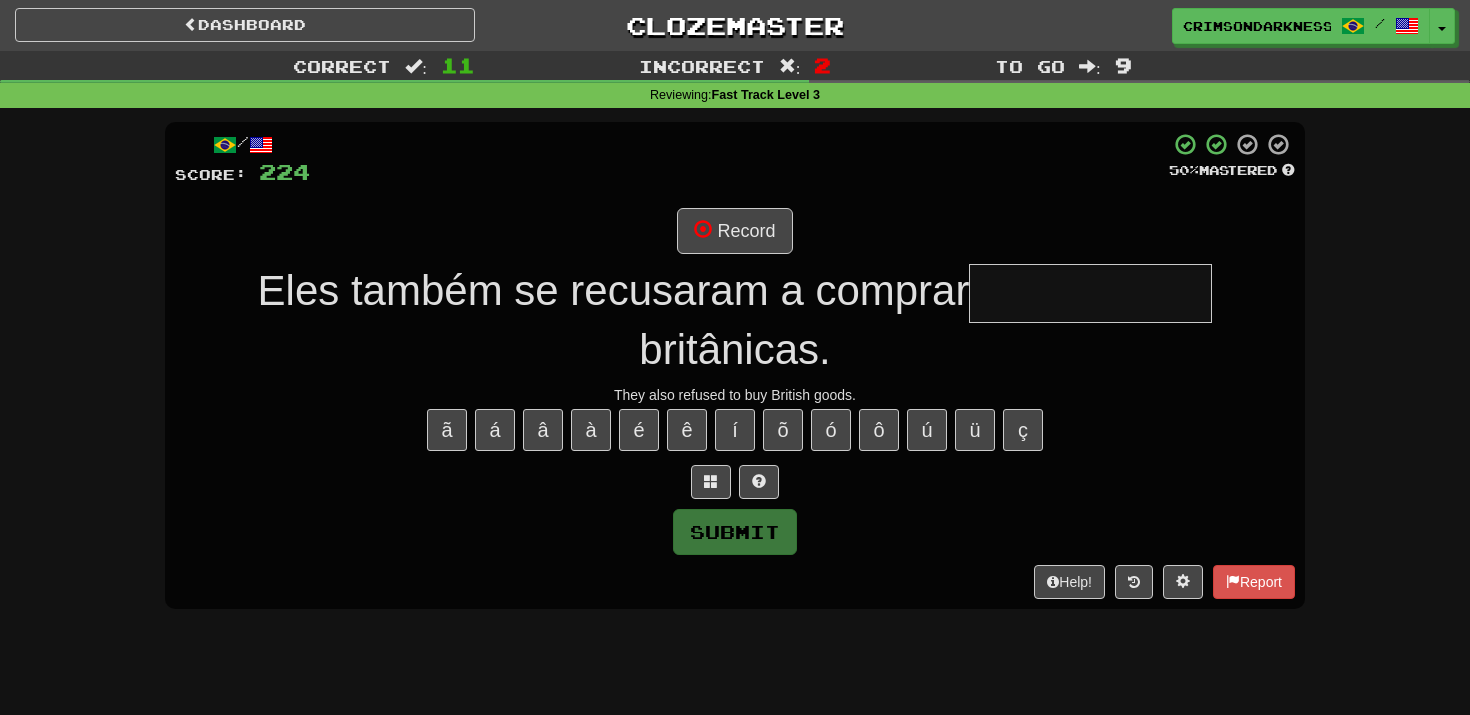 type on "**********" 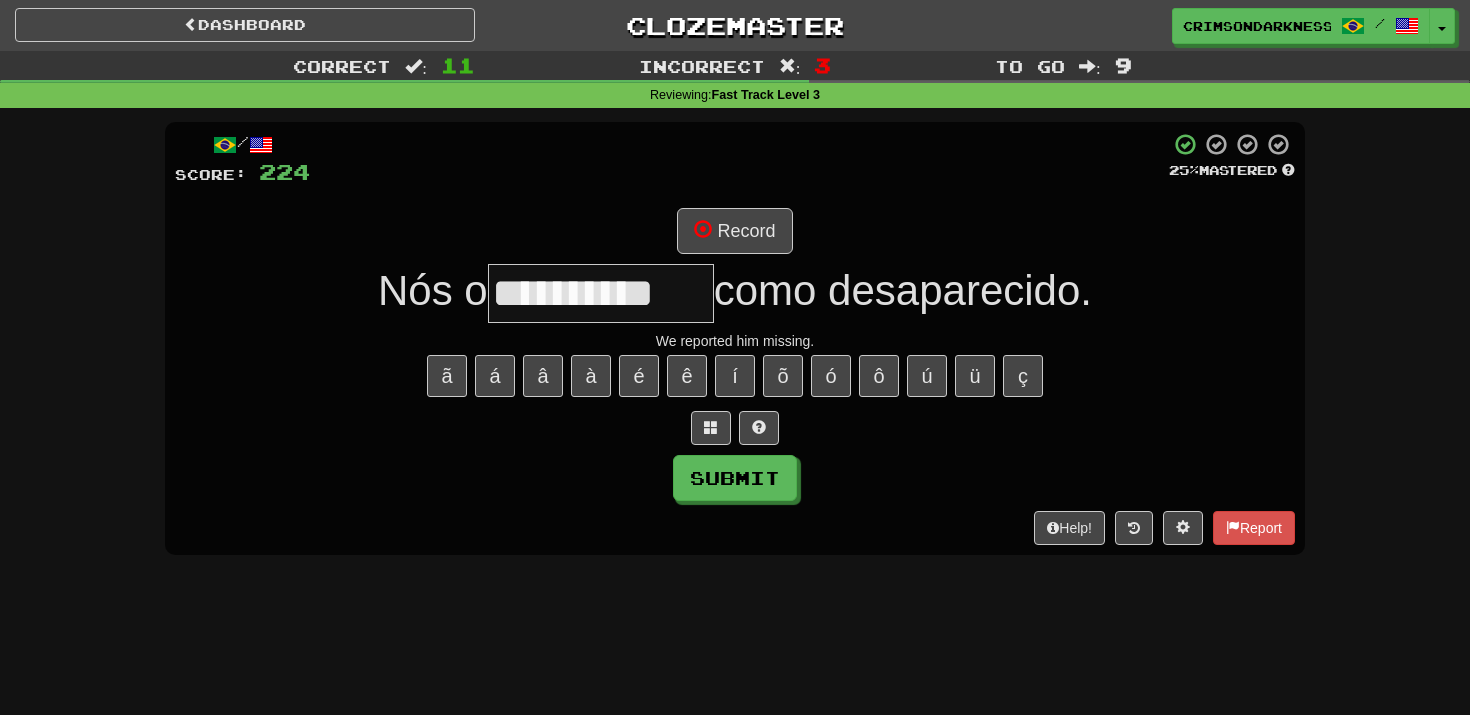 type on "**********" 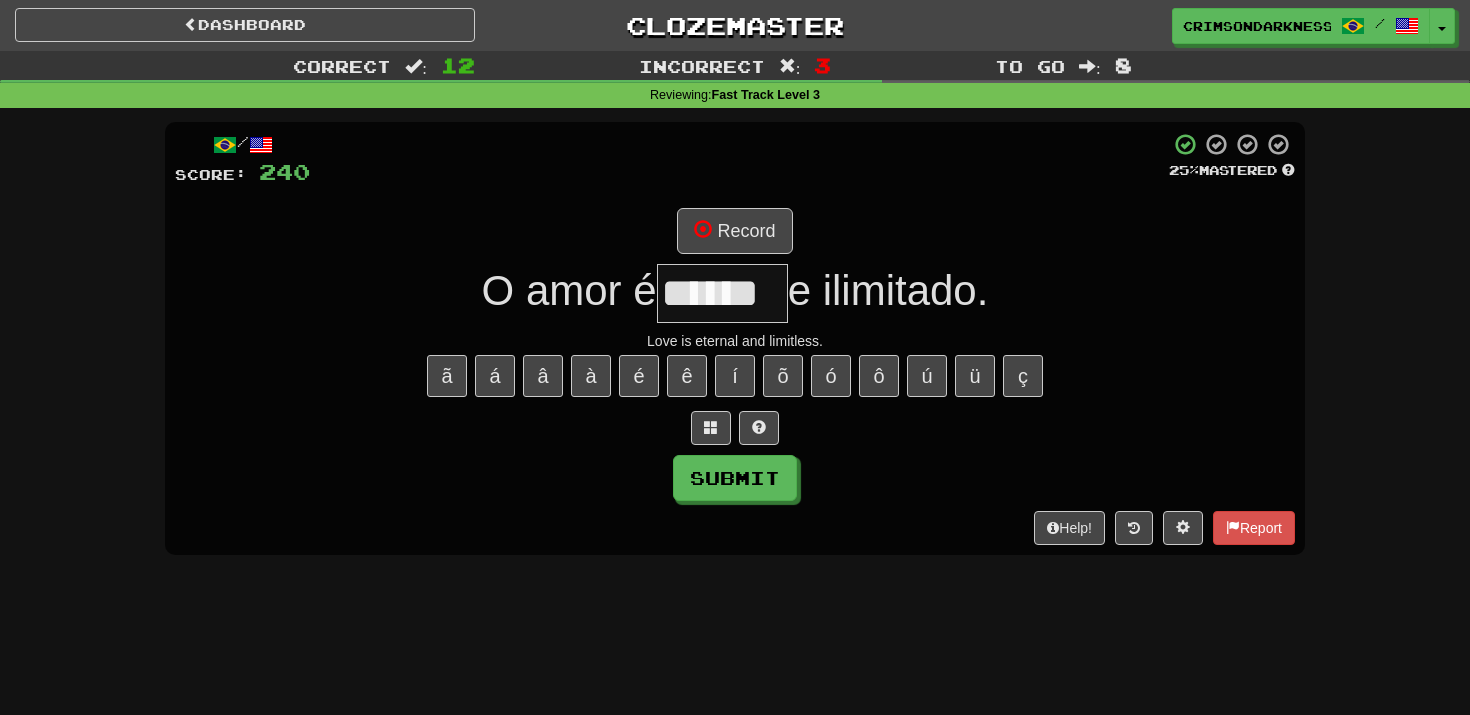 type on "******" 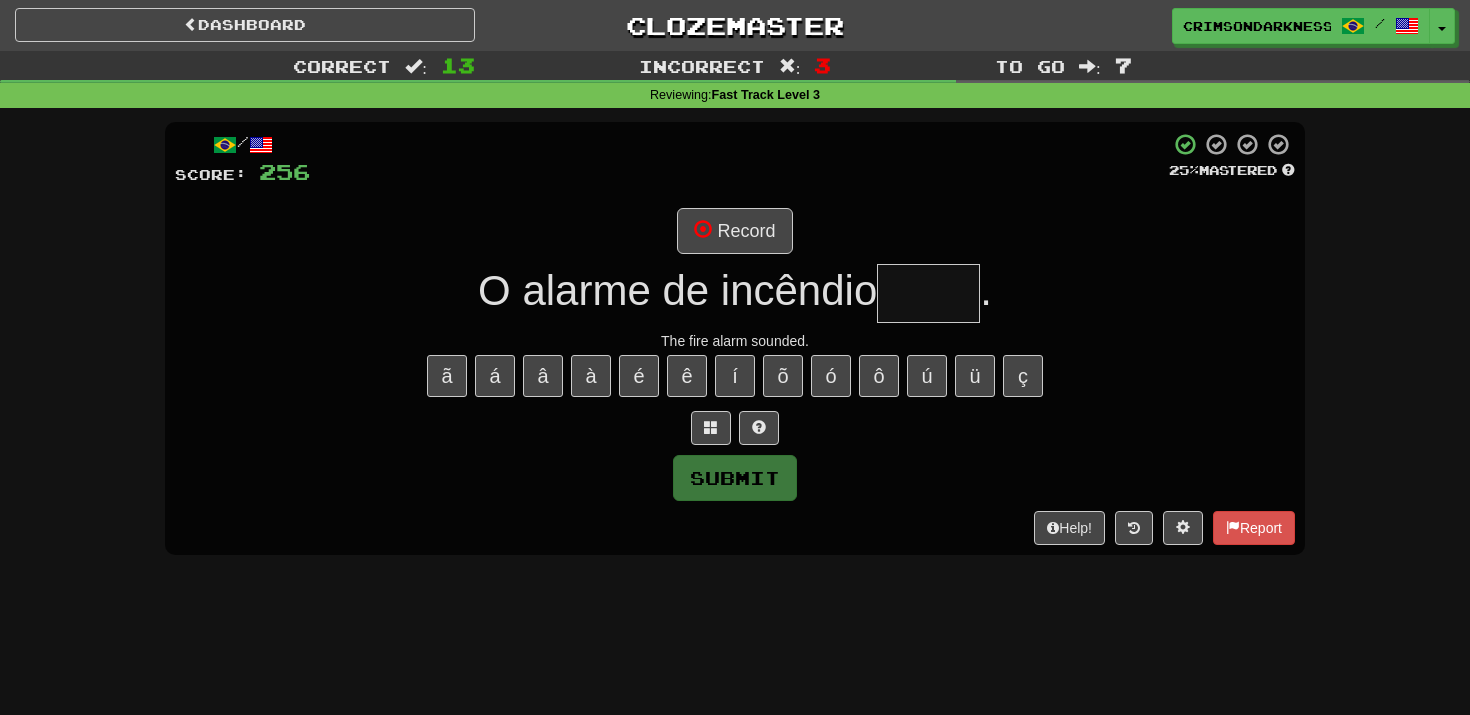 type on "****" 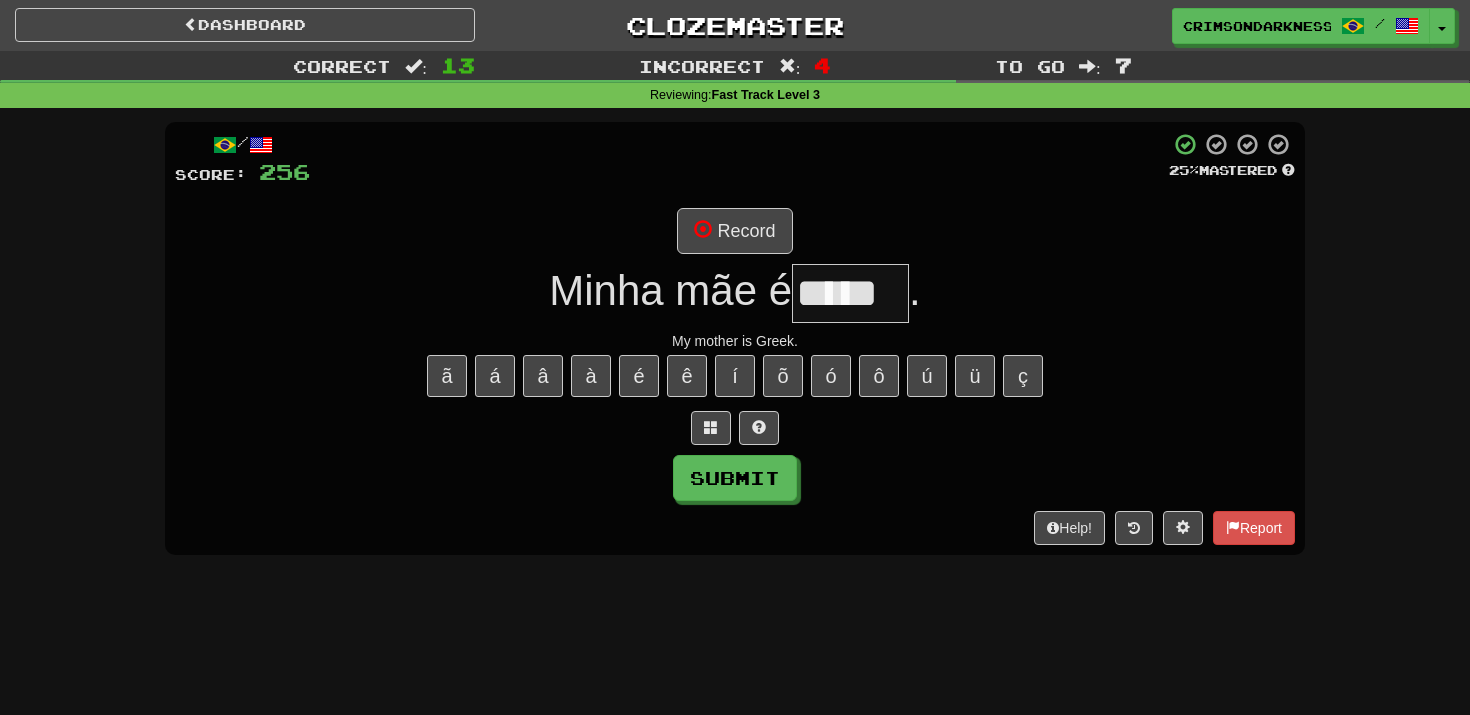 type on "*****" 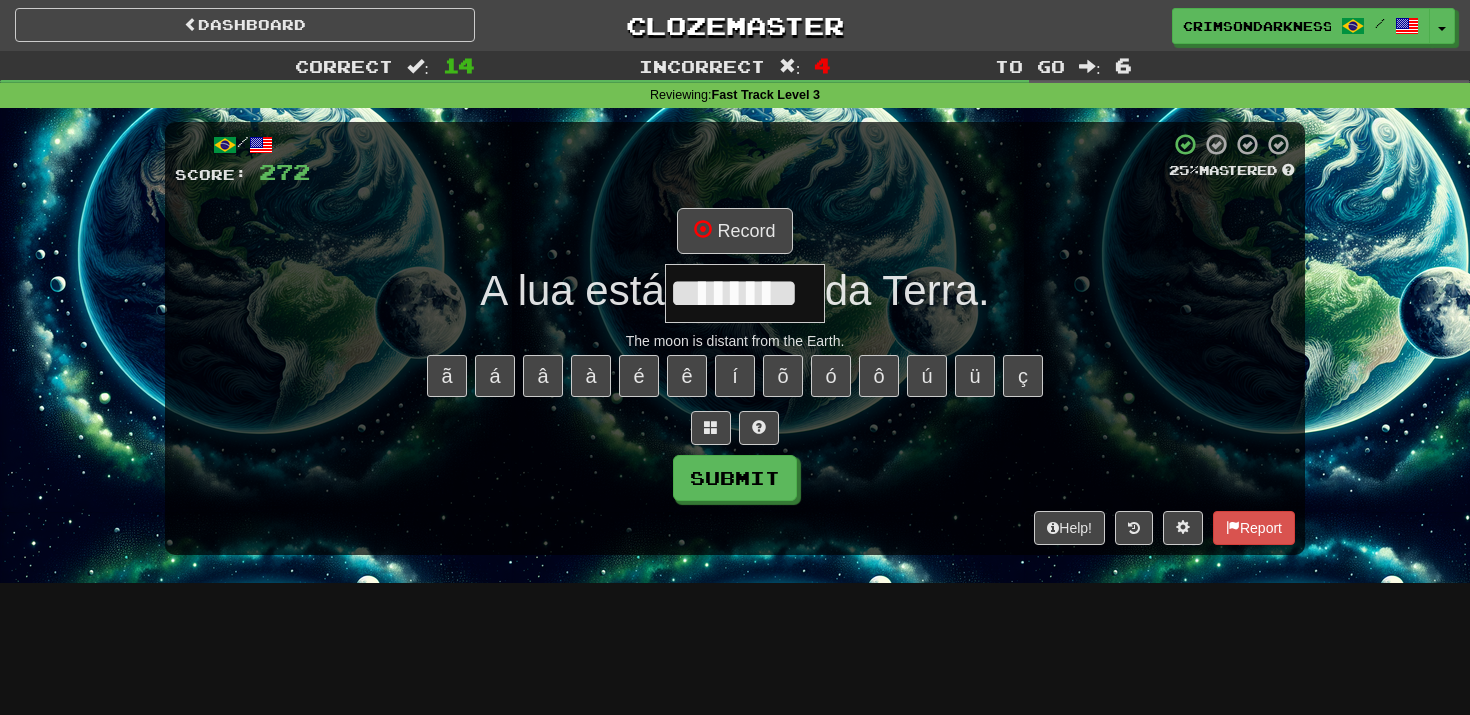 type on "********" 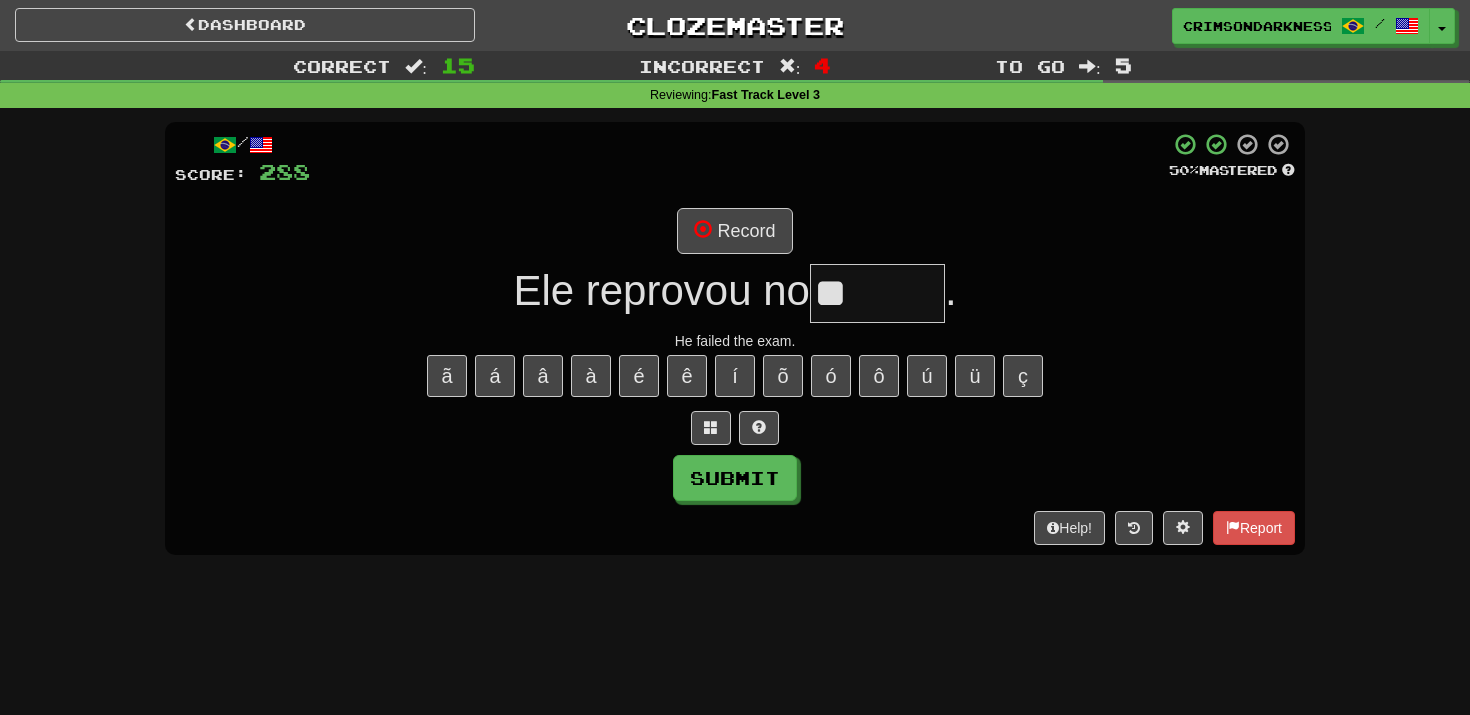 type on "*" 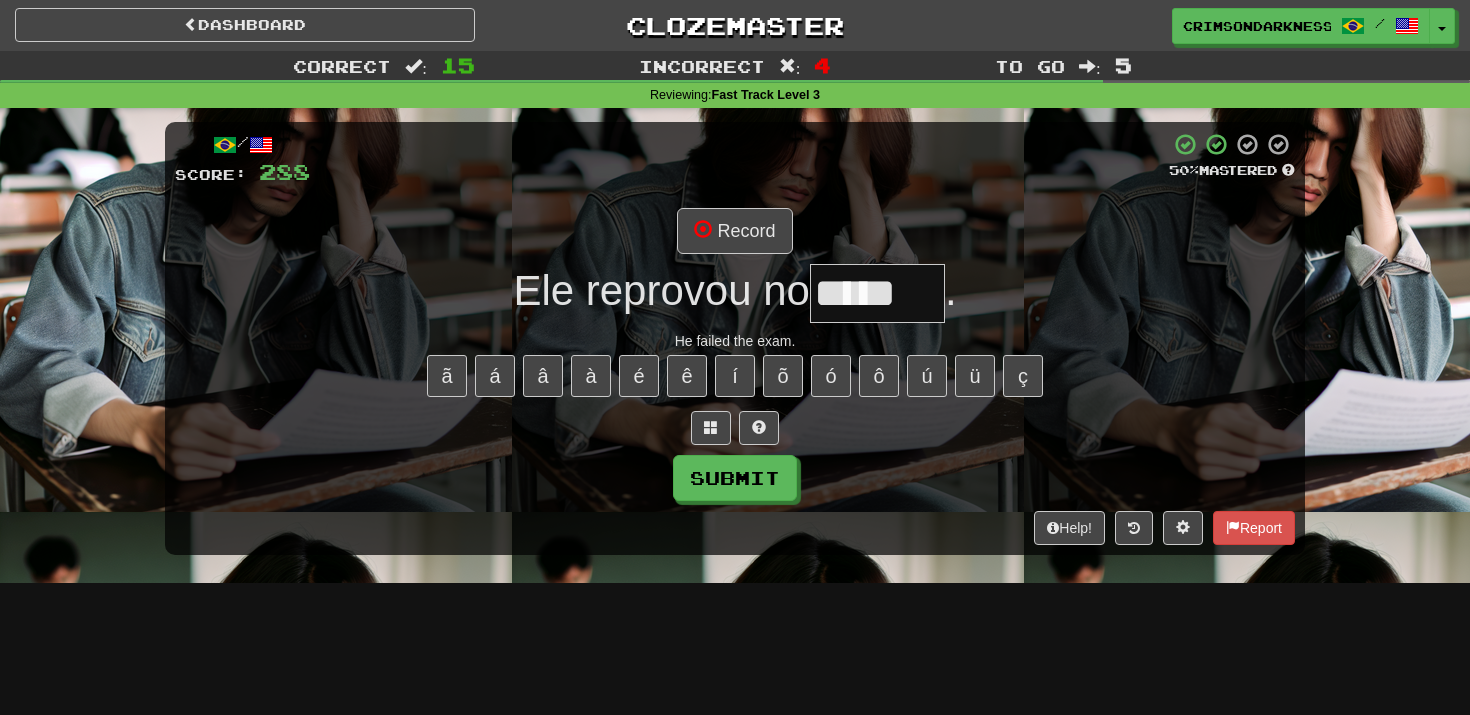 type on "*****" 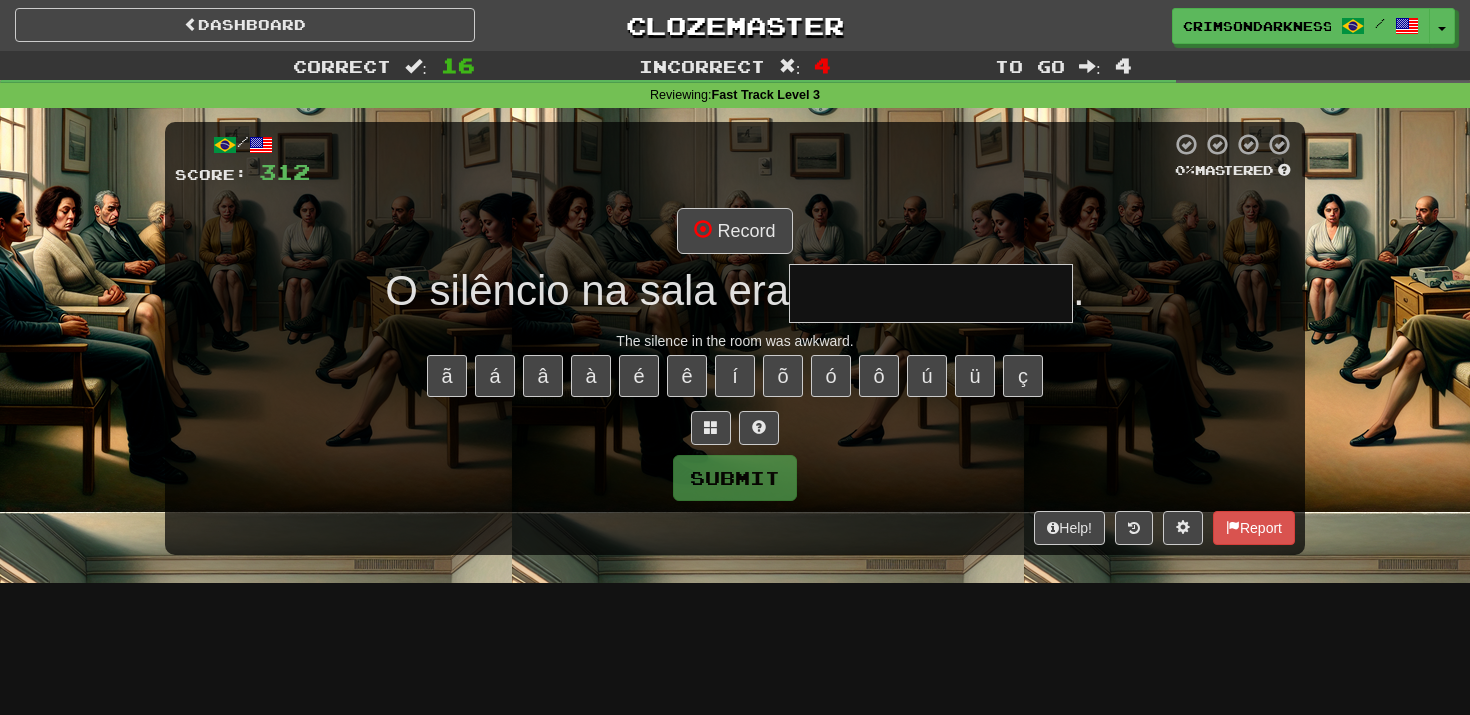 type on "*" 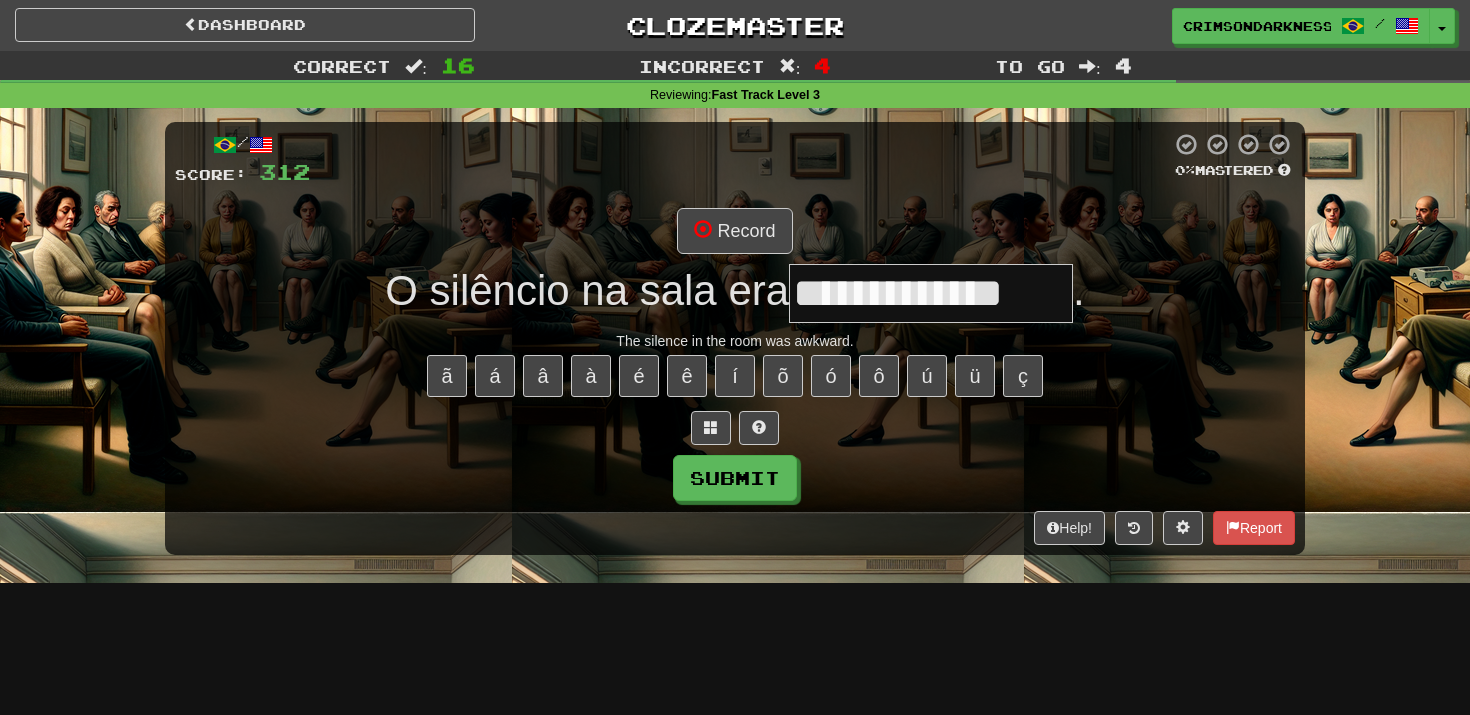 type on "**********" 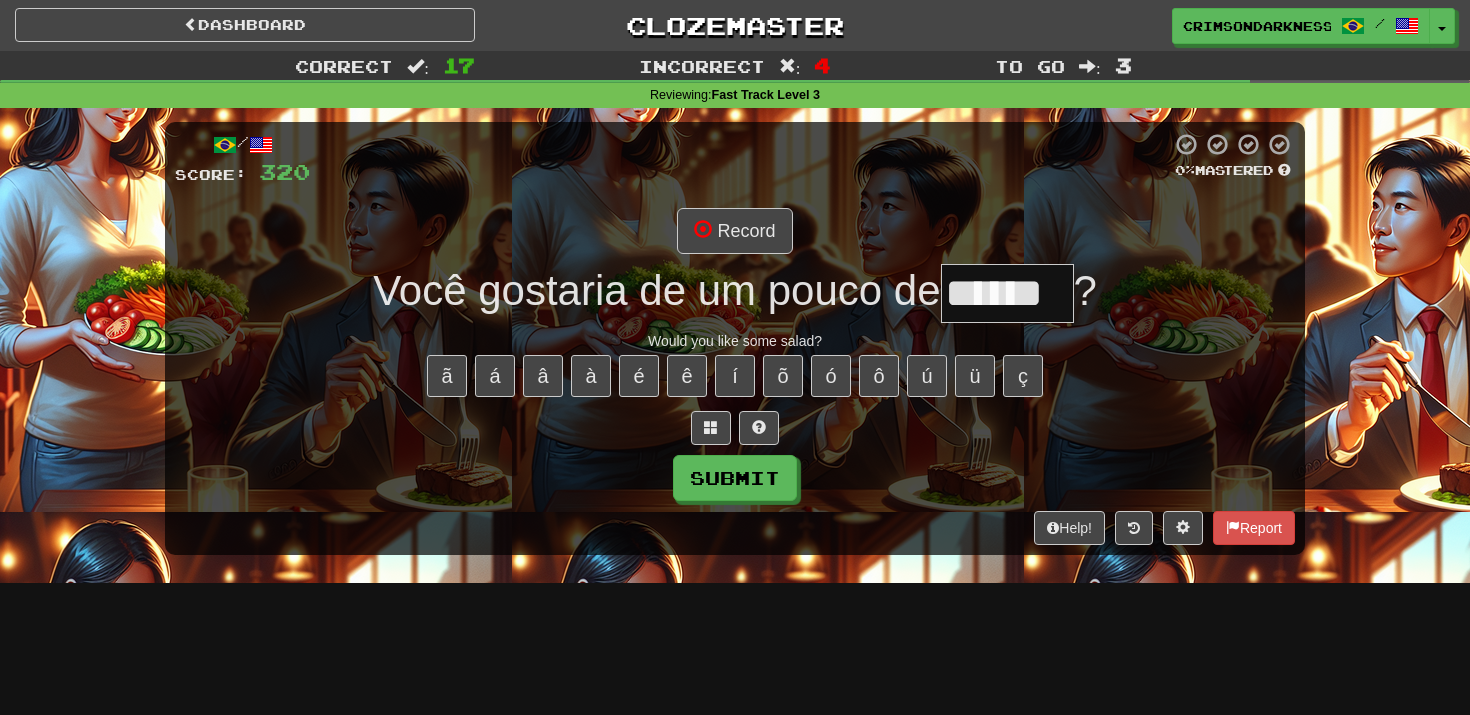 type on "******" 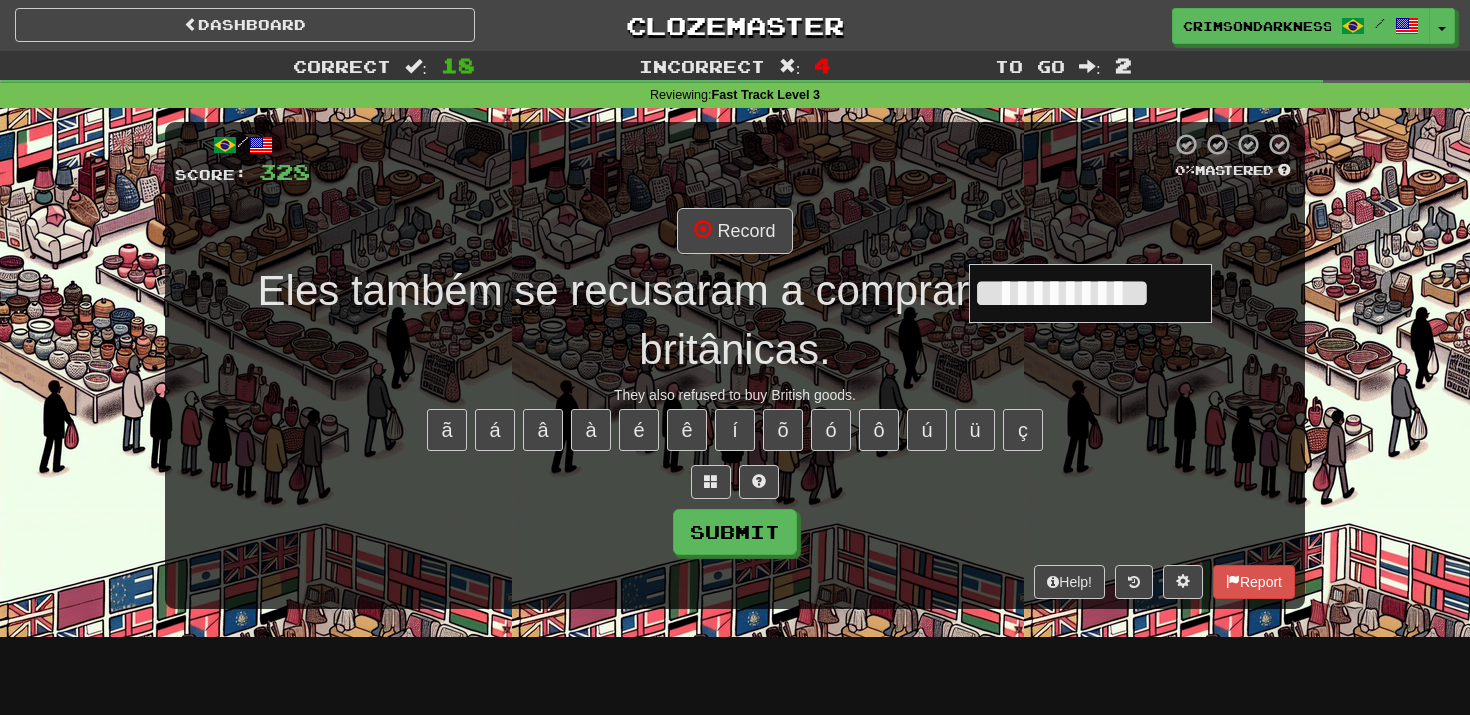 type on "**********" 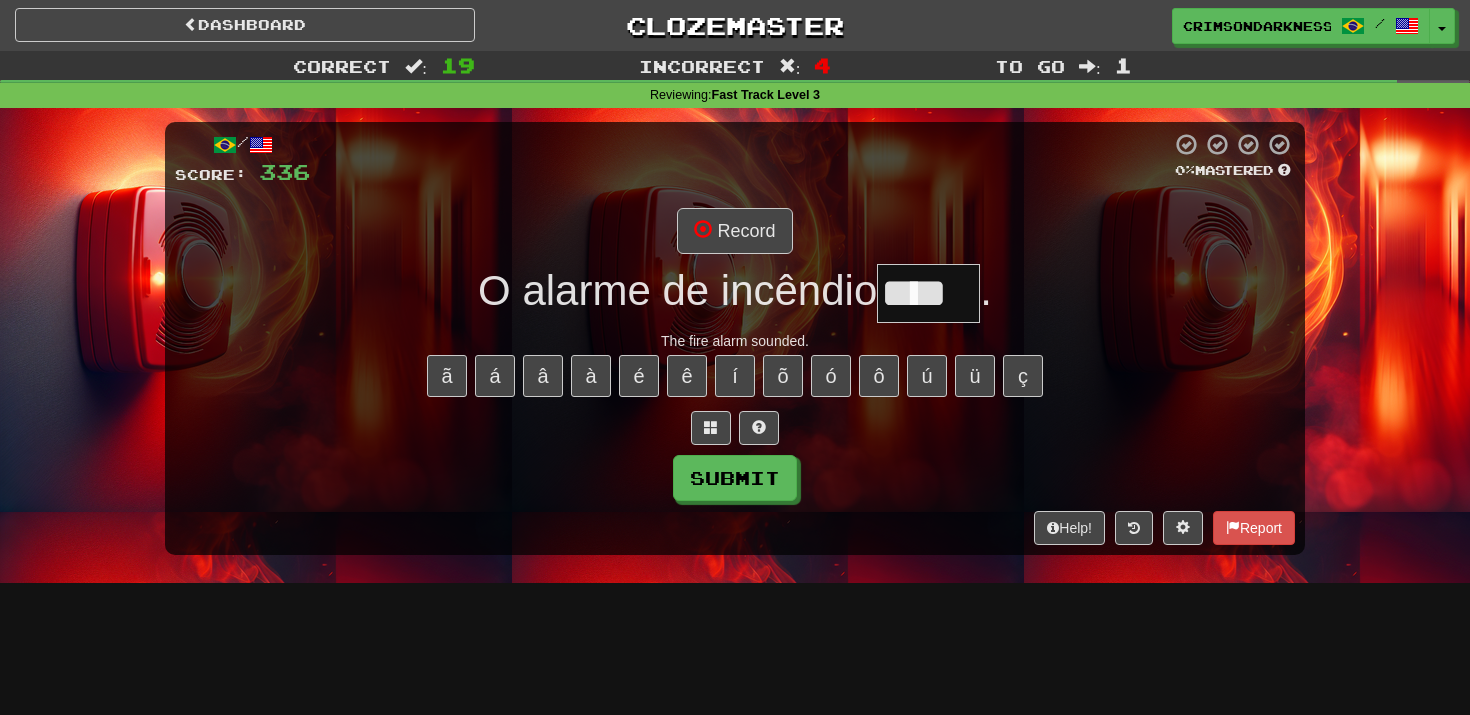 type on "****" 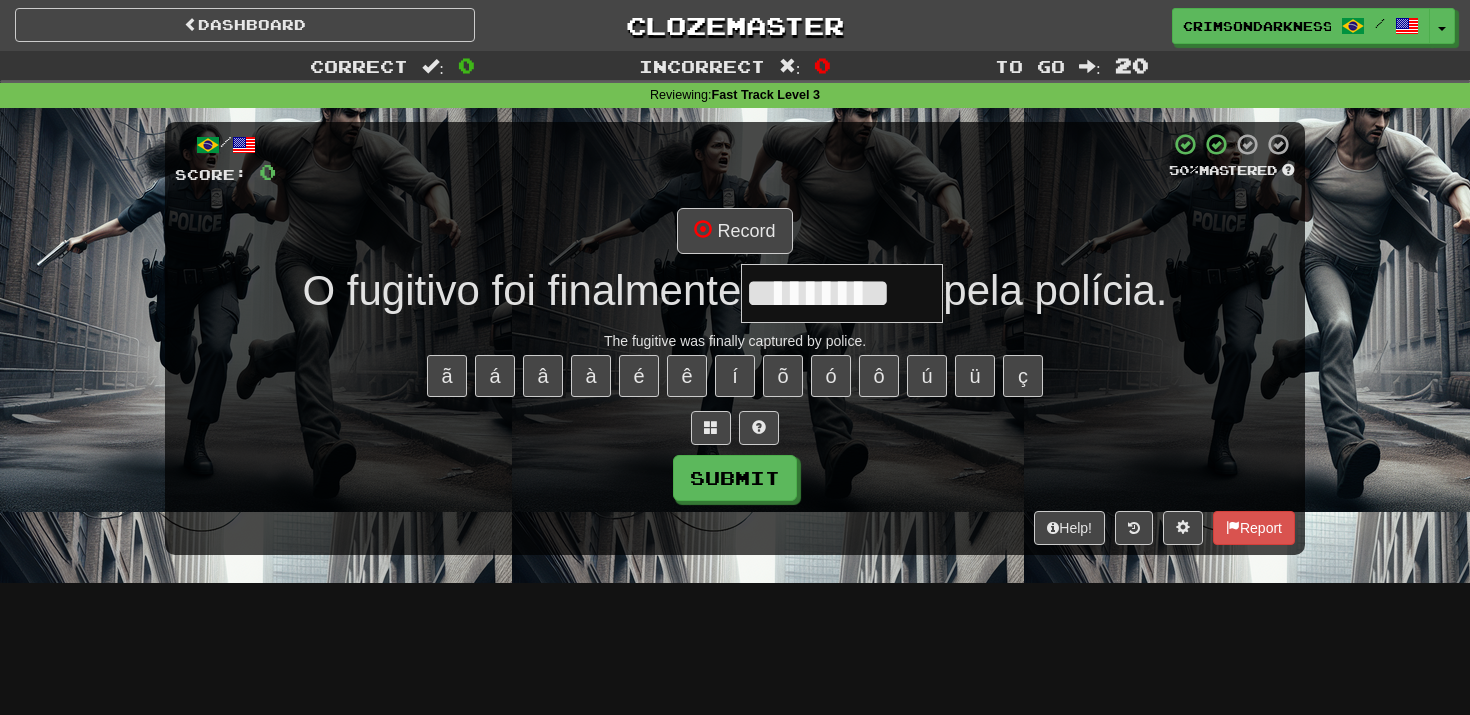 type on "*********" 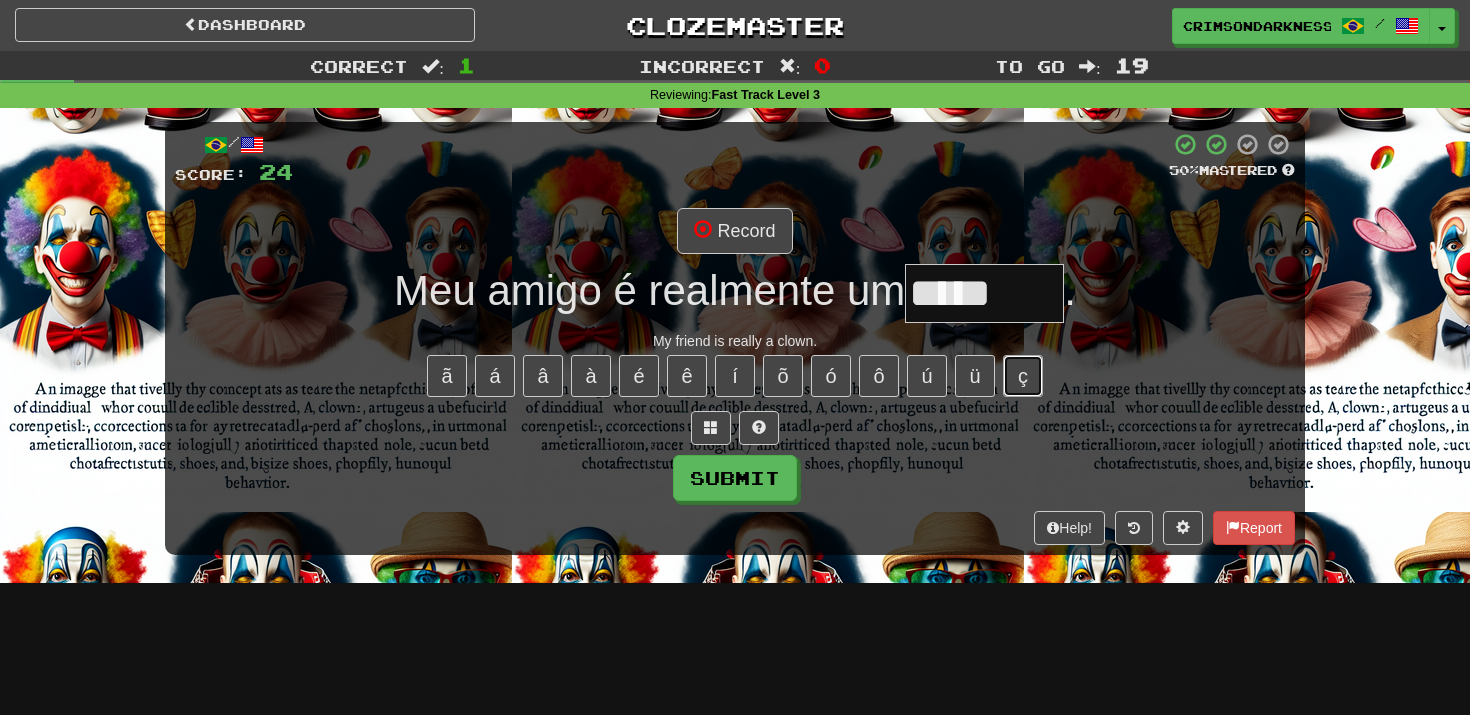 click on "ç" at bounding box center [1023, 376] 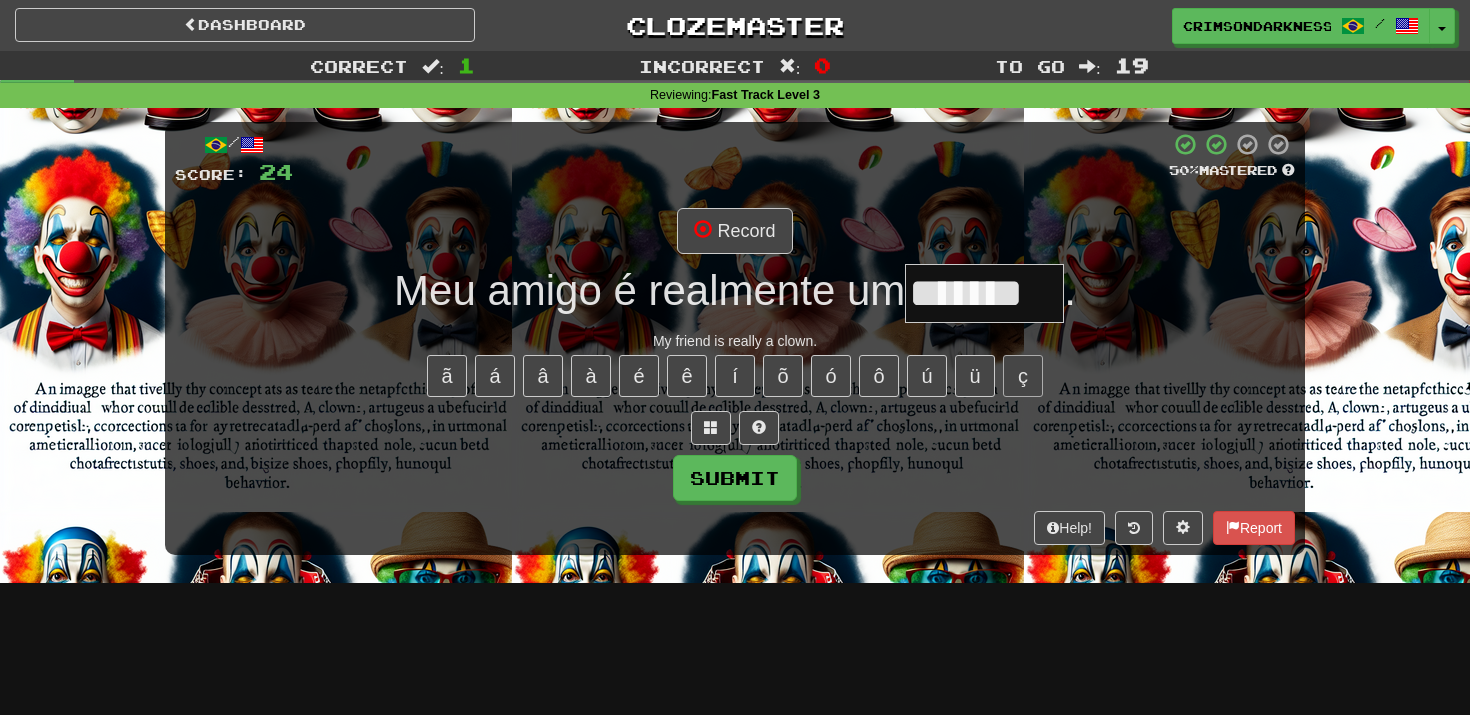 type on "*******" 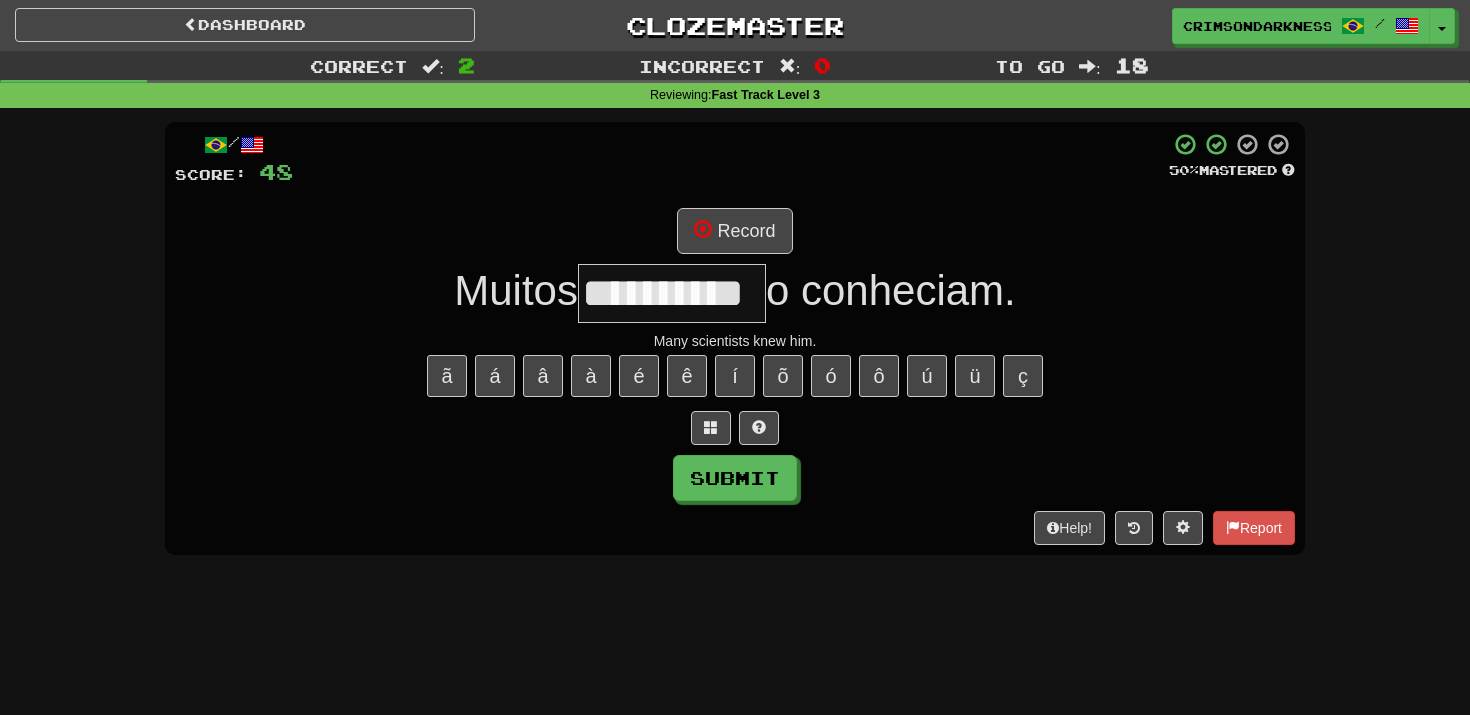 type on "**********" 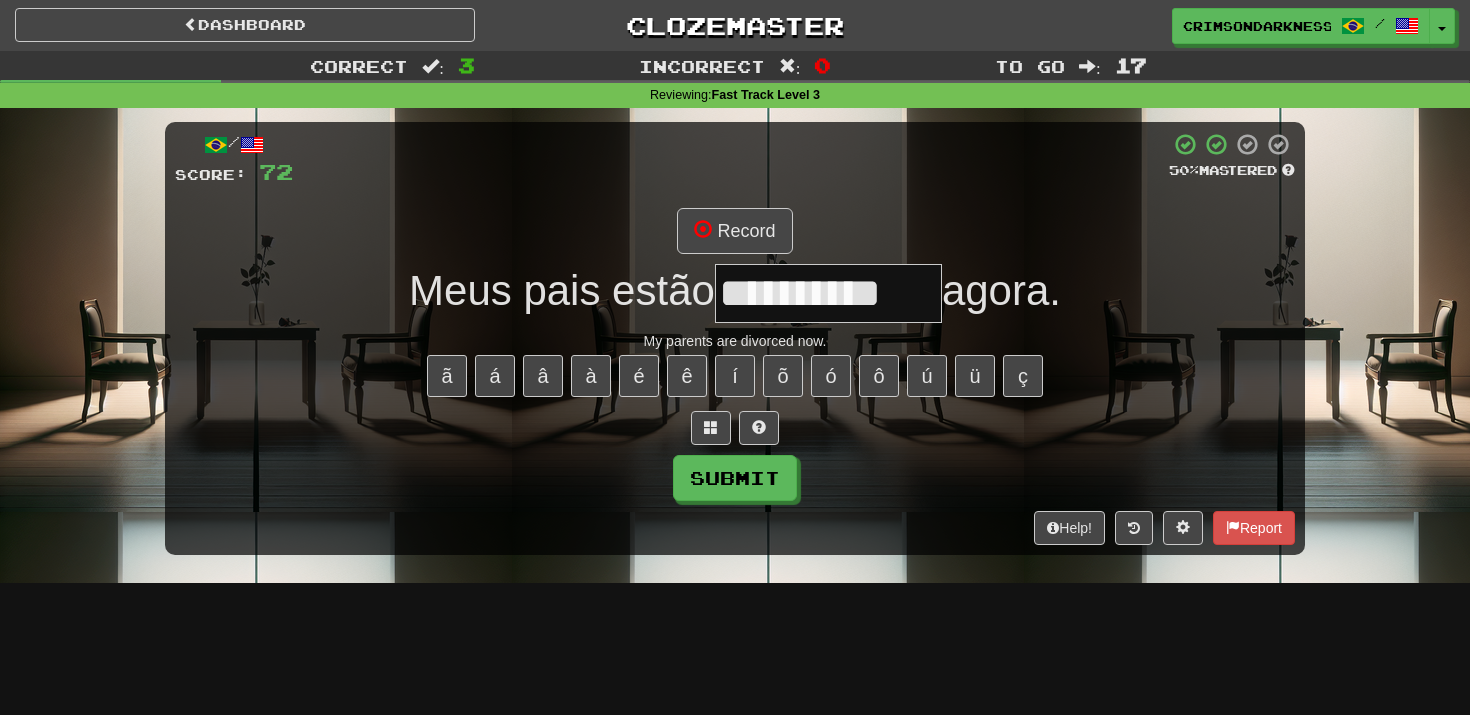 type on "**********" 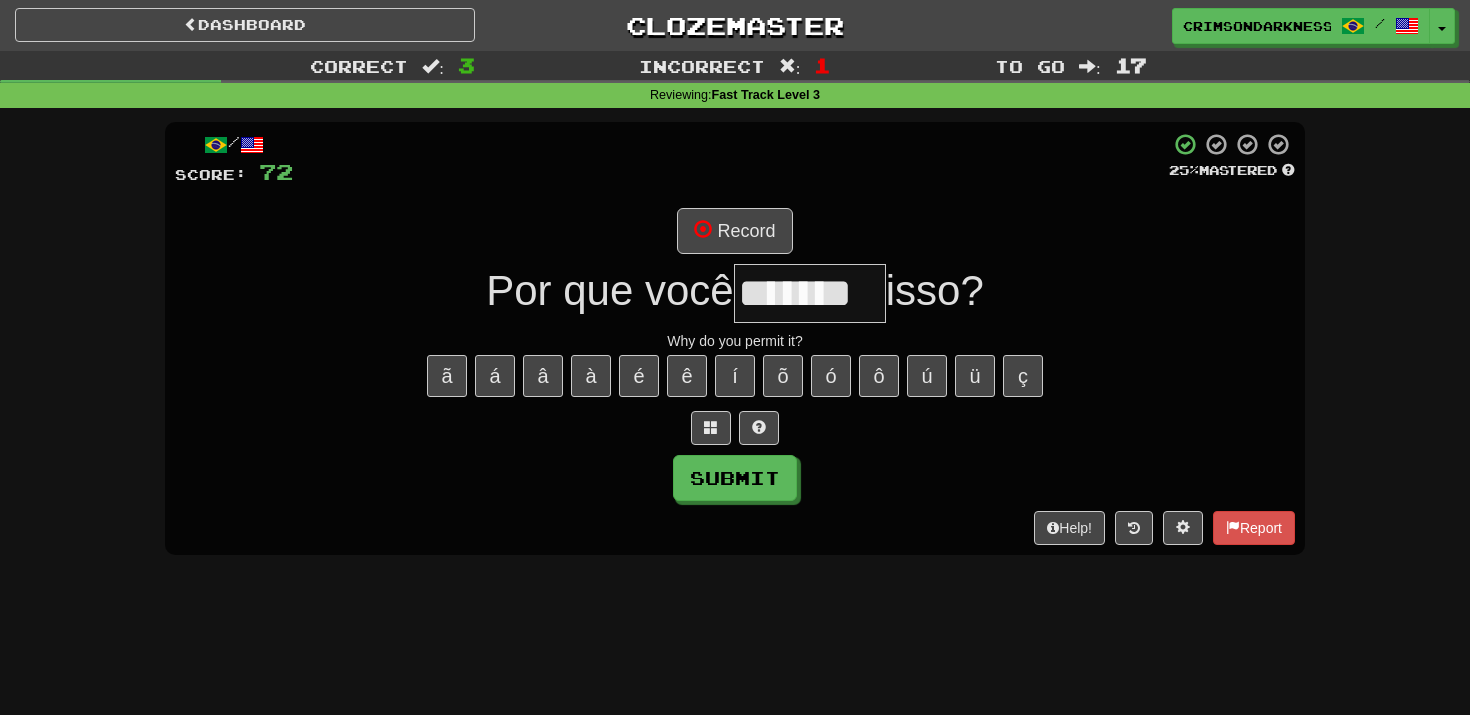 type on "*******" 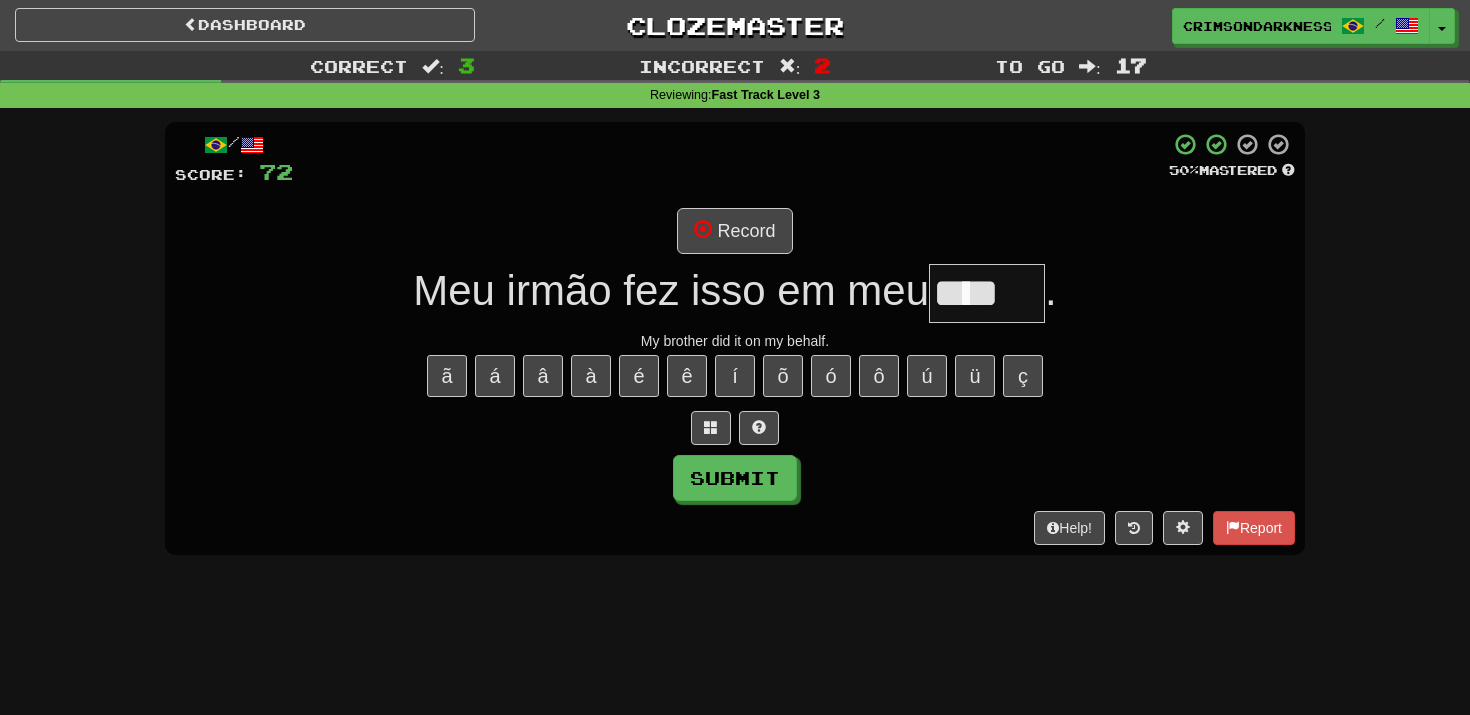 type on "****" 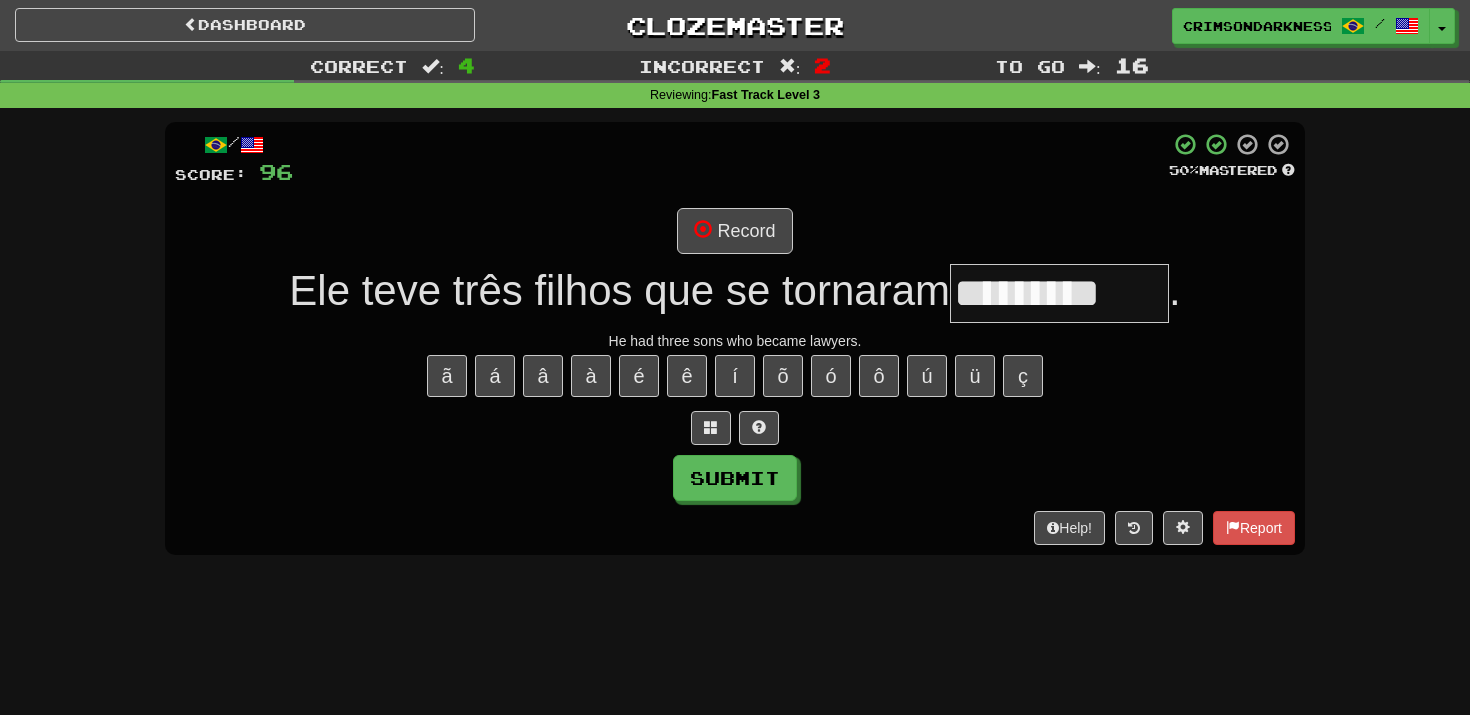 type on "*********" 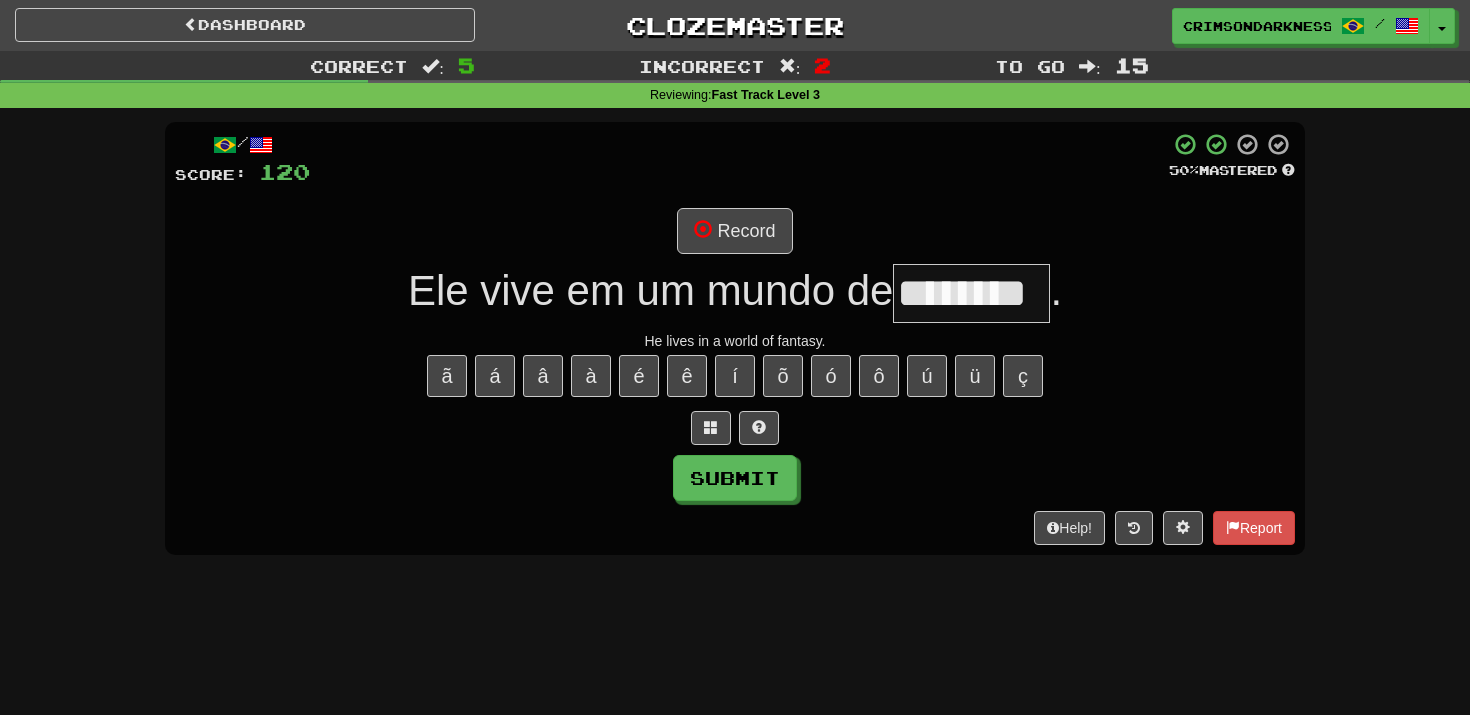 type on "********" 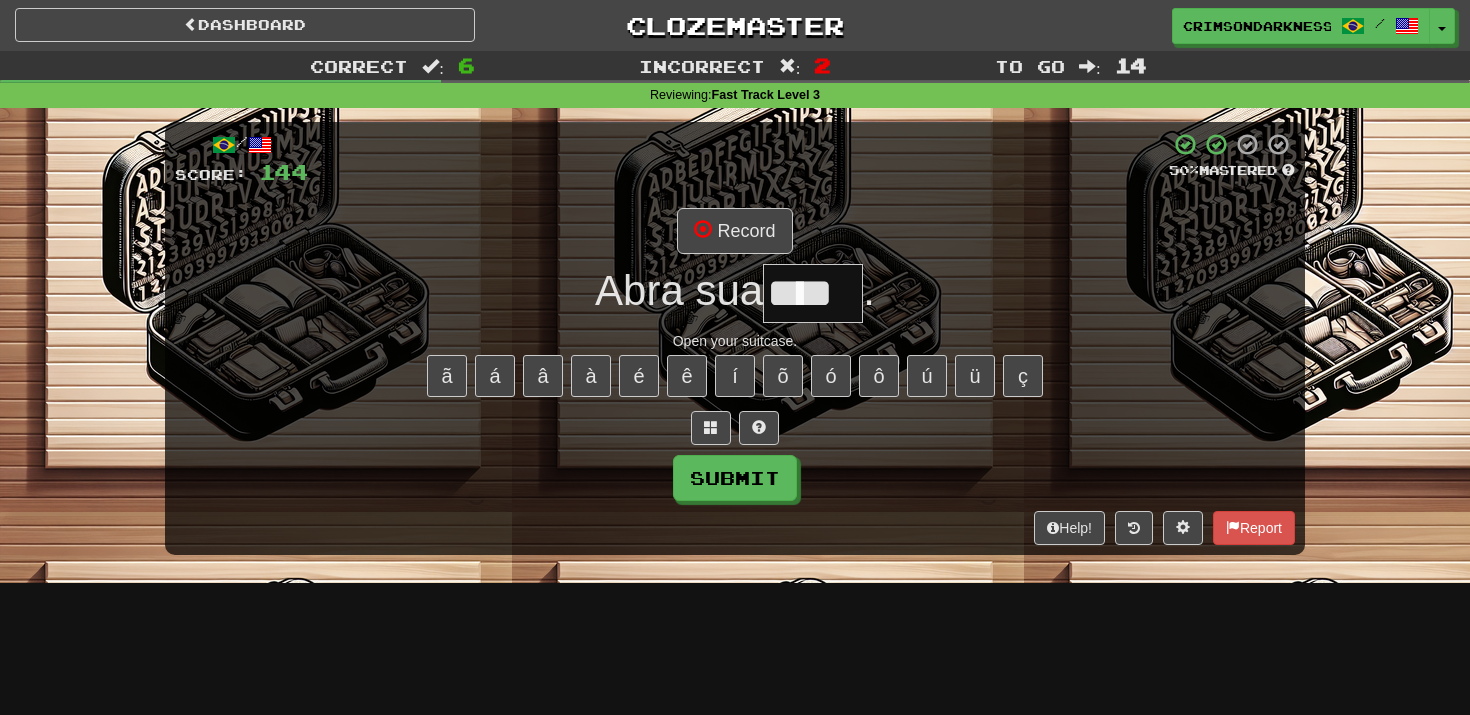 type on "****" 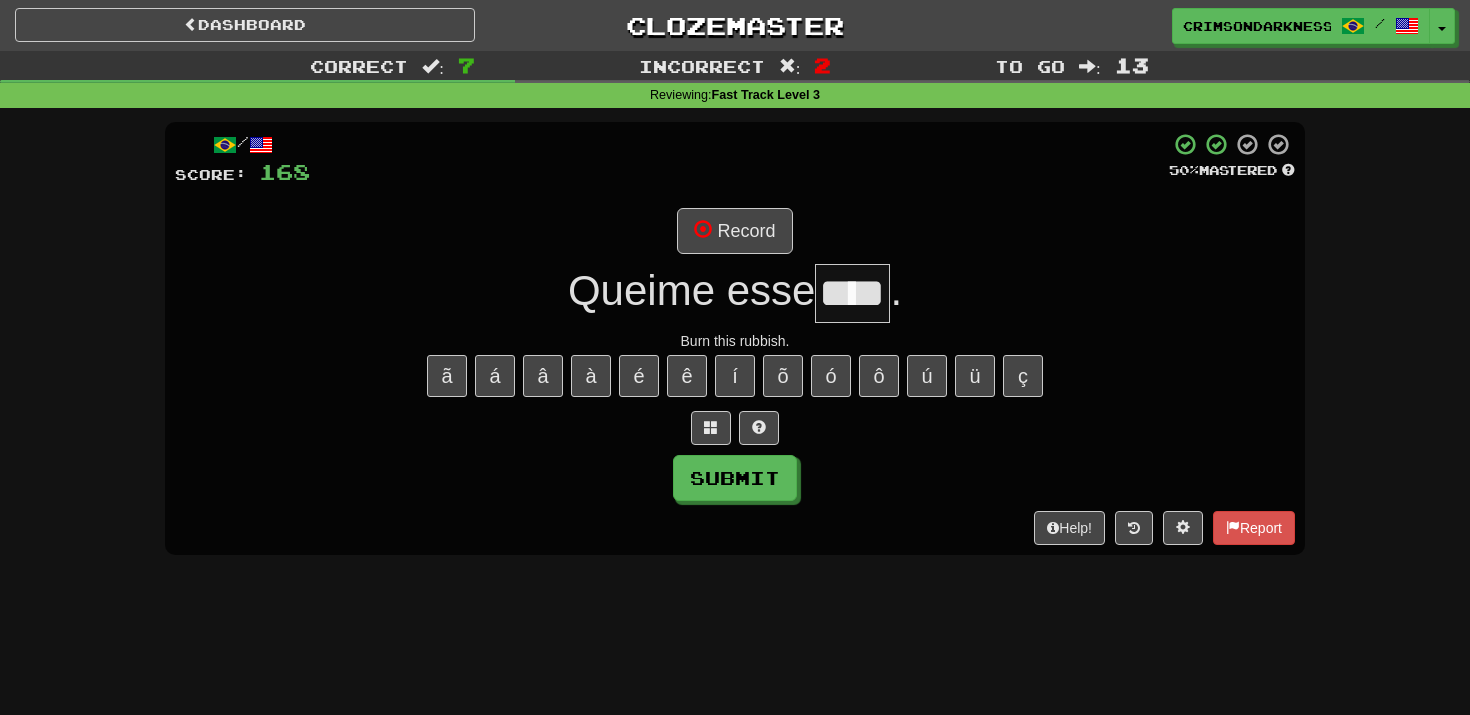 type on "****" 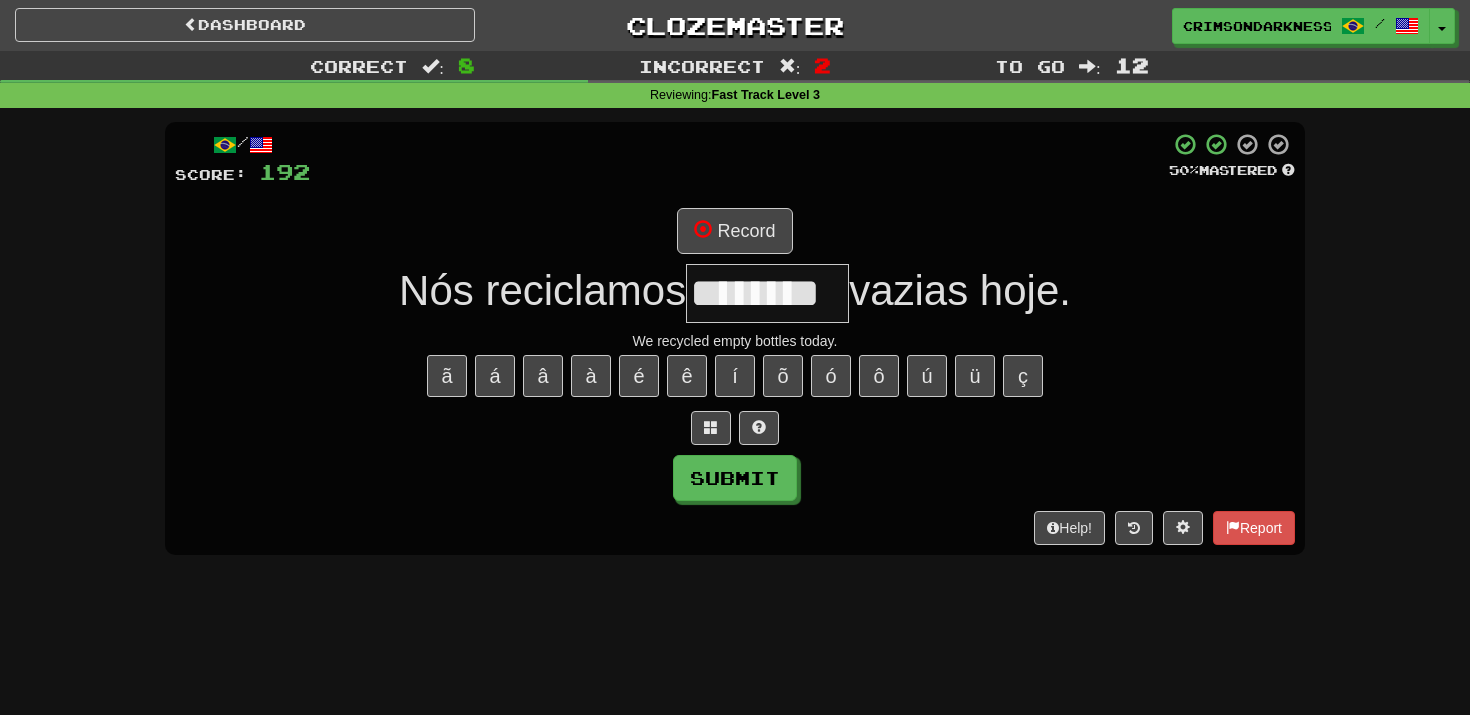 type on "********" 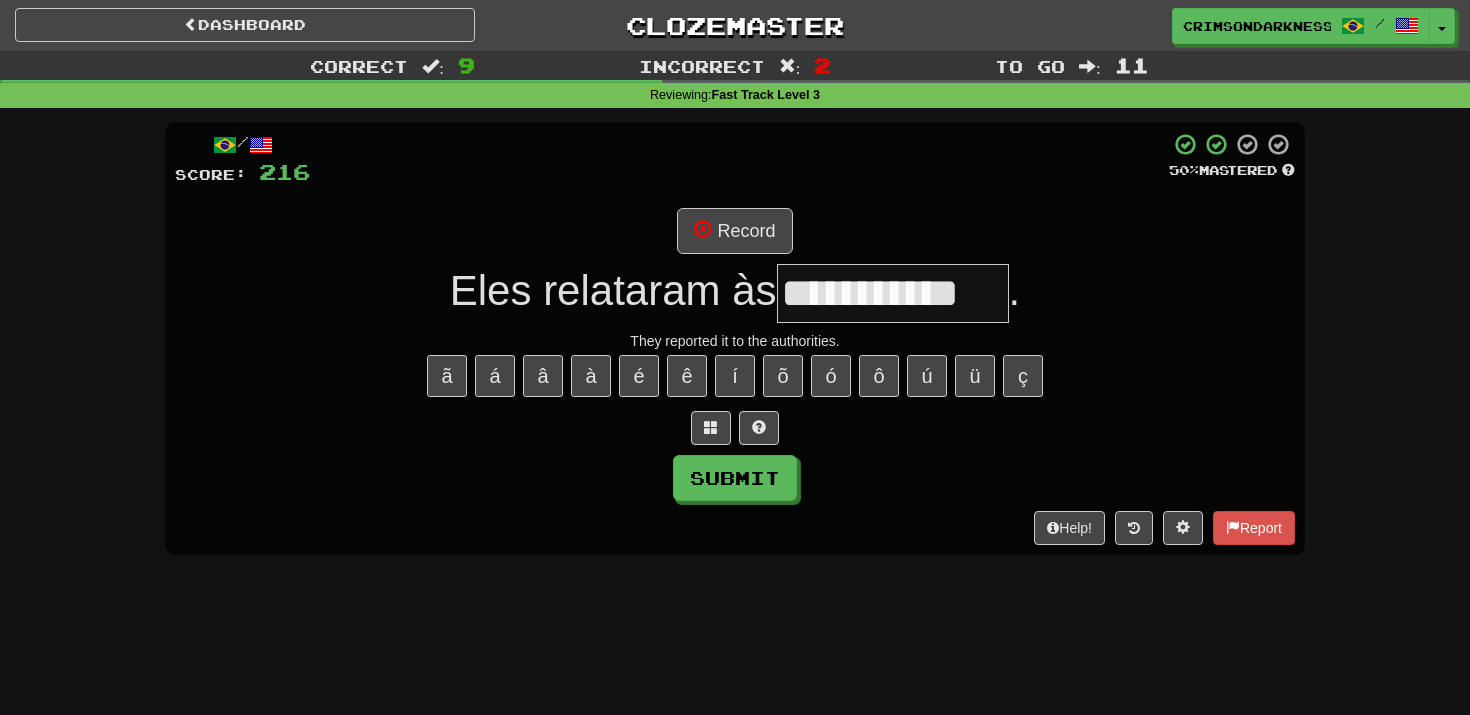 type on "**********" 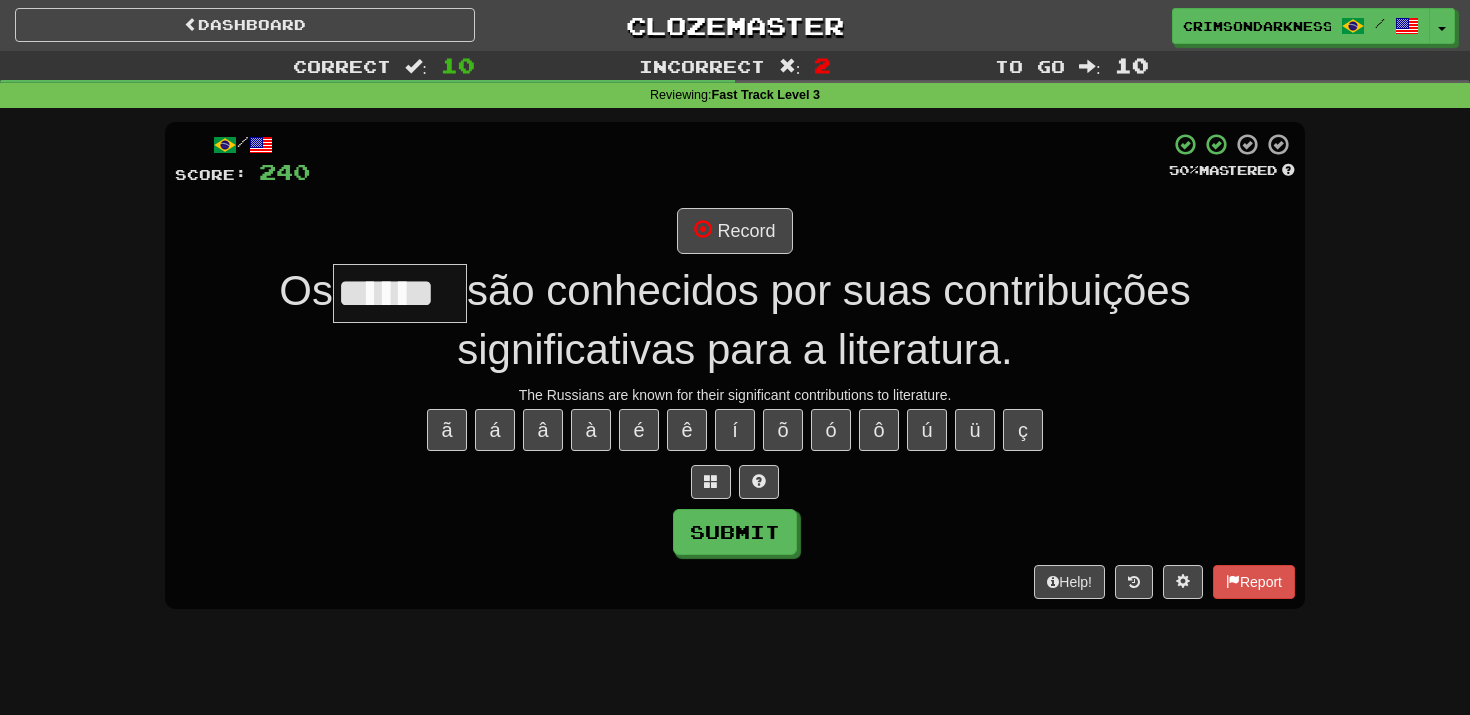 type on "******" 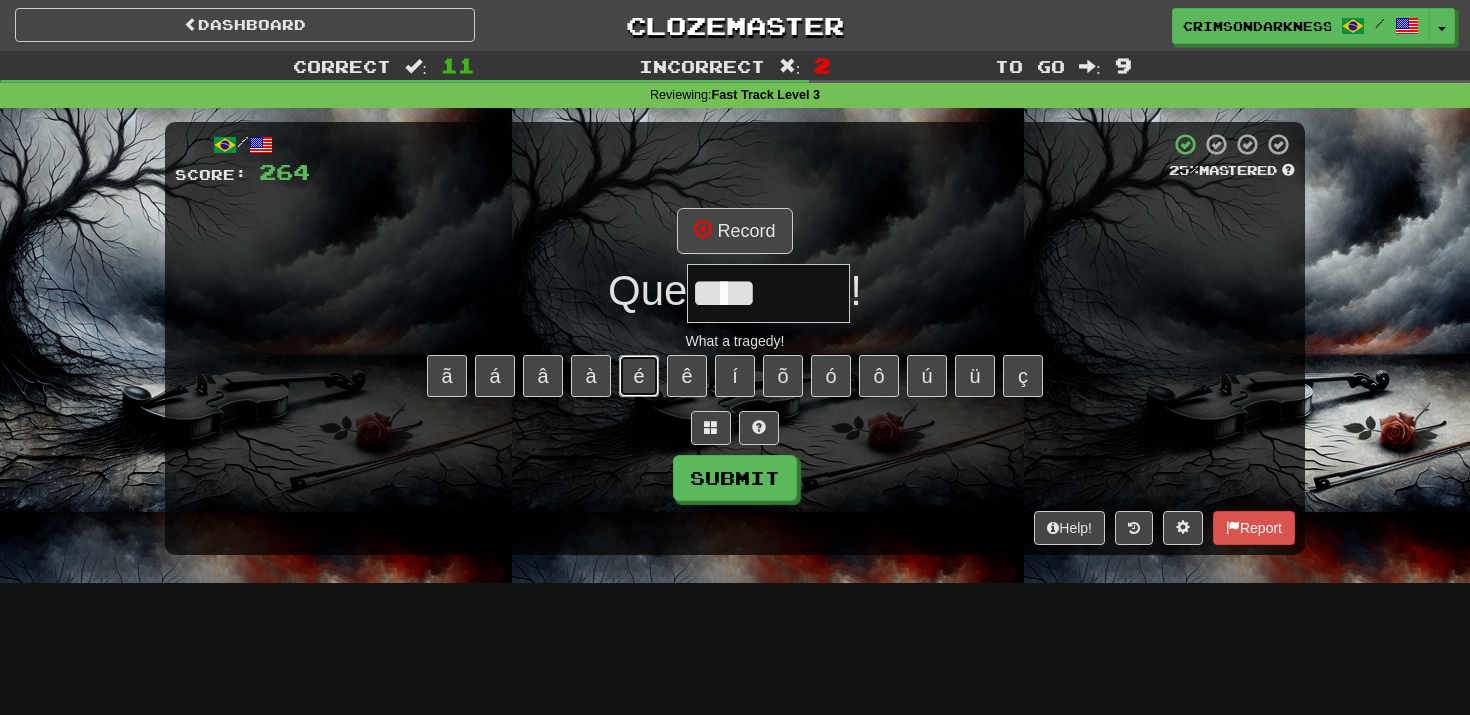 click on "é" at bounding box center (639, 376) 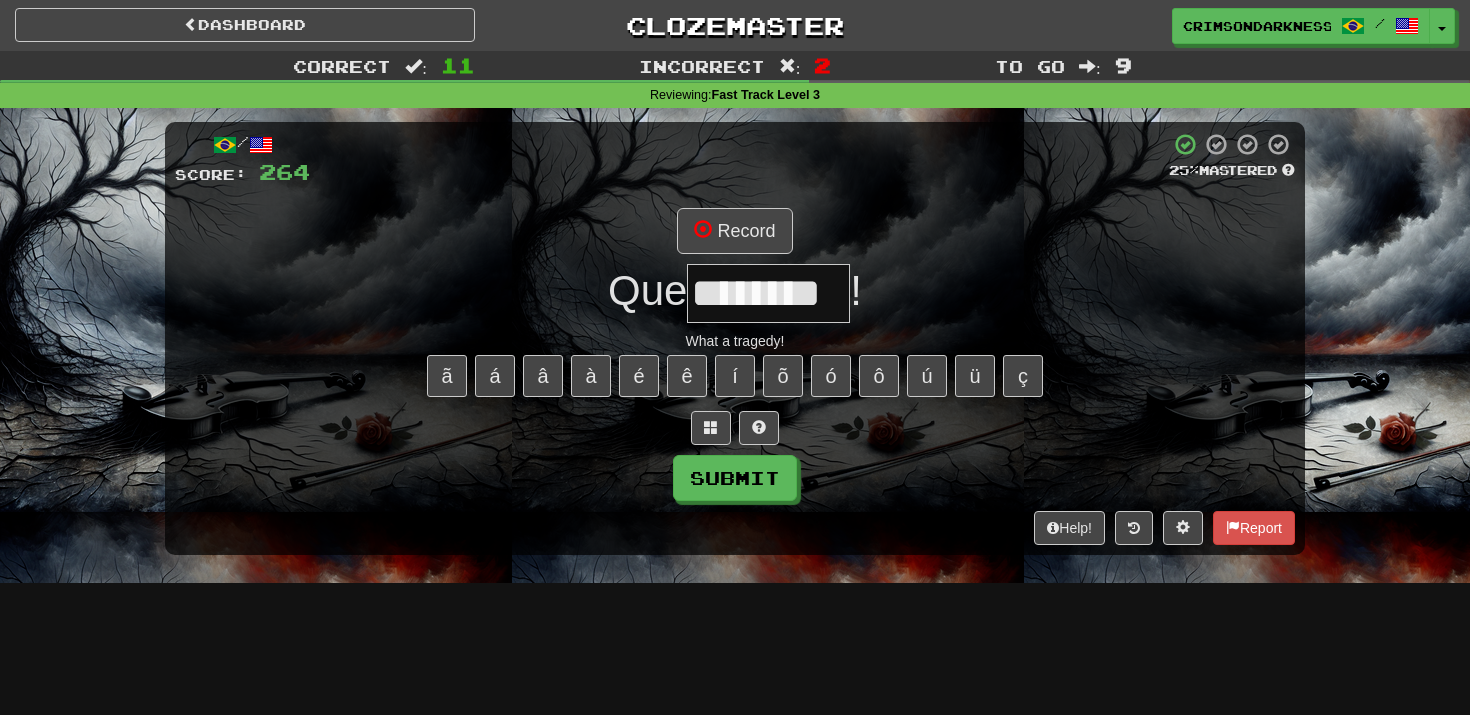 type on "********" 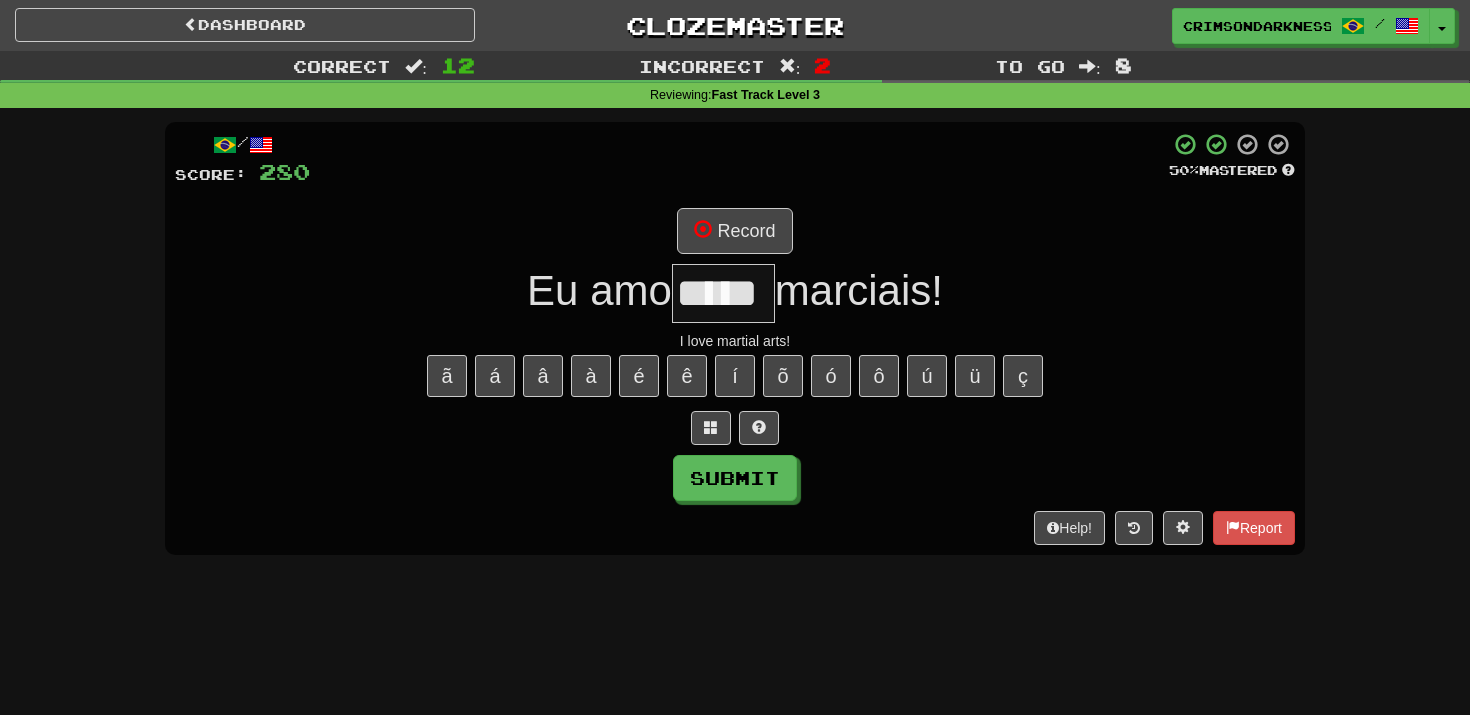 type on "*****" 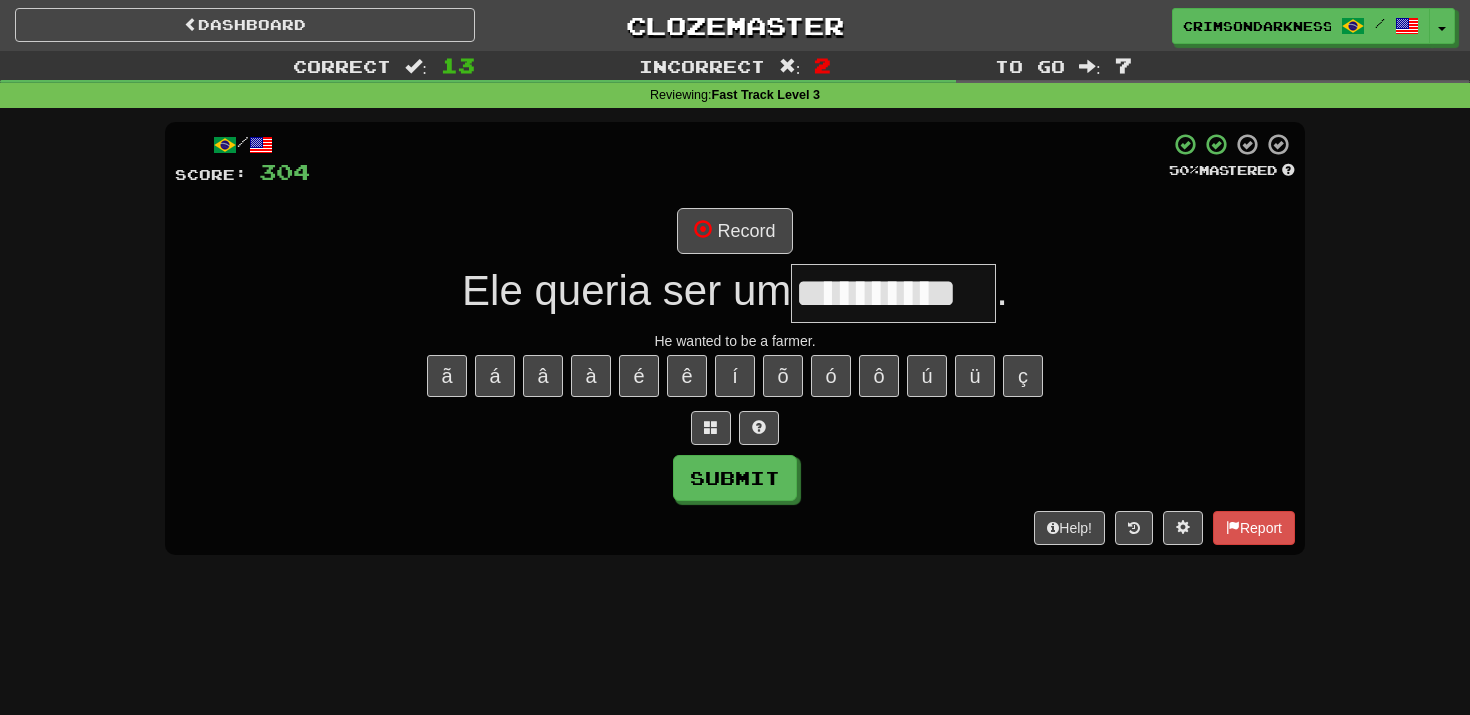 type on "**********" 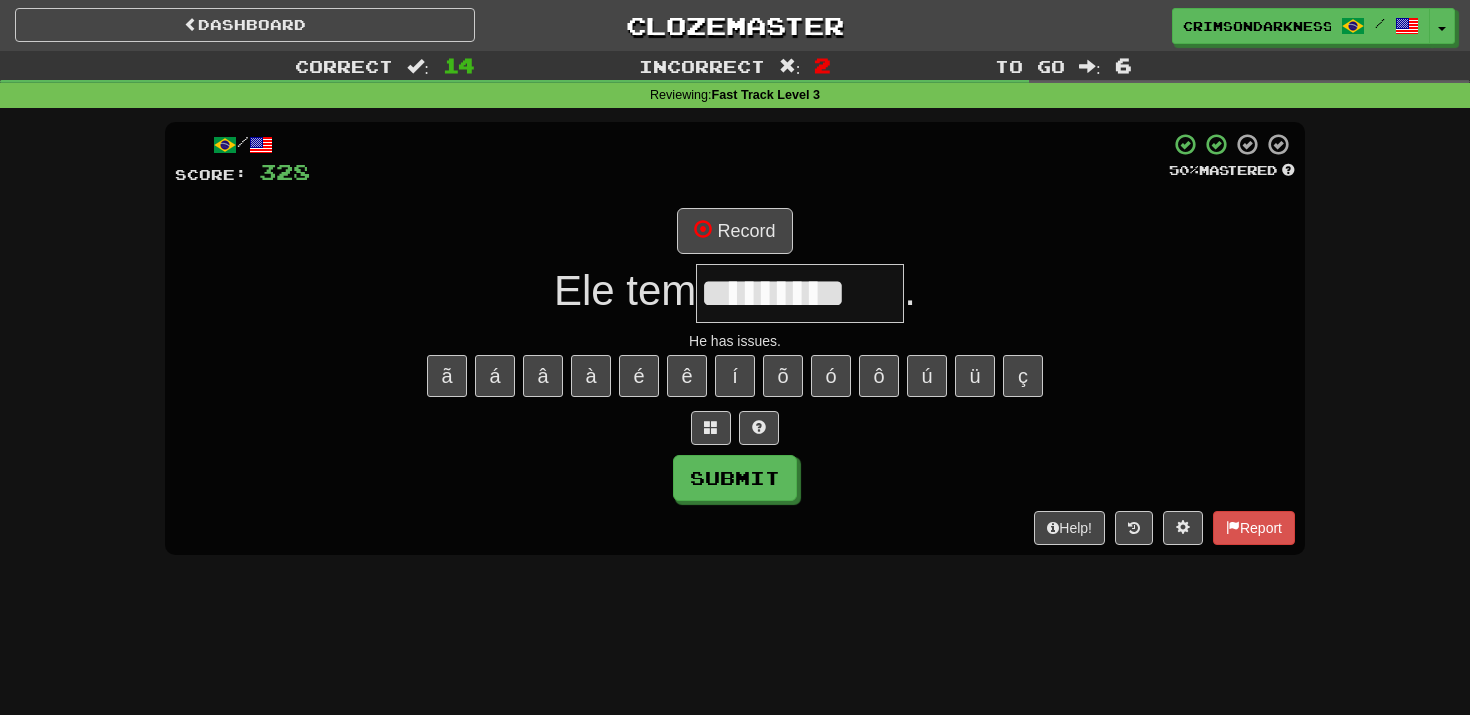type on "*********" 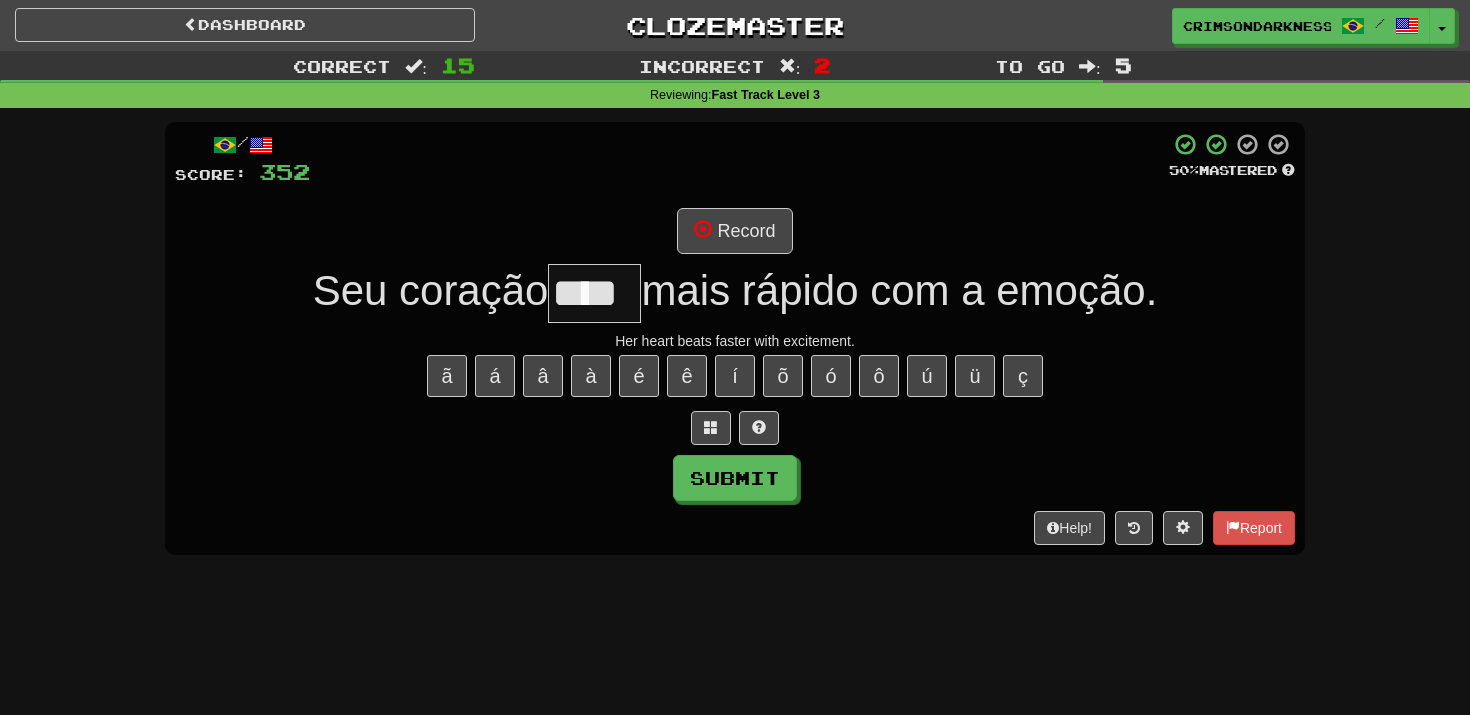 type on "****" 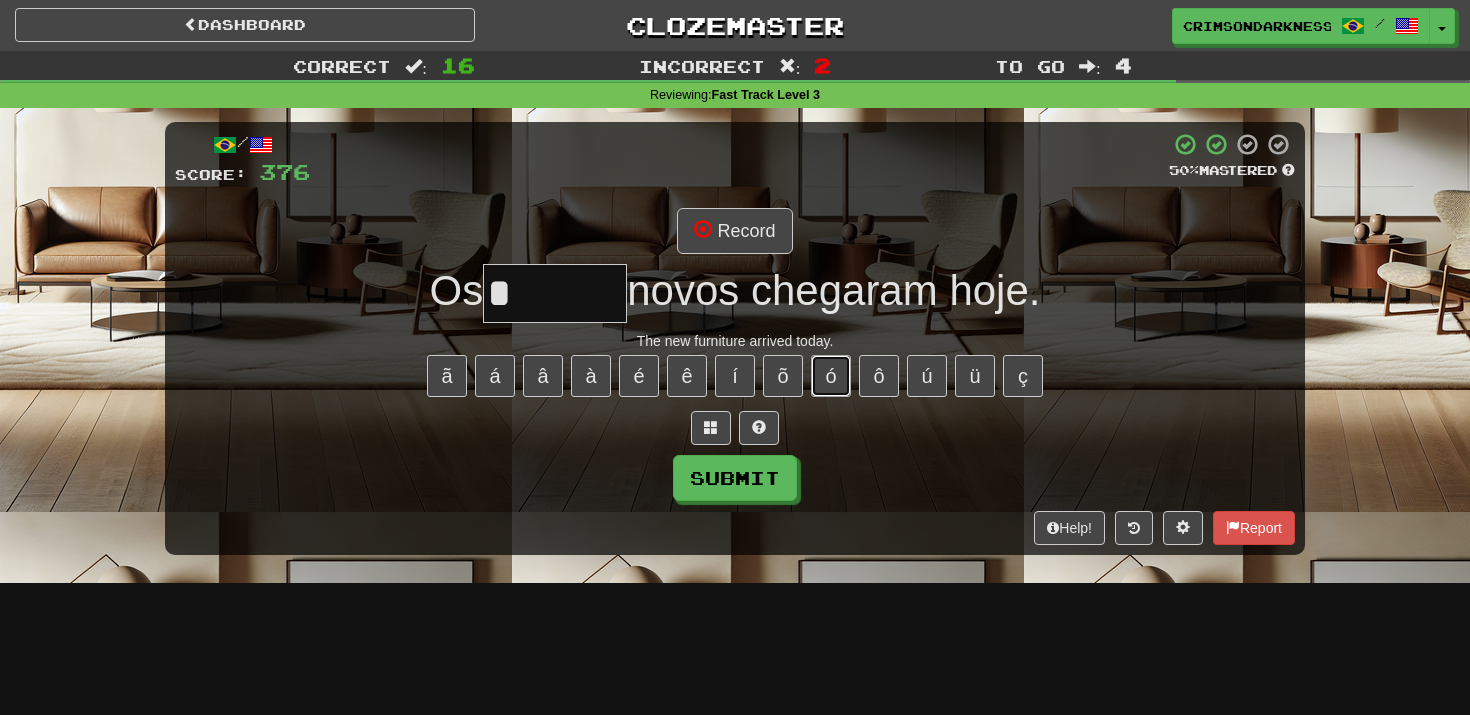 click on "ó" at bounding box center (831, 376) 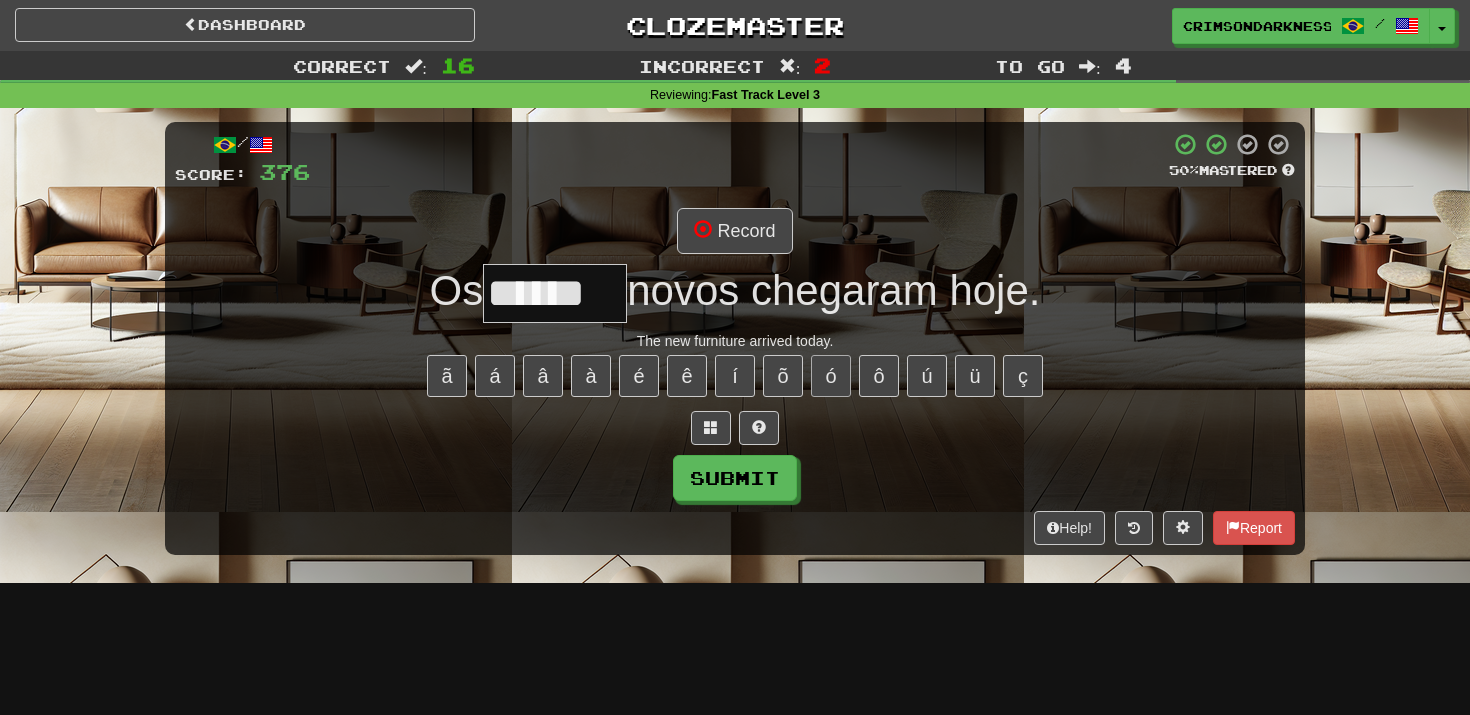 type on "******" 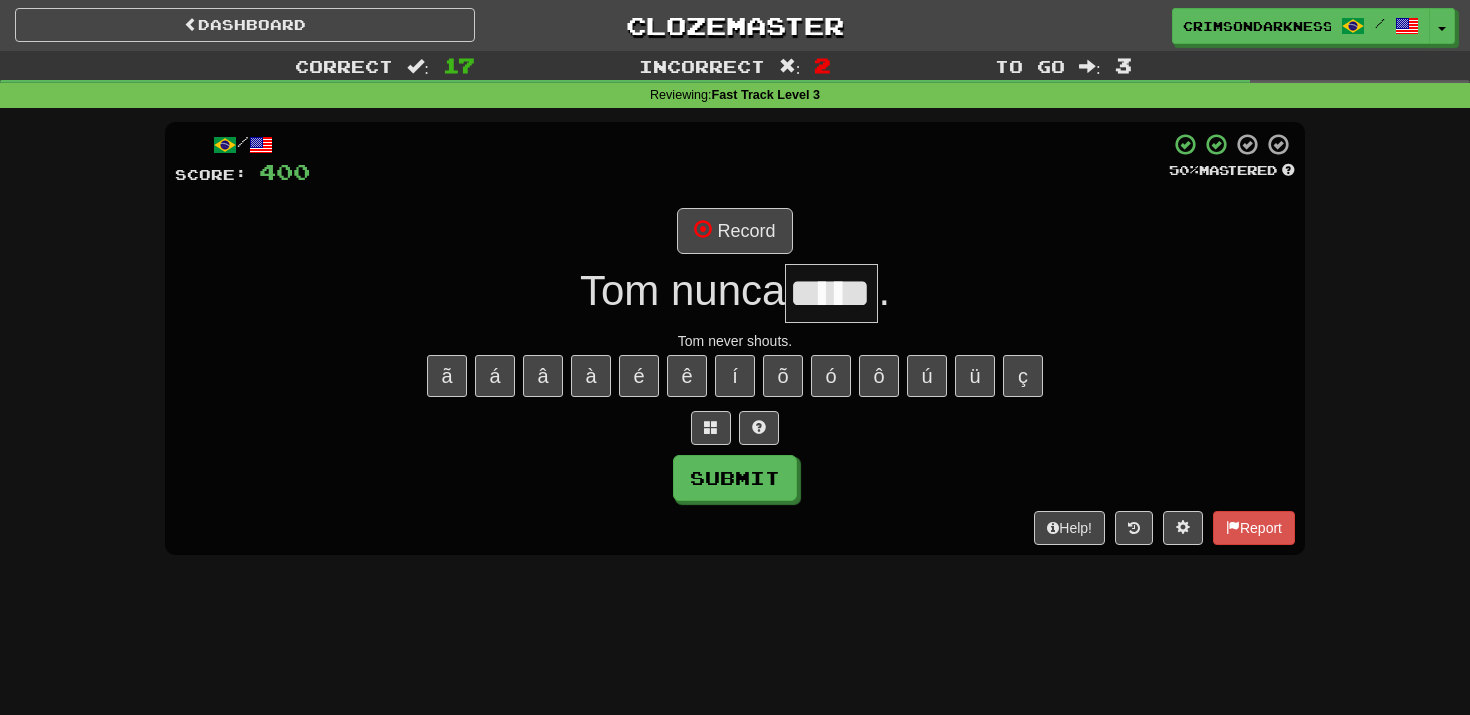 type on "*****" 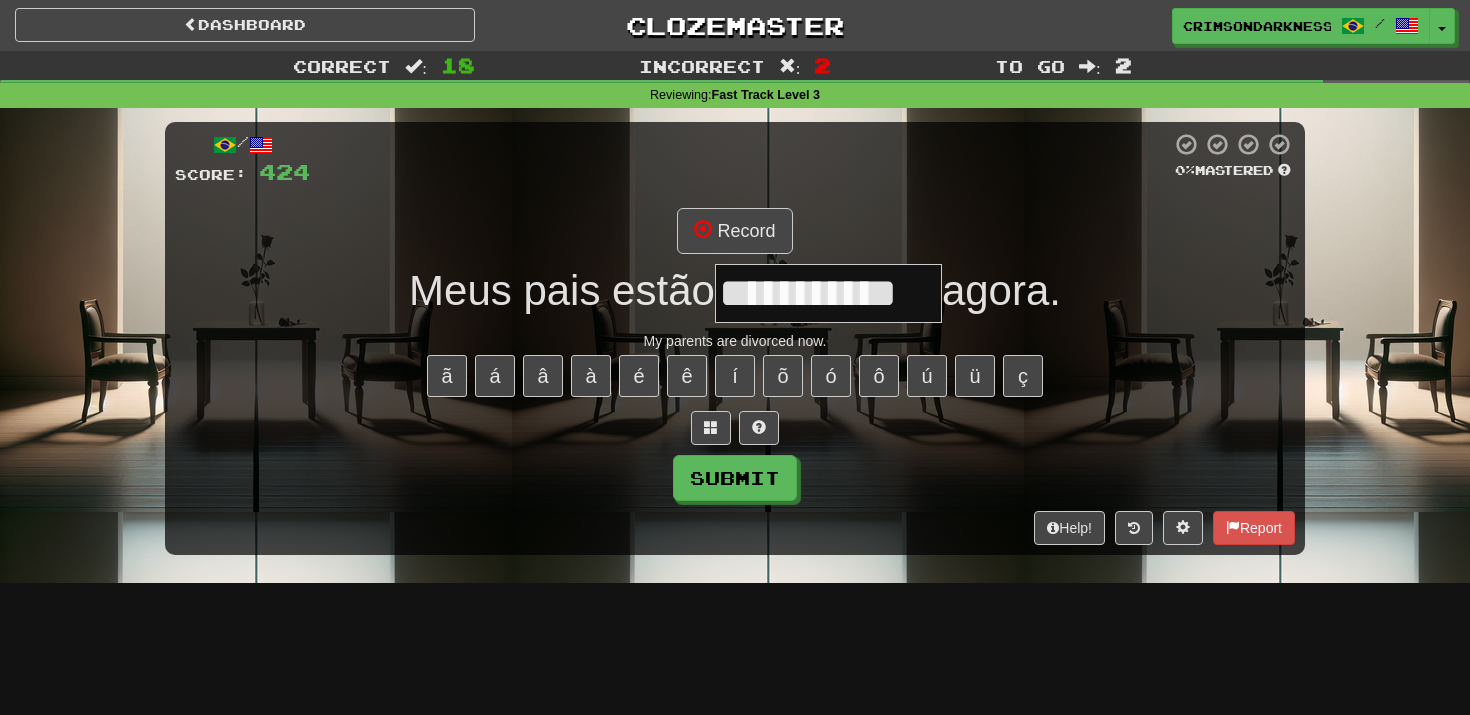 type on "**********" 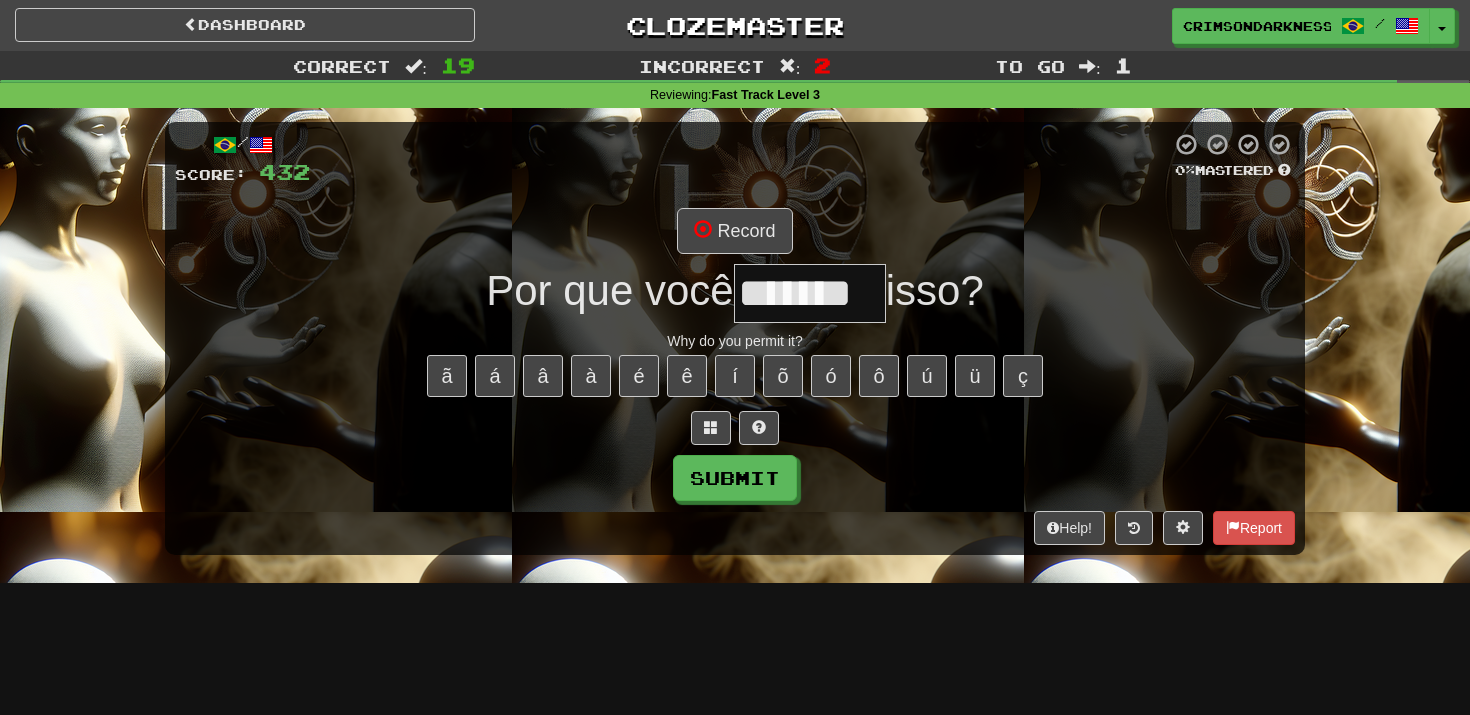 type on "*******" 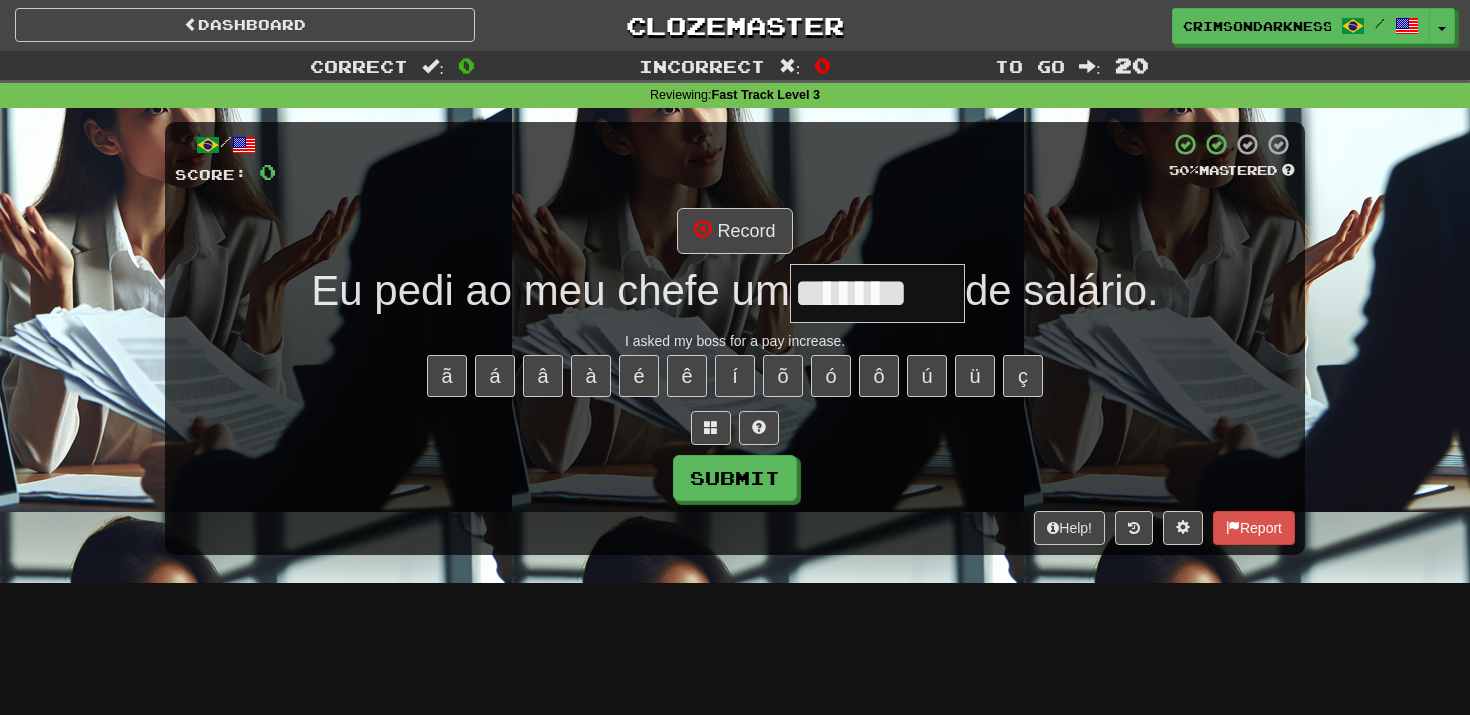 type on "*******" 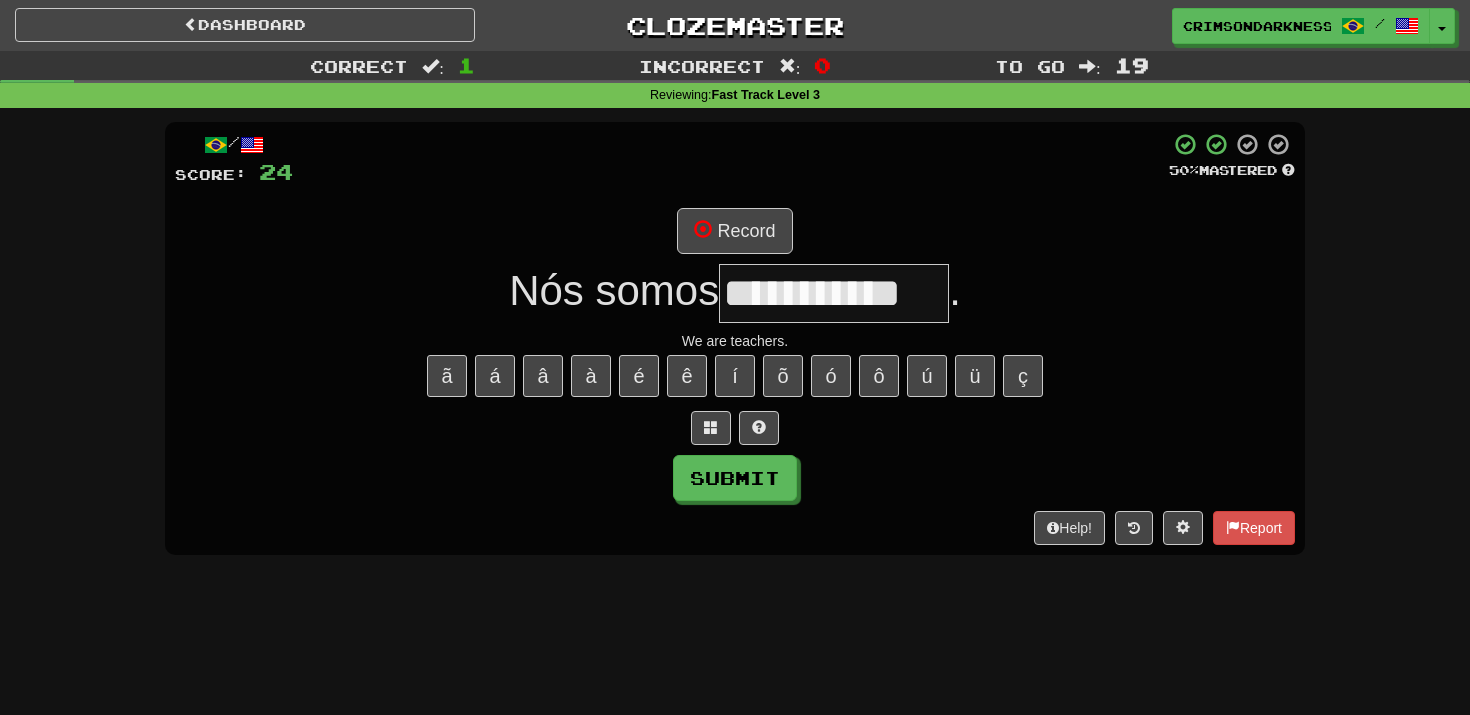 type on "**********" 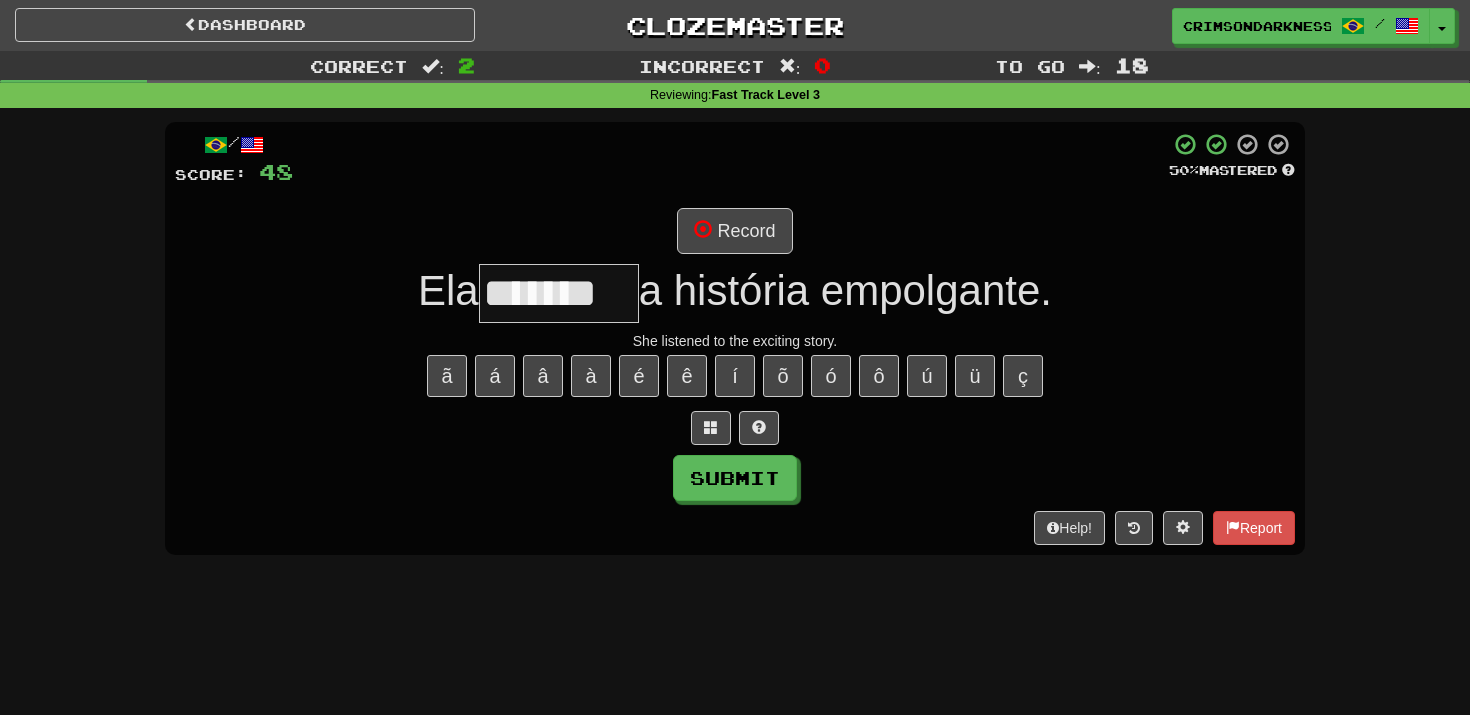 type on "*******" 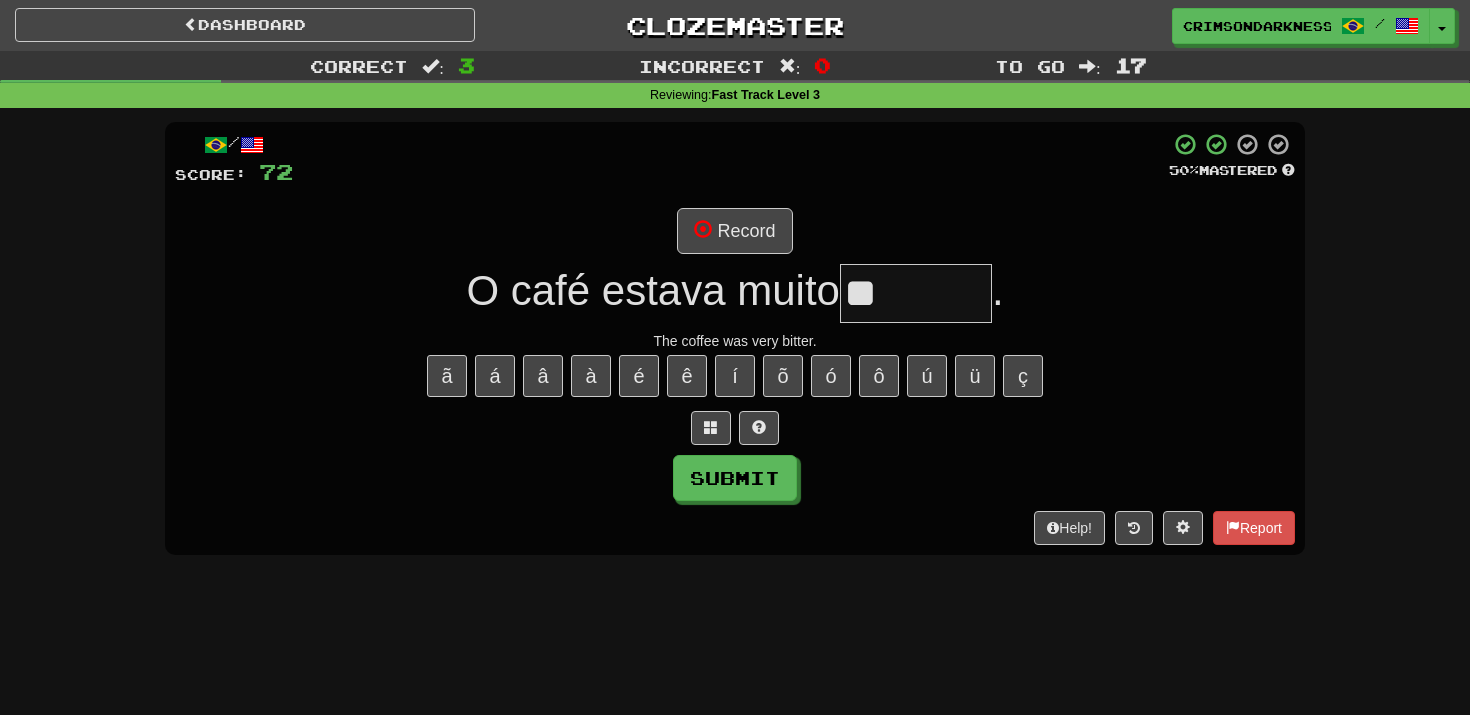 type on "*" 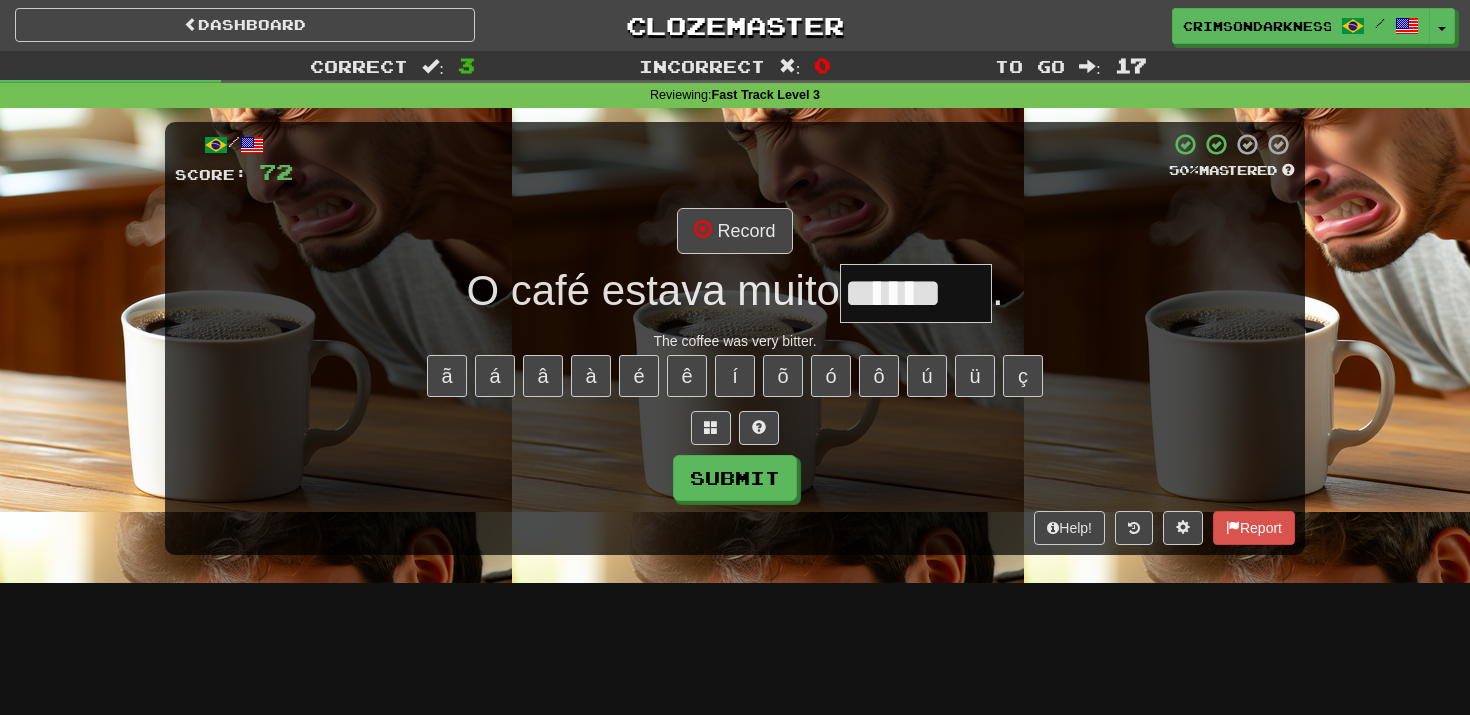 type on "******" 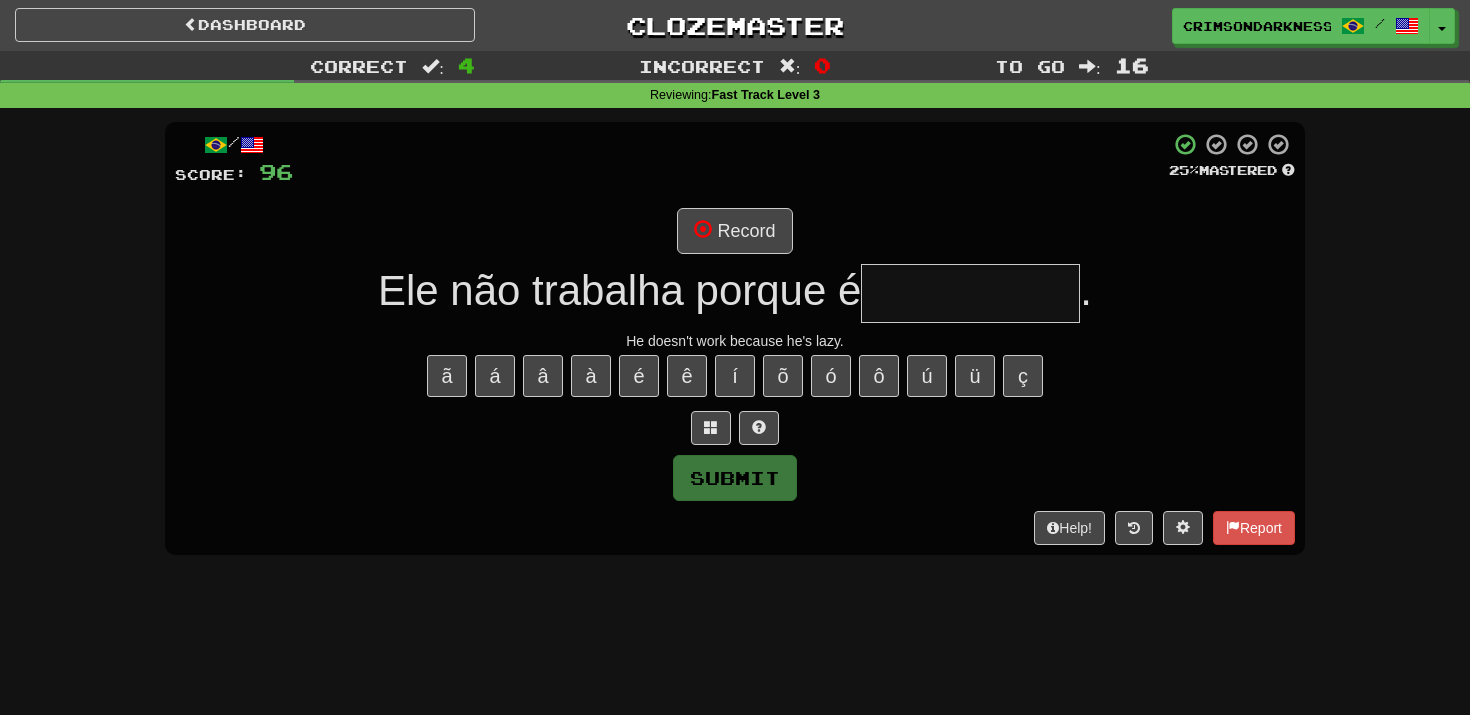 type on "**********" 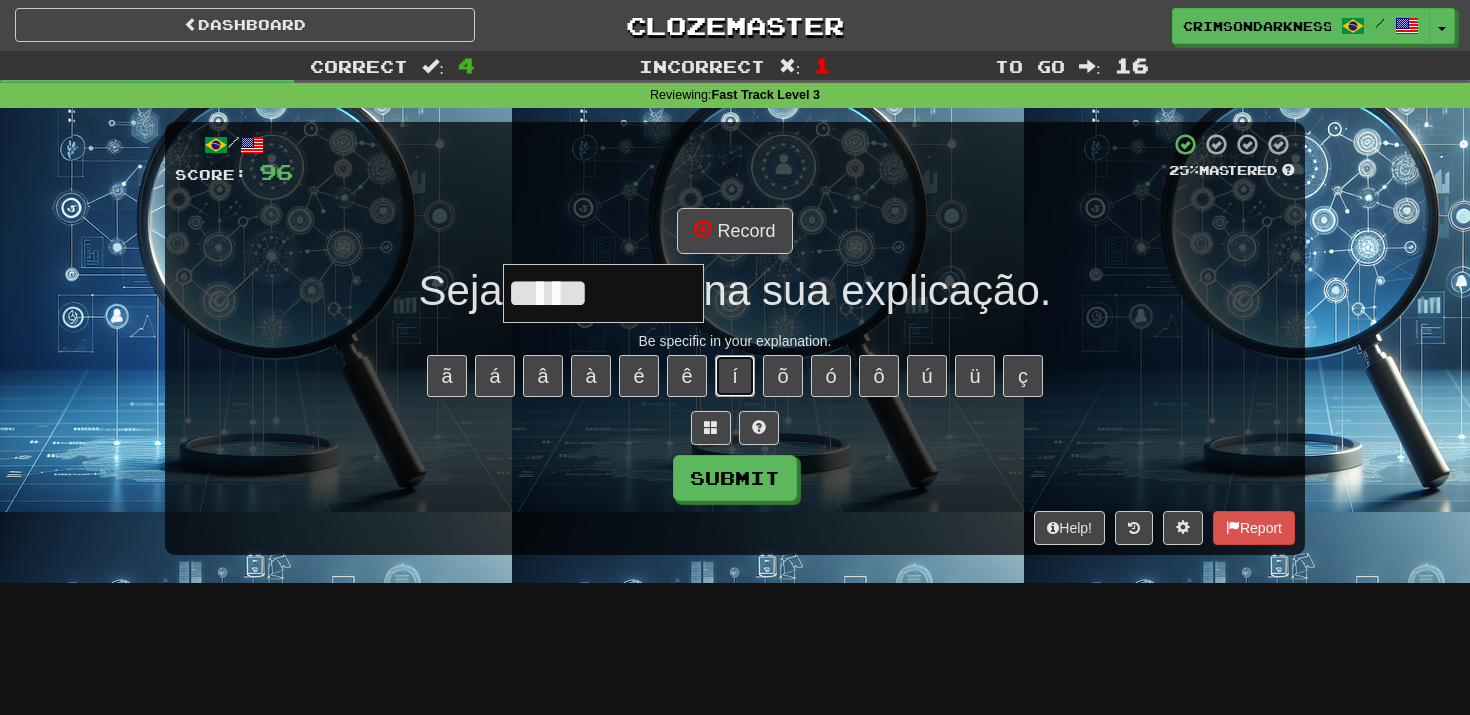 click on "í" at bounding box center [735, 376] 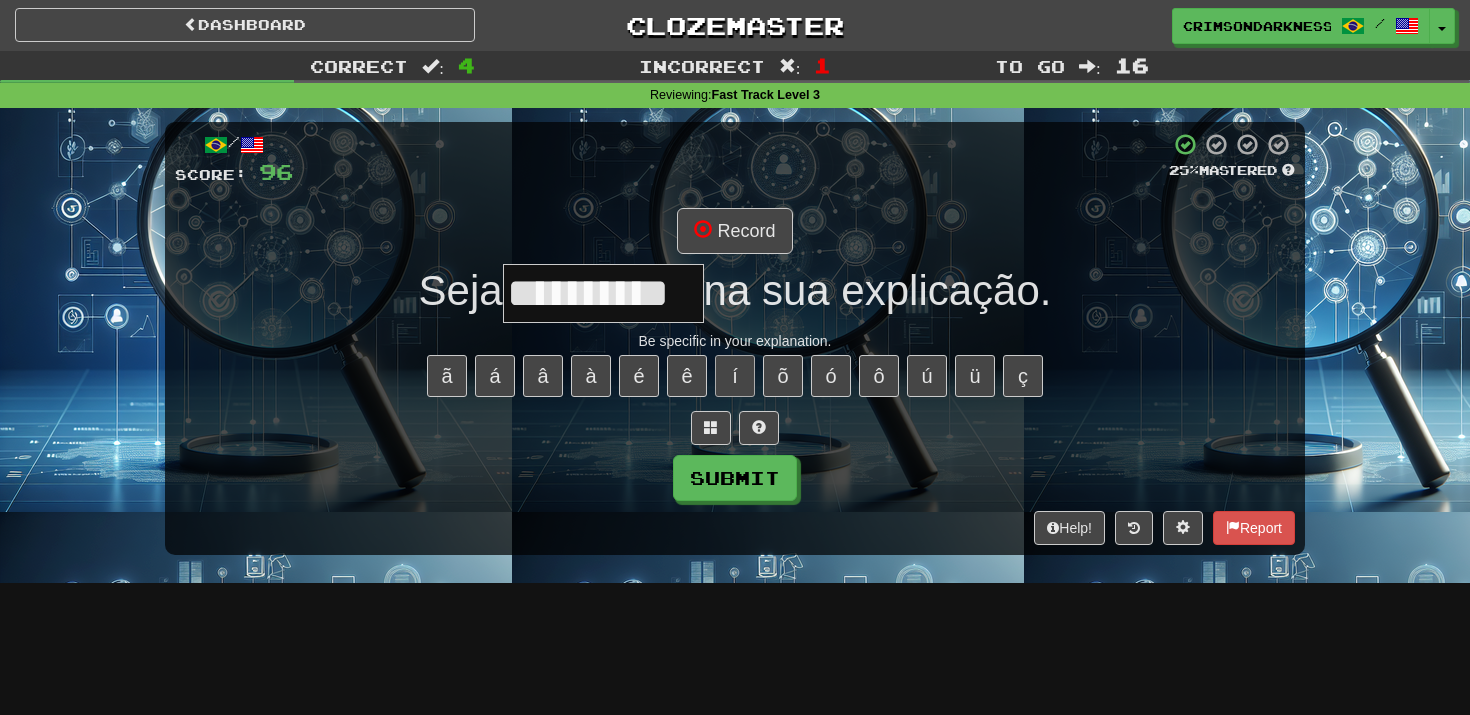 type on "**********" 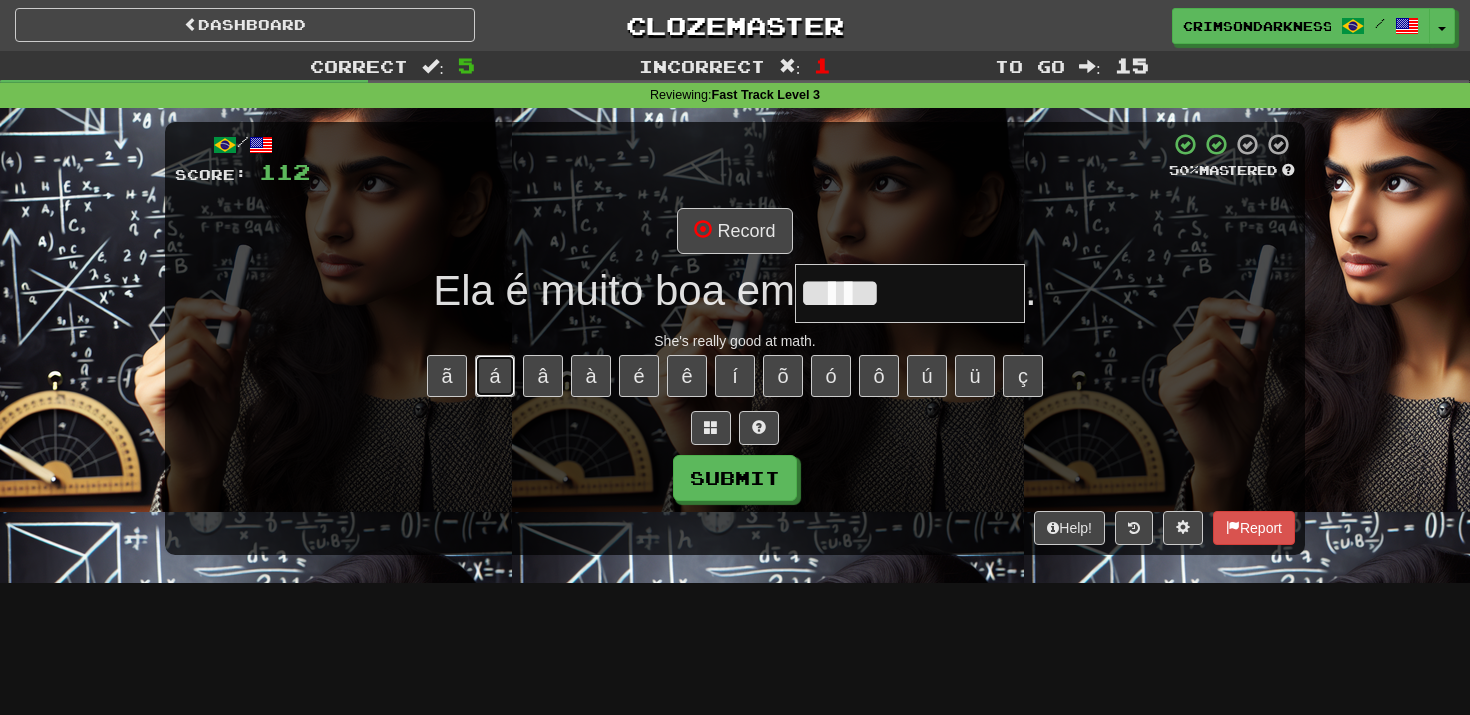 click on "á" at bounding box center [495, 376] 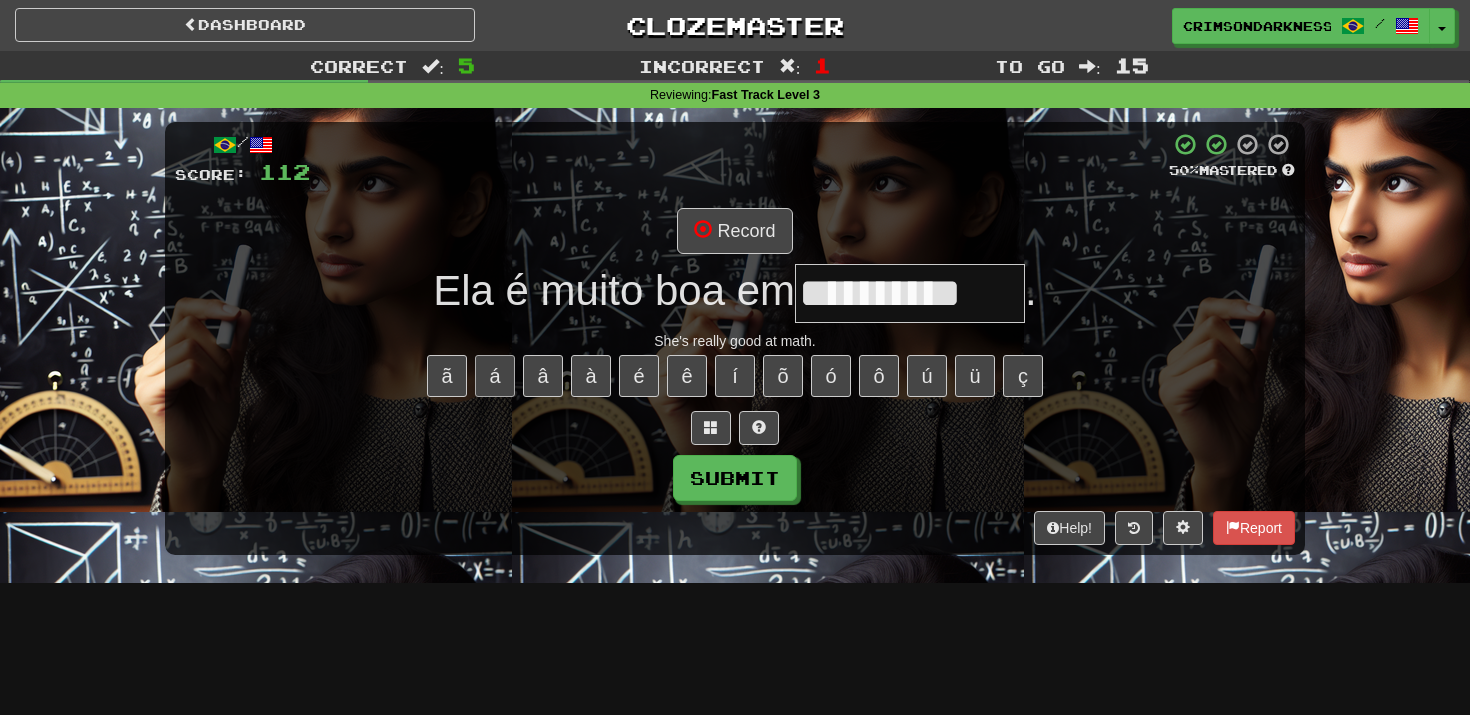 type on "**********" 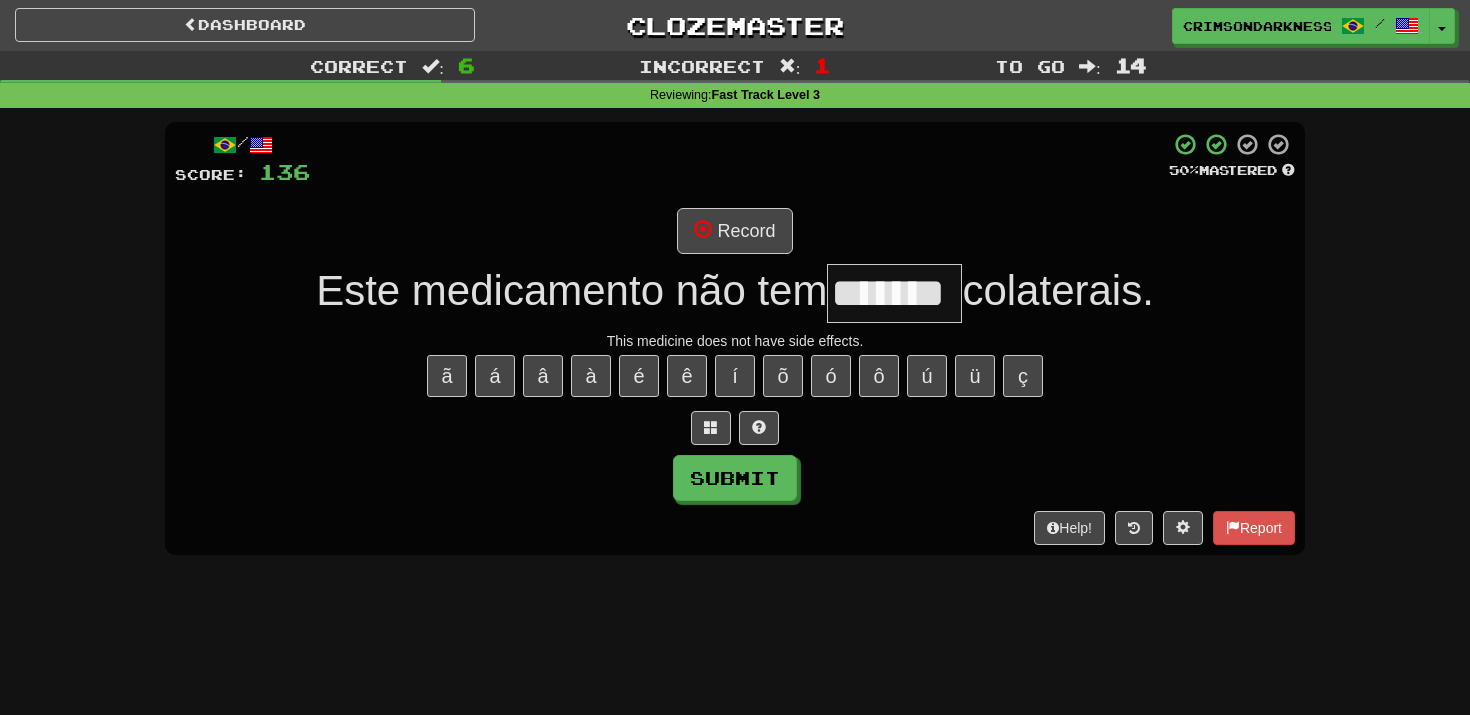 type on "*******" 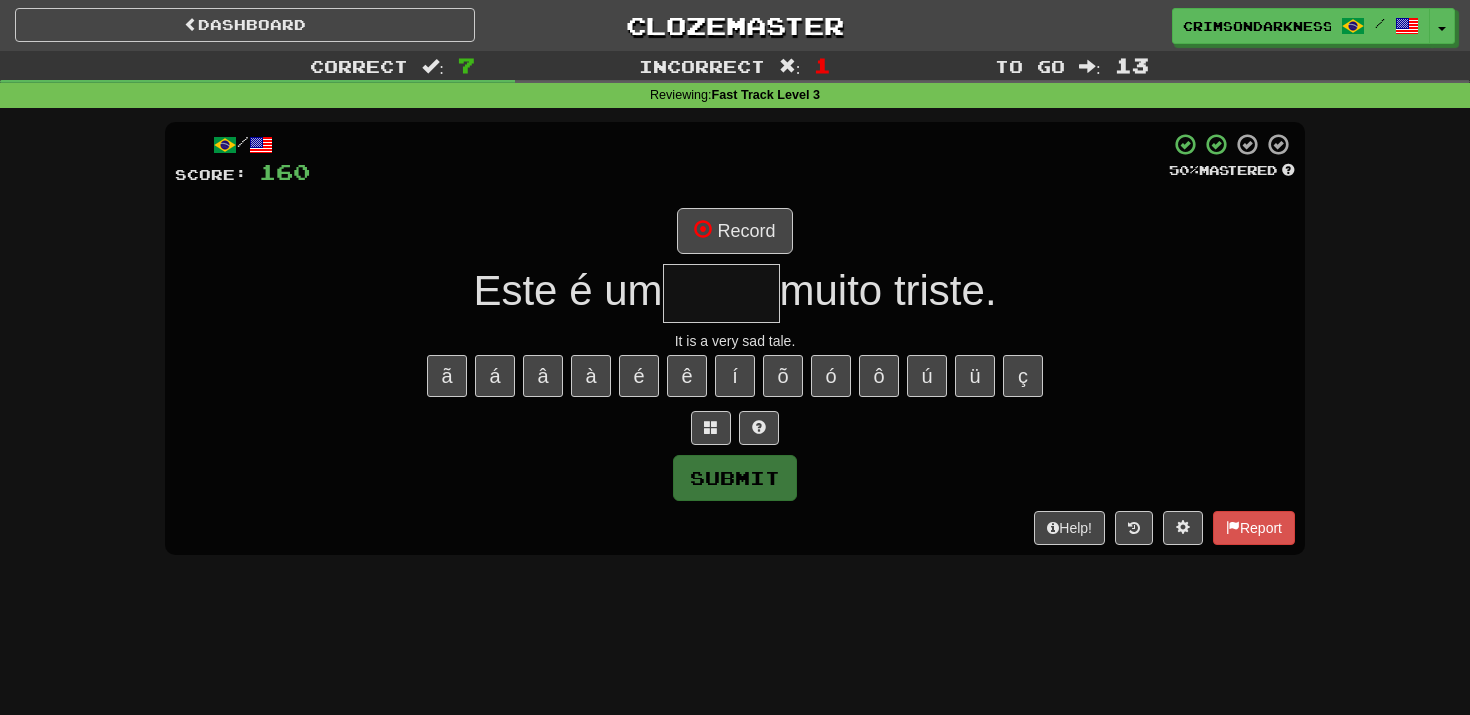 type on "*****" 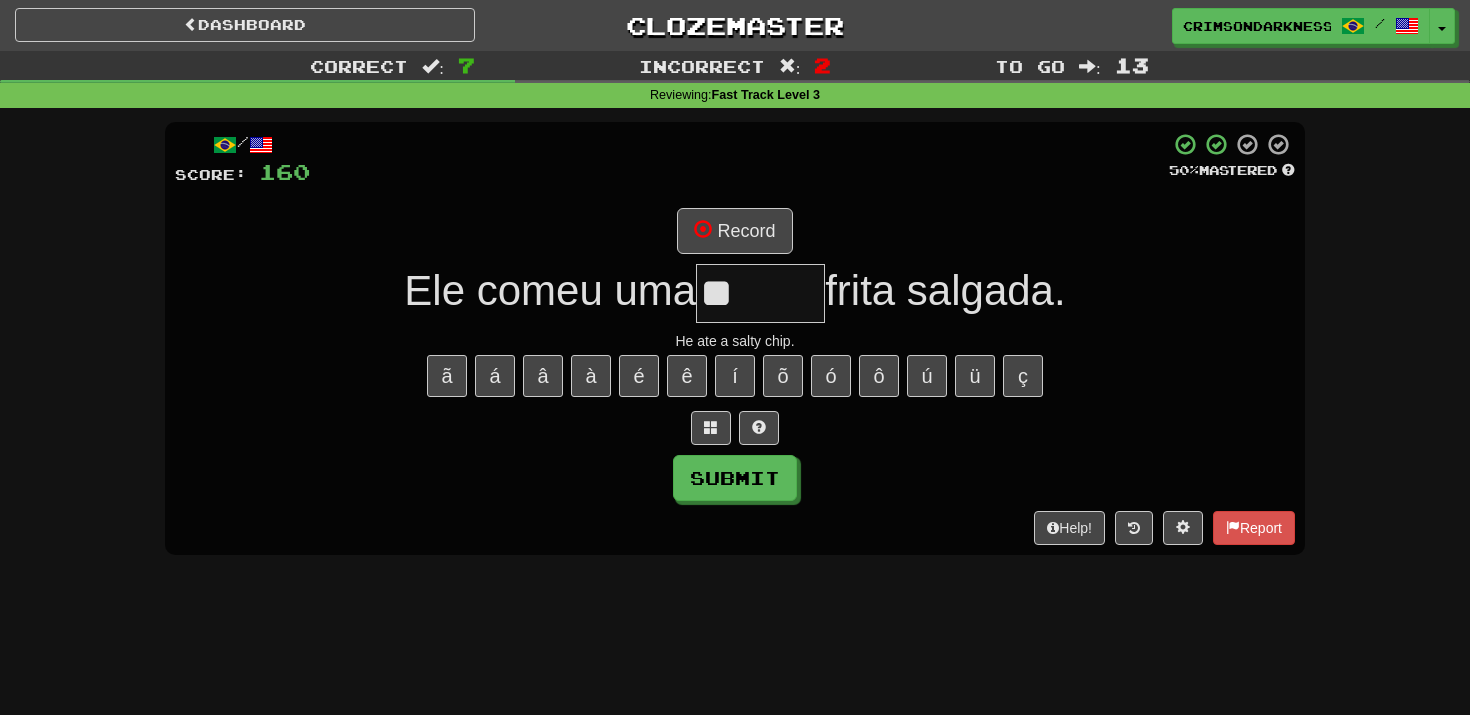 type on "*" 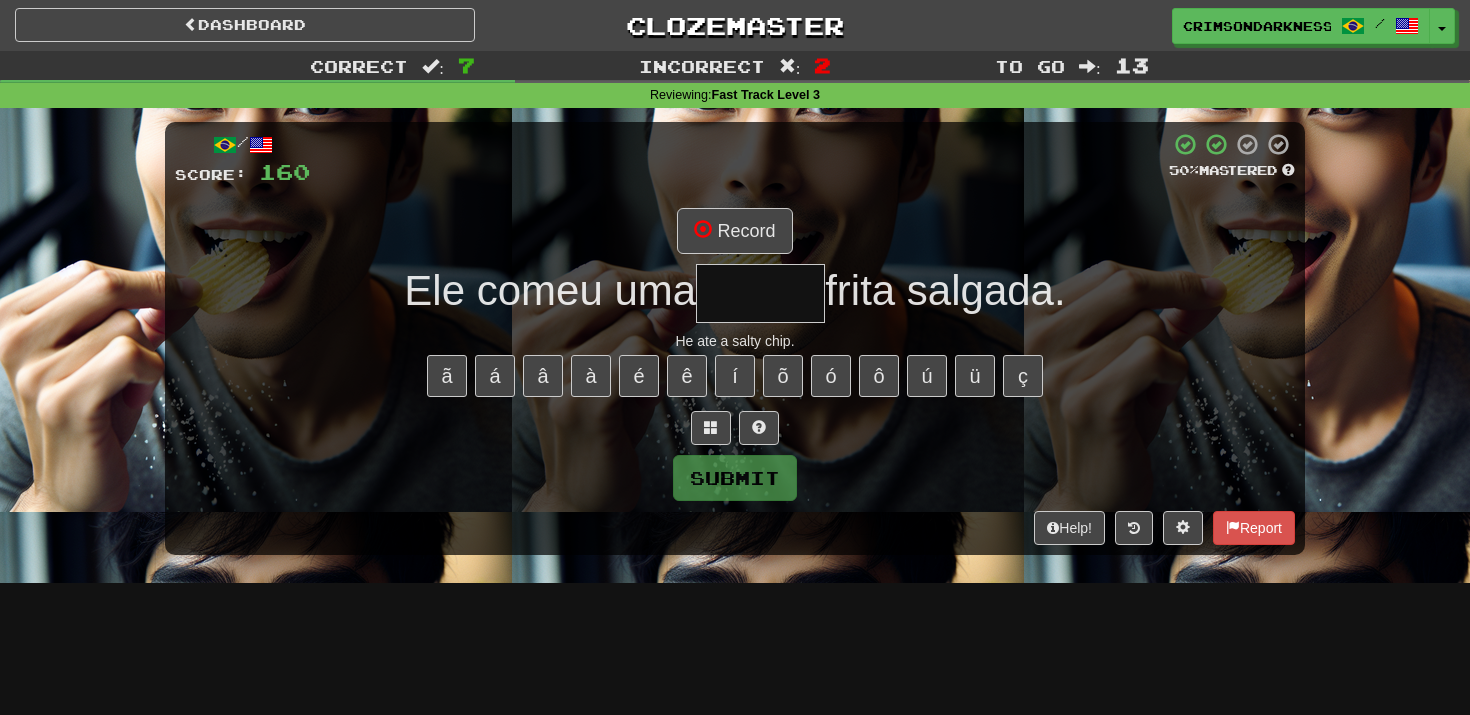 type on "******" 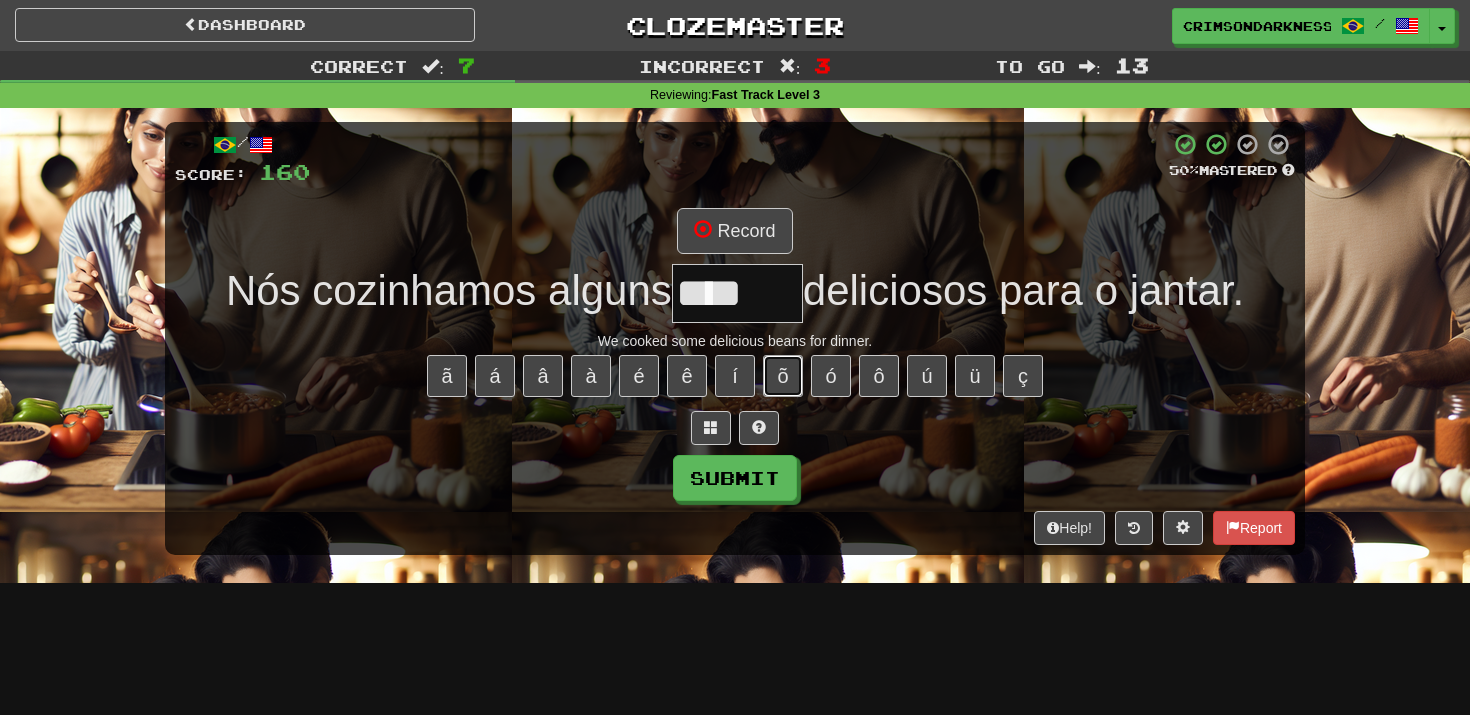 click on "õ" at bounding box center [783, 376] 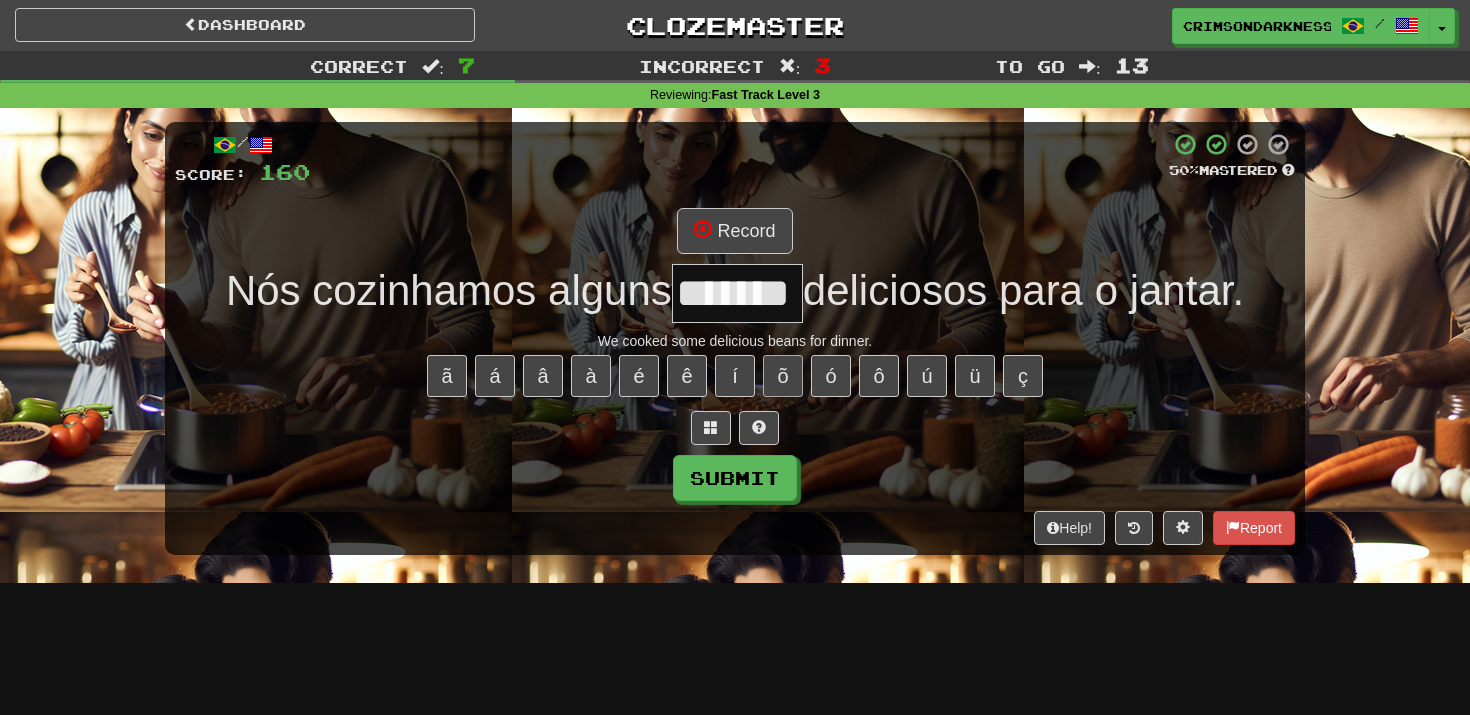 type on "*******" 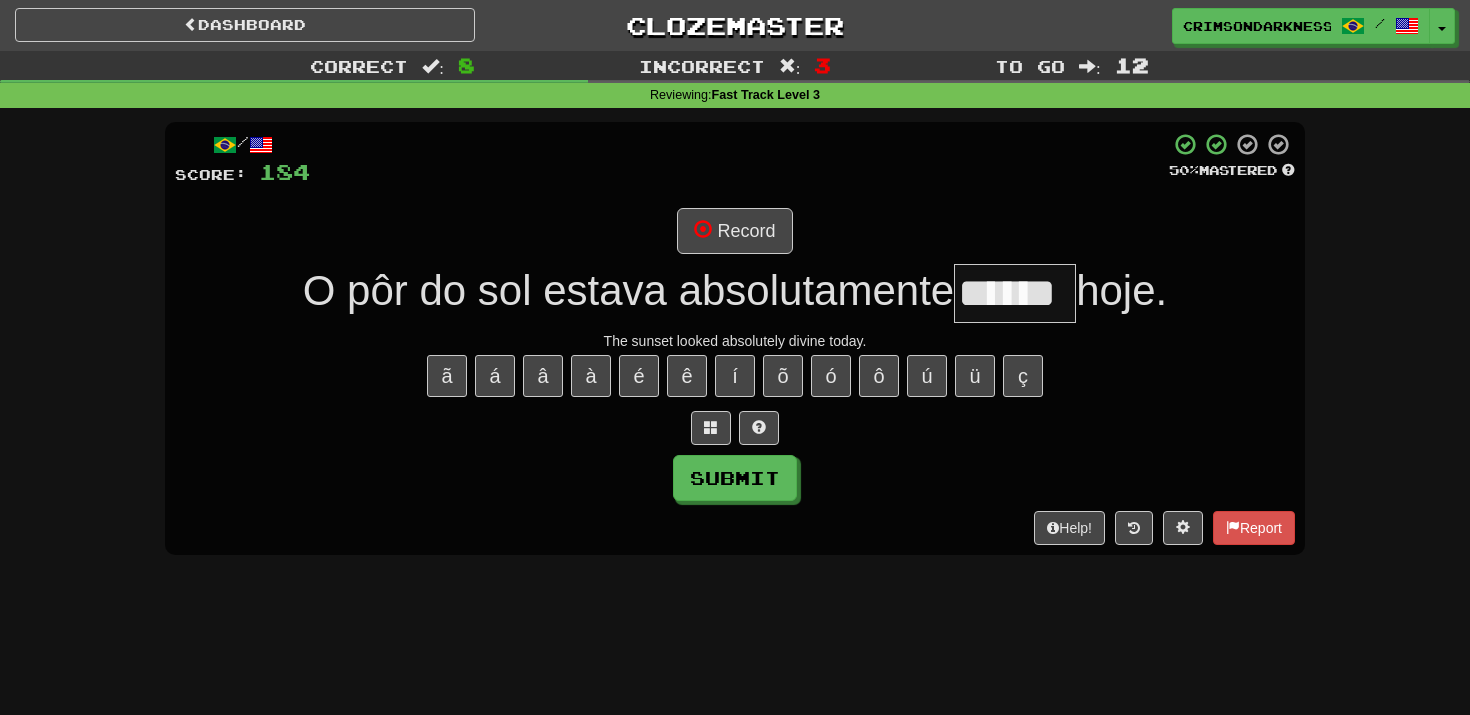 type on "******" 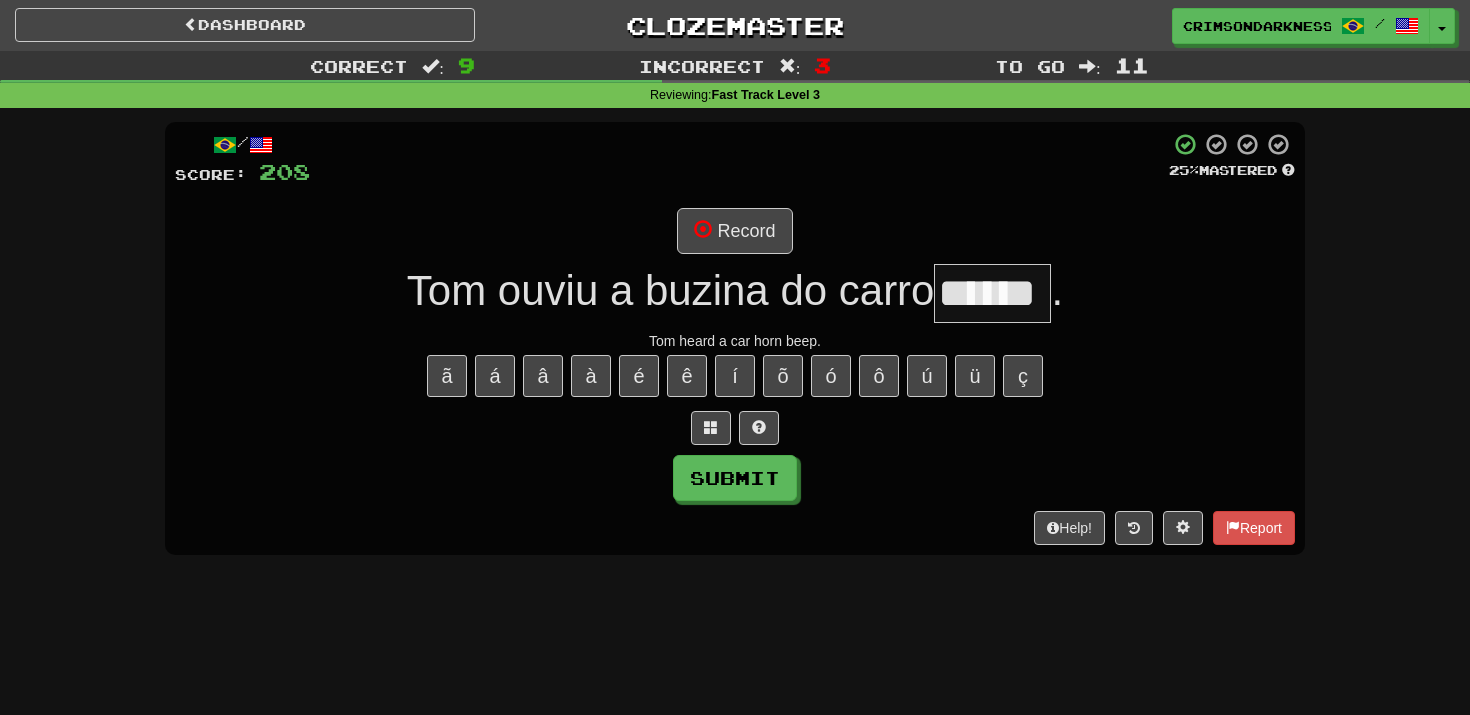 type on "******" 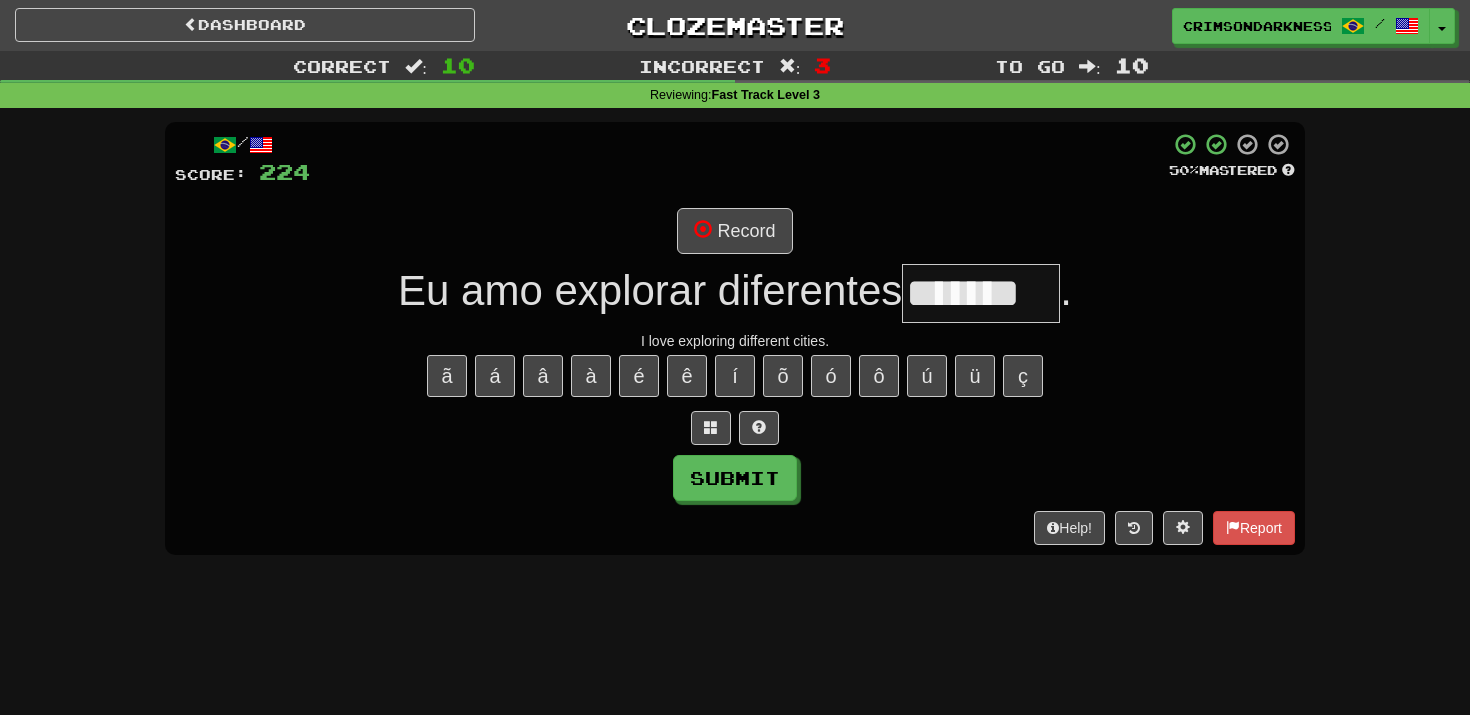 type on "*******" 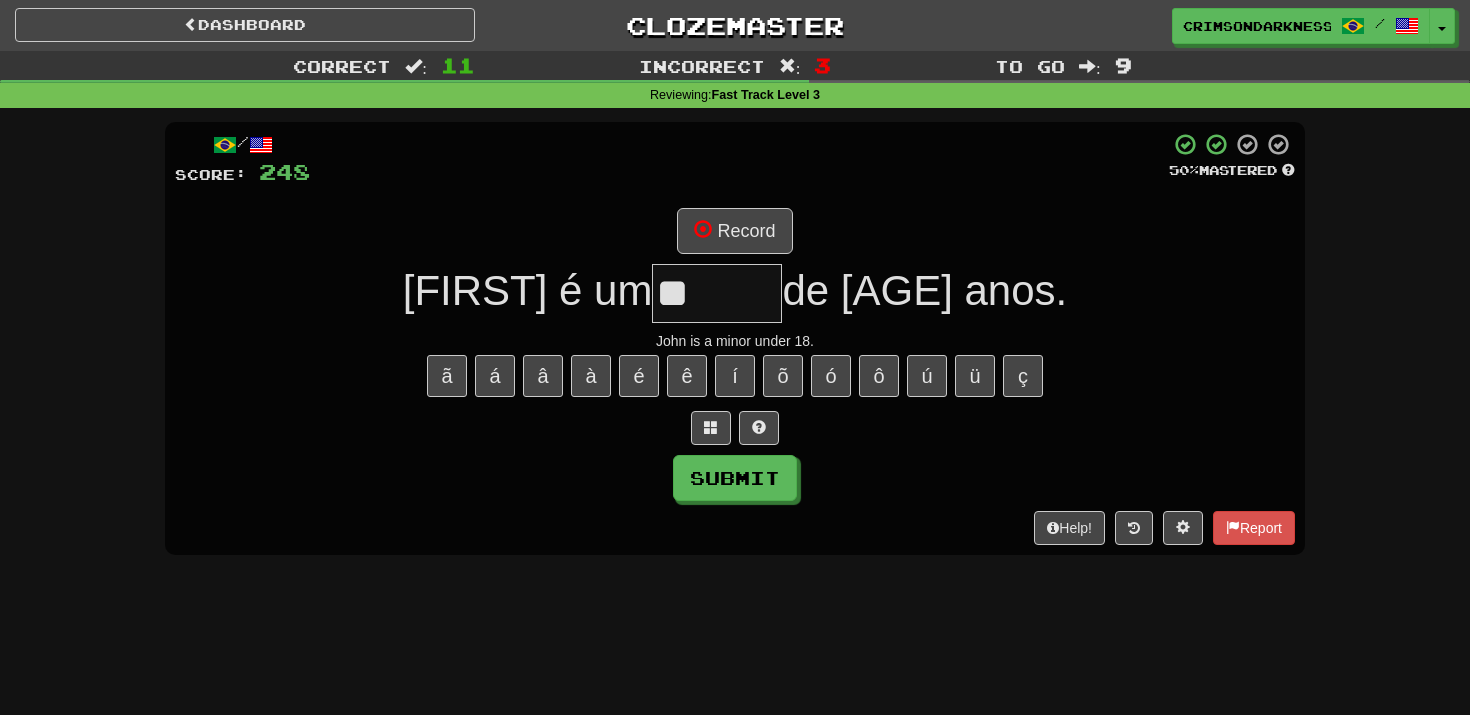 type on "*" 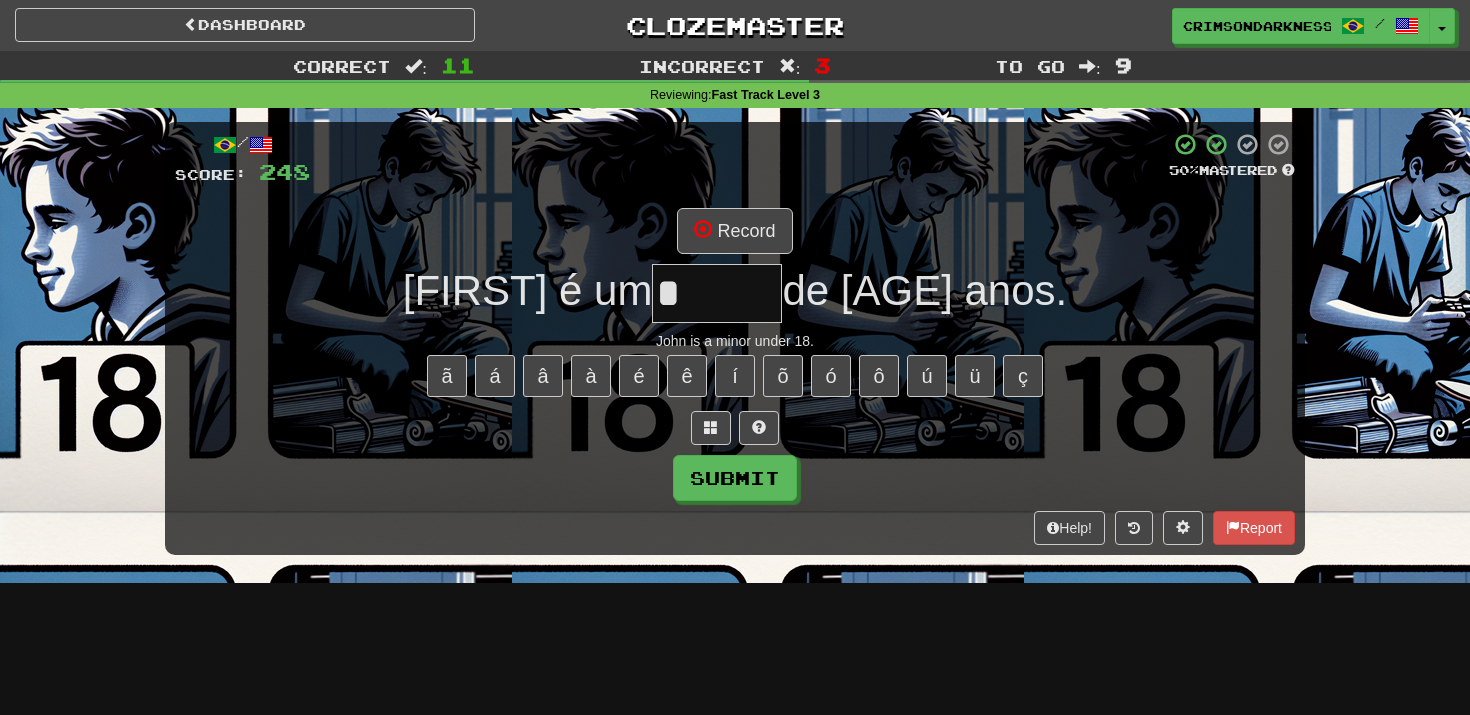 type on "*****" 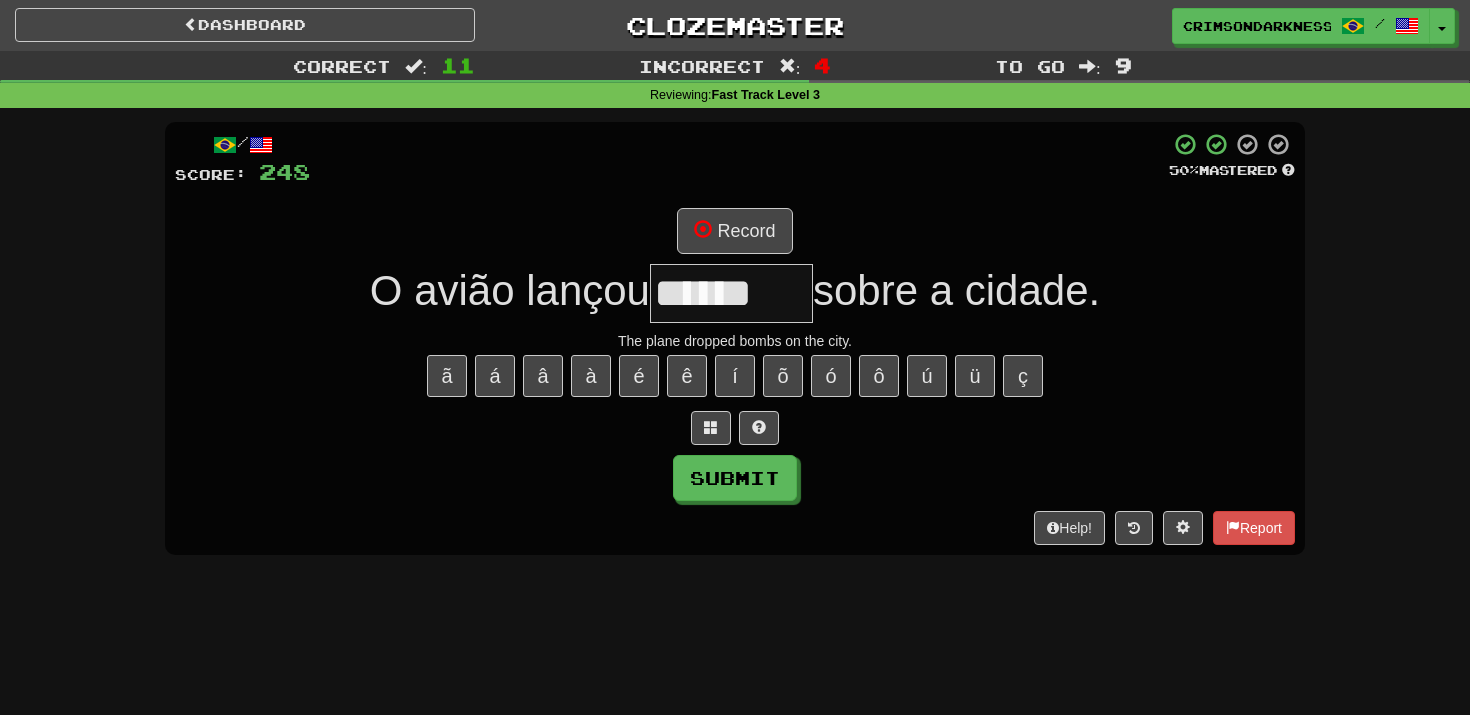 type on "******" 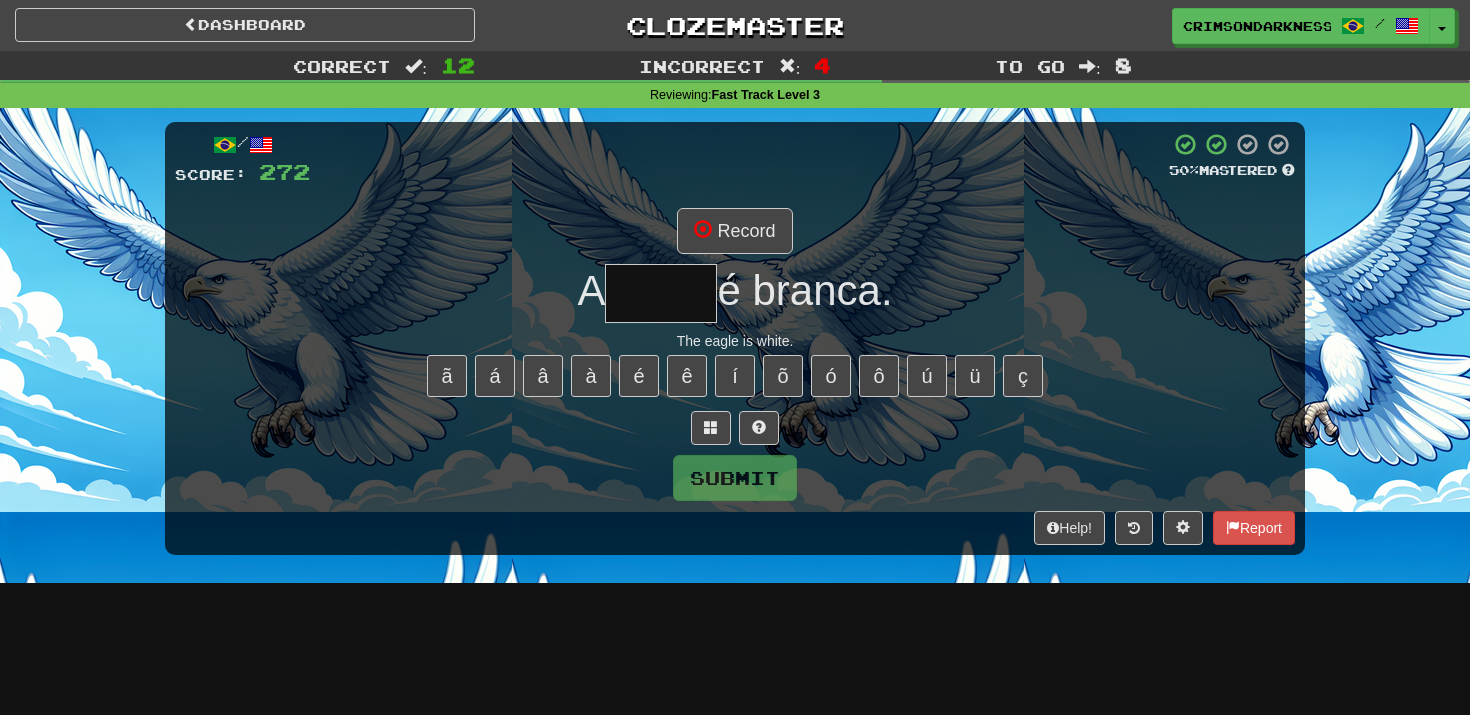 type on "*****" 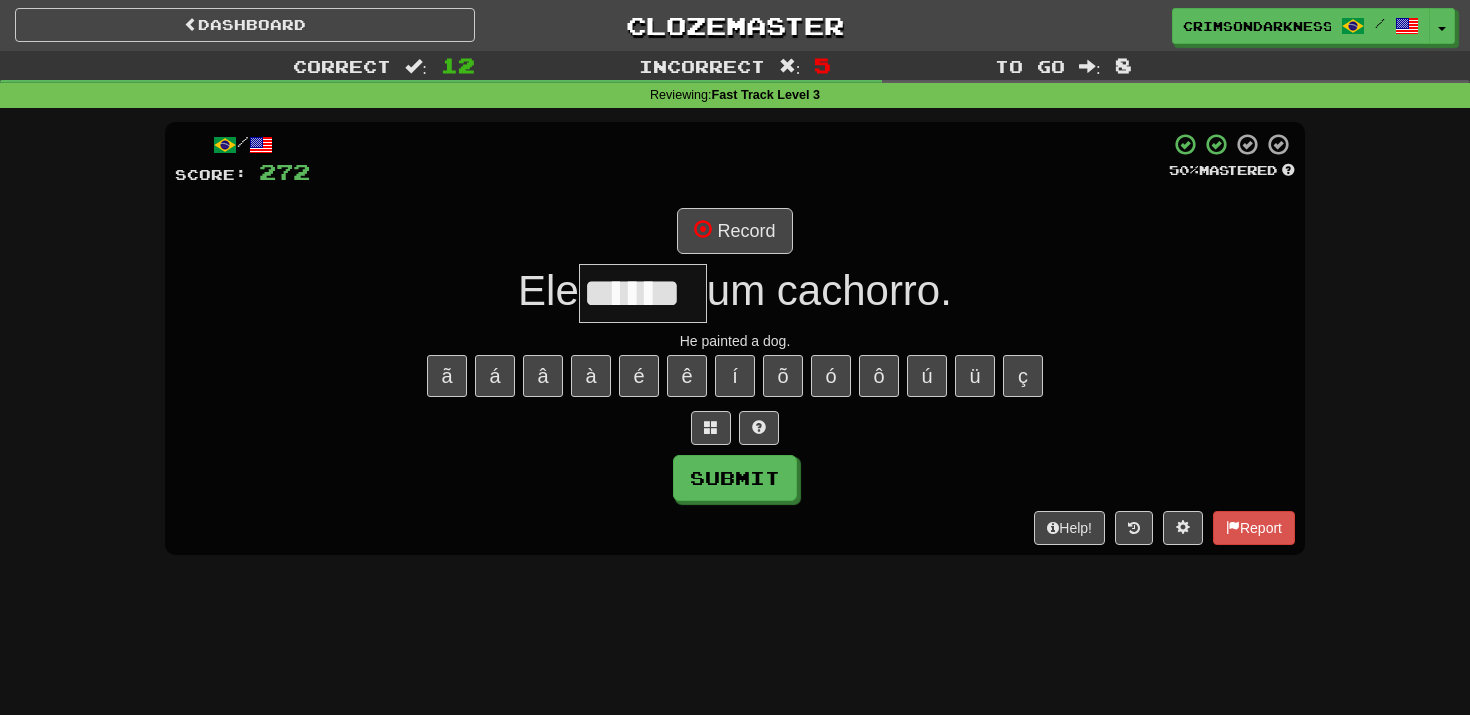 type on "******" 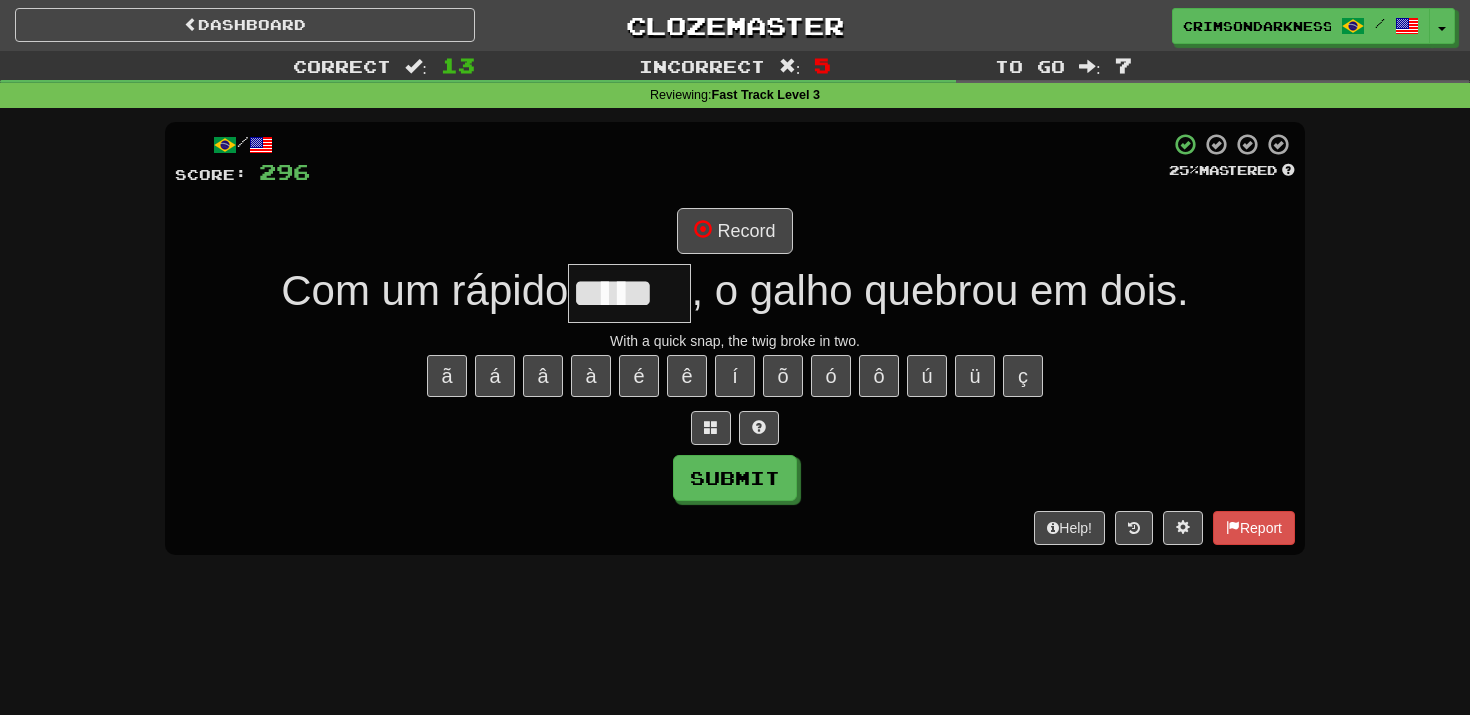 scroll, scrollTop: 0, scrollLeft: 1, axis: horizontal 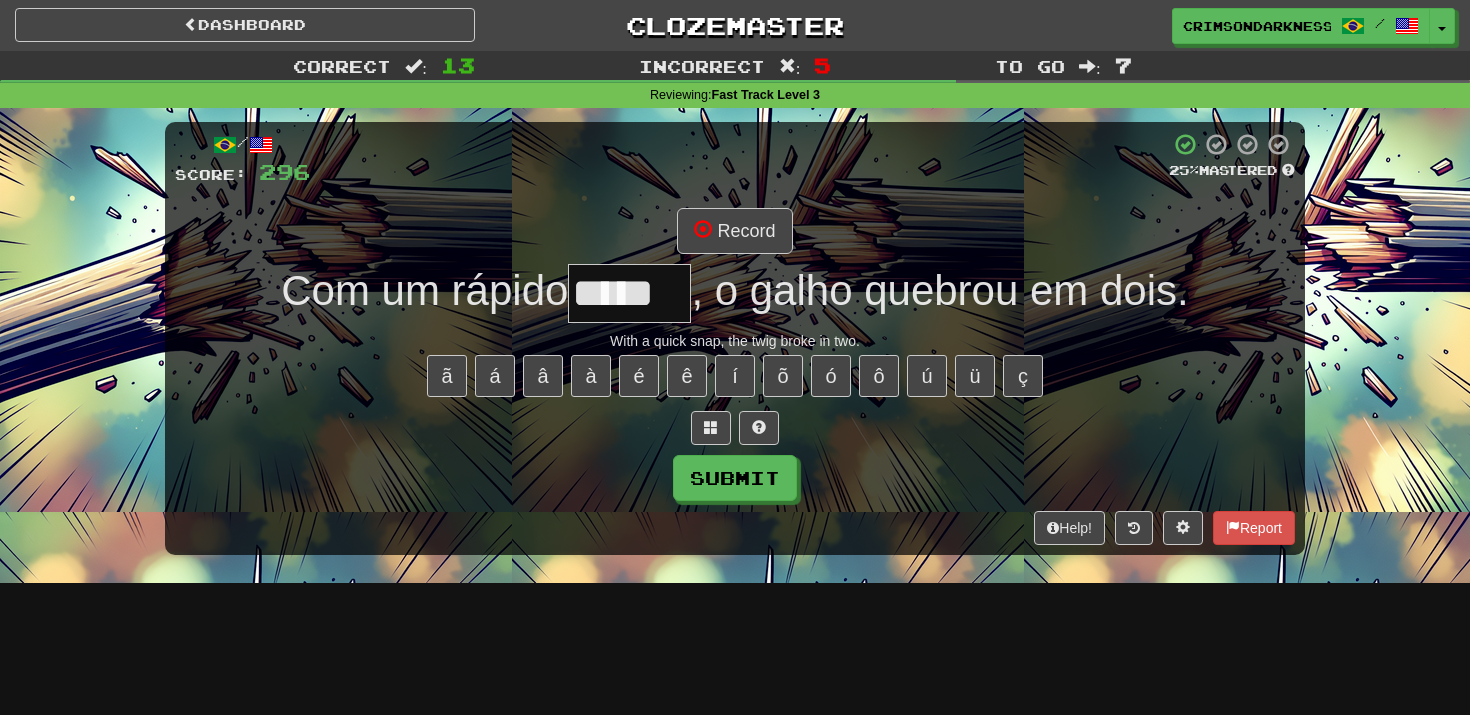 type on "******" 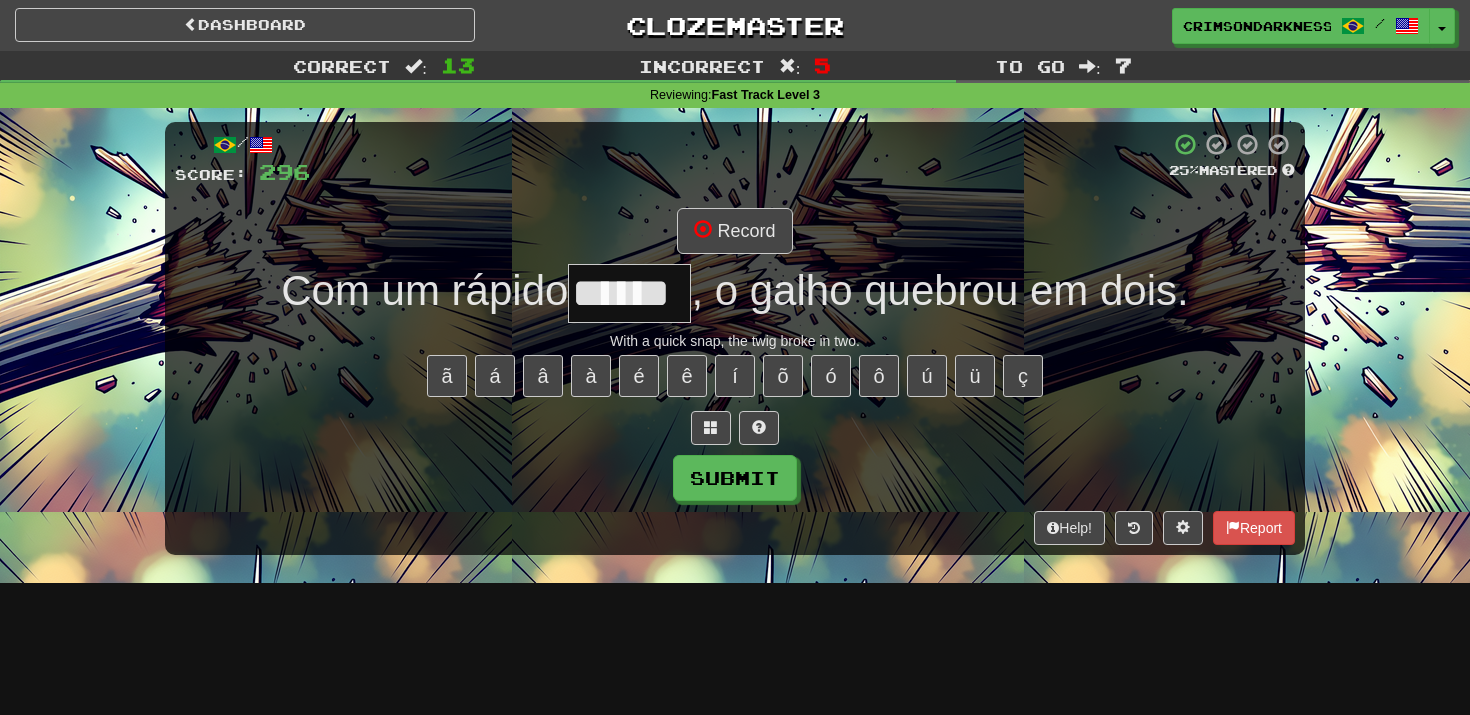 scroll, scrollTop: 0, scrollLeft: 0, axis: both 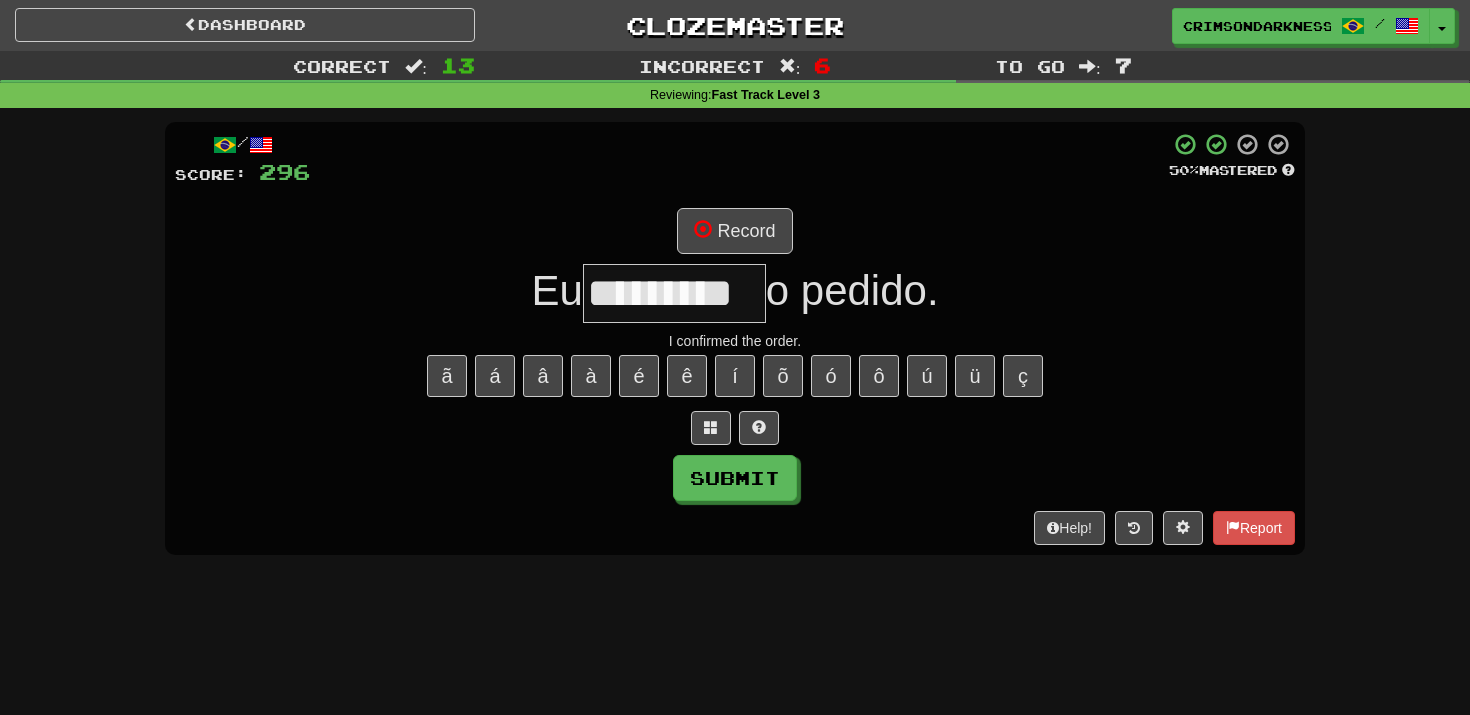 type on "*********" 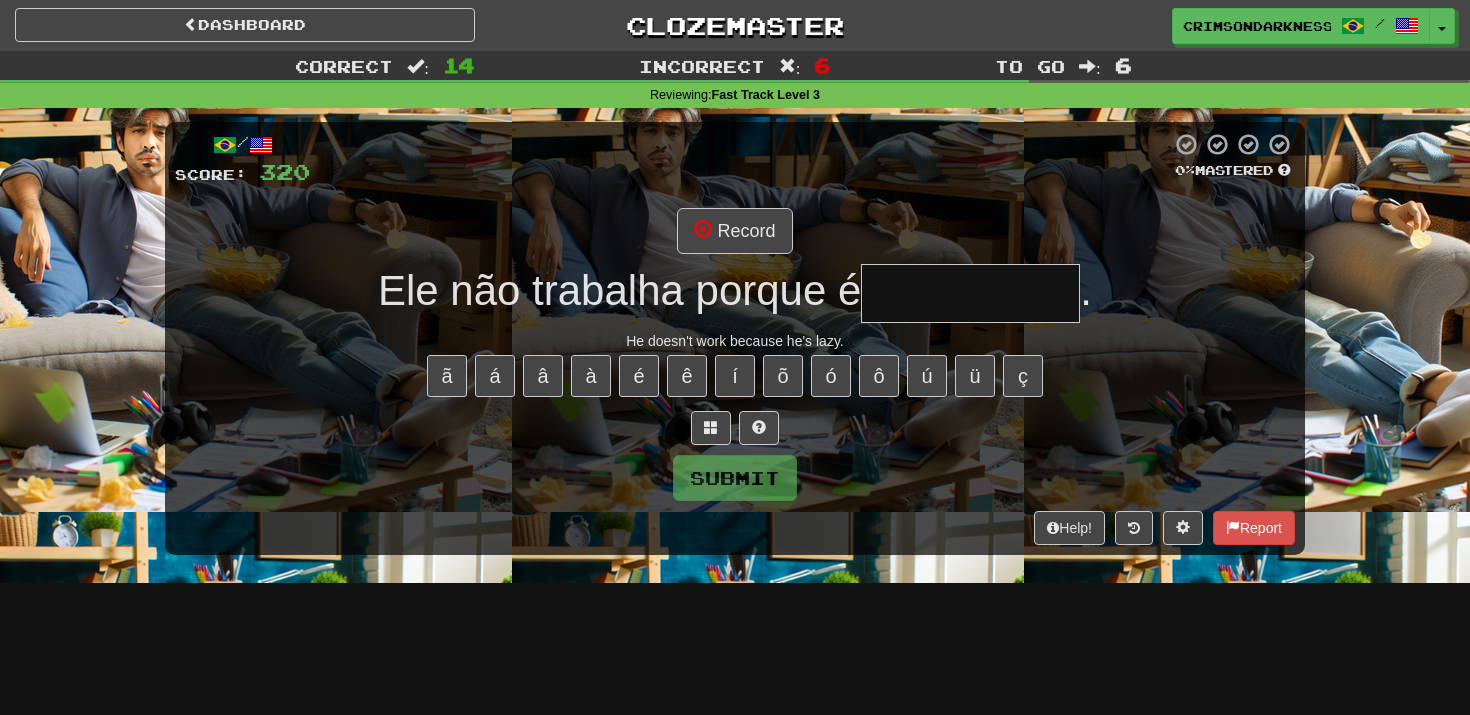 type on "**********" 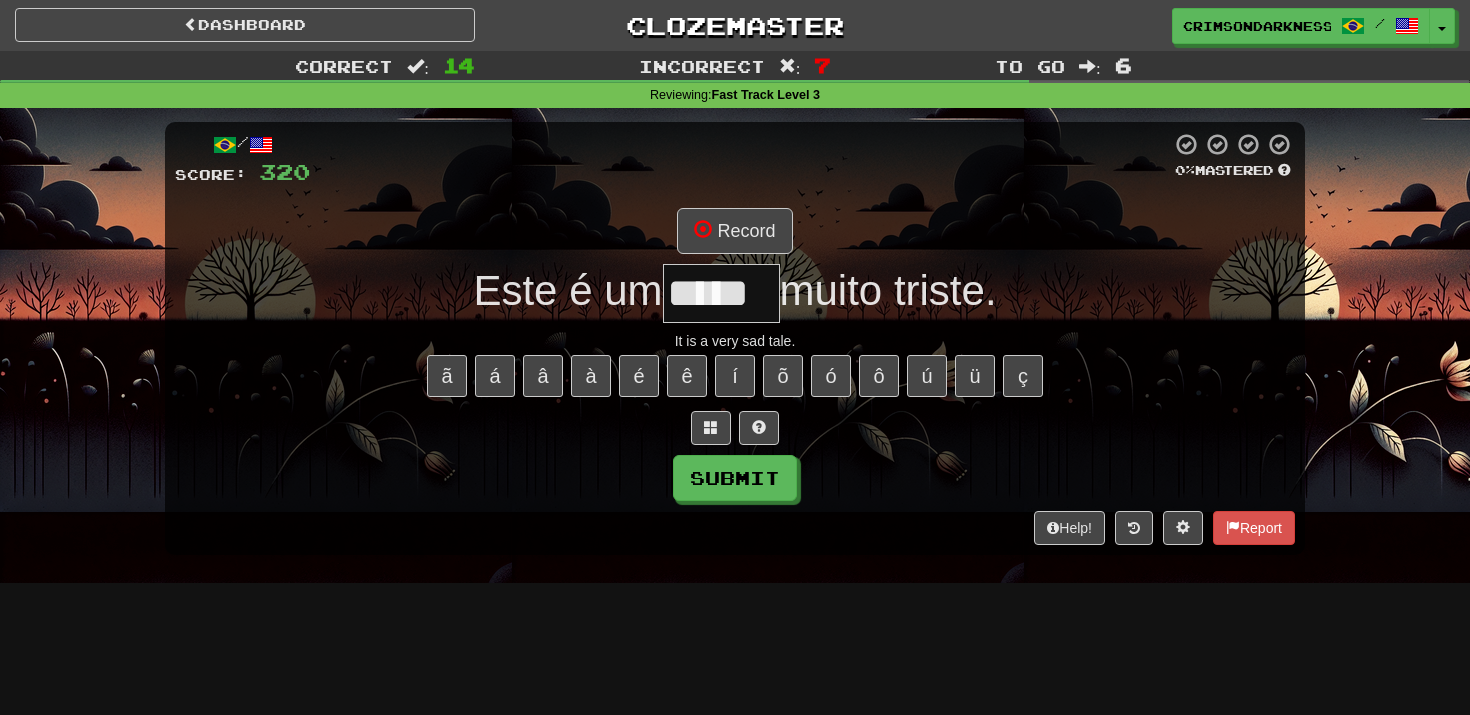 type on "*****" 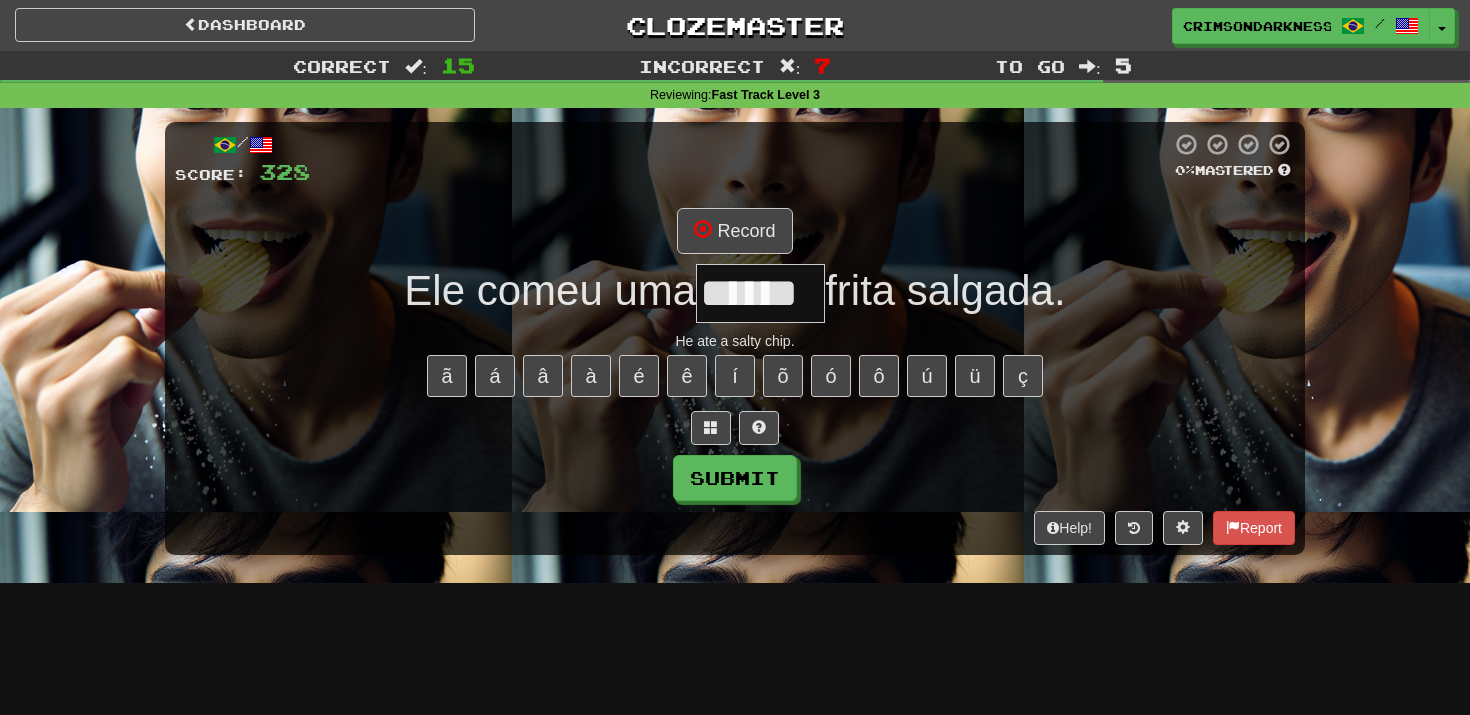 type on "******" 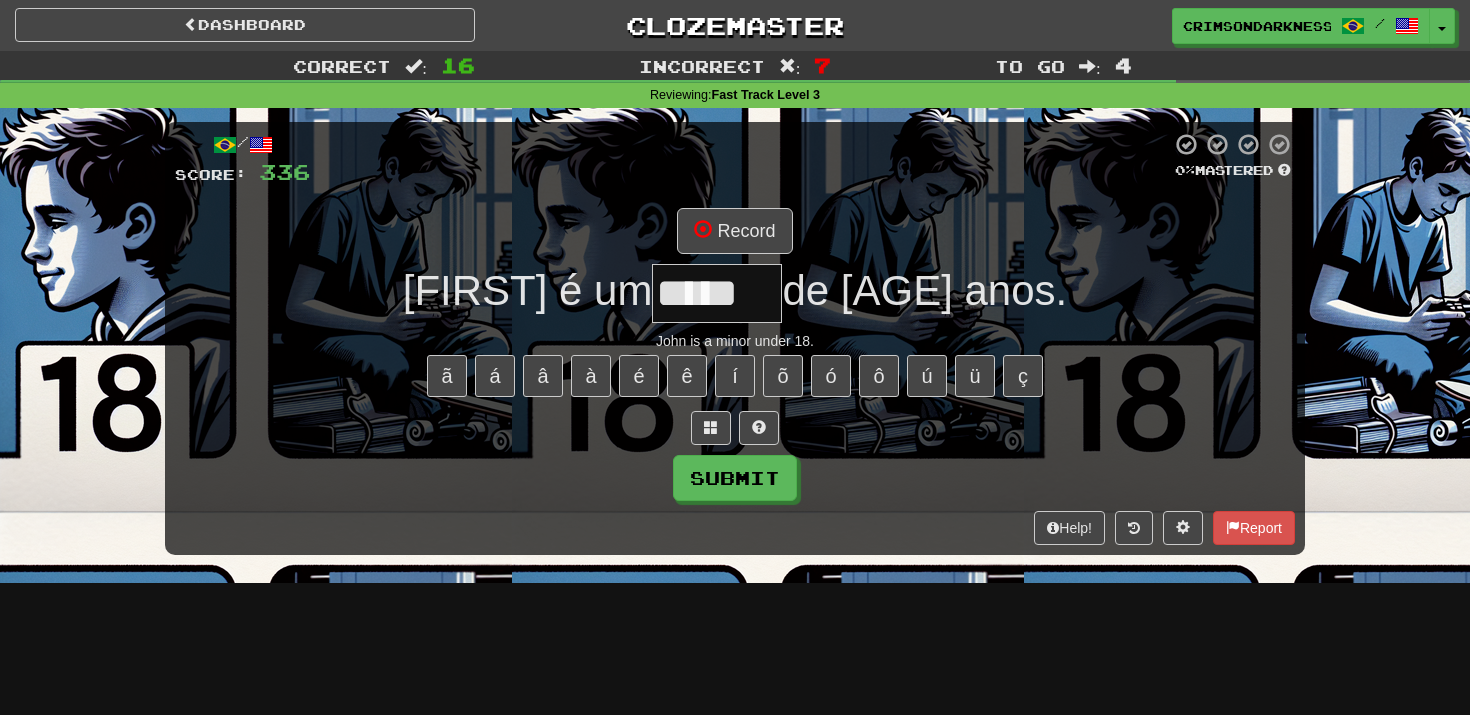 type on "*****" 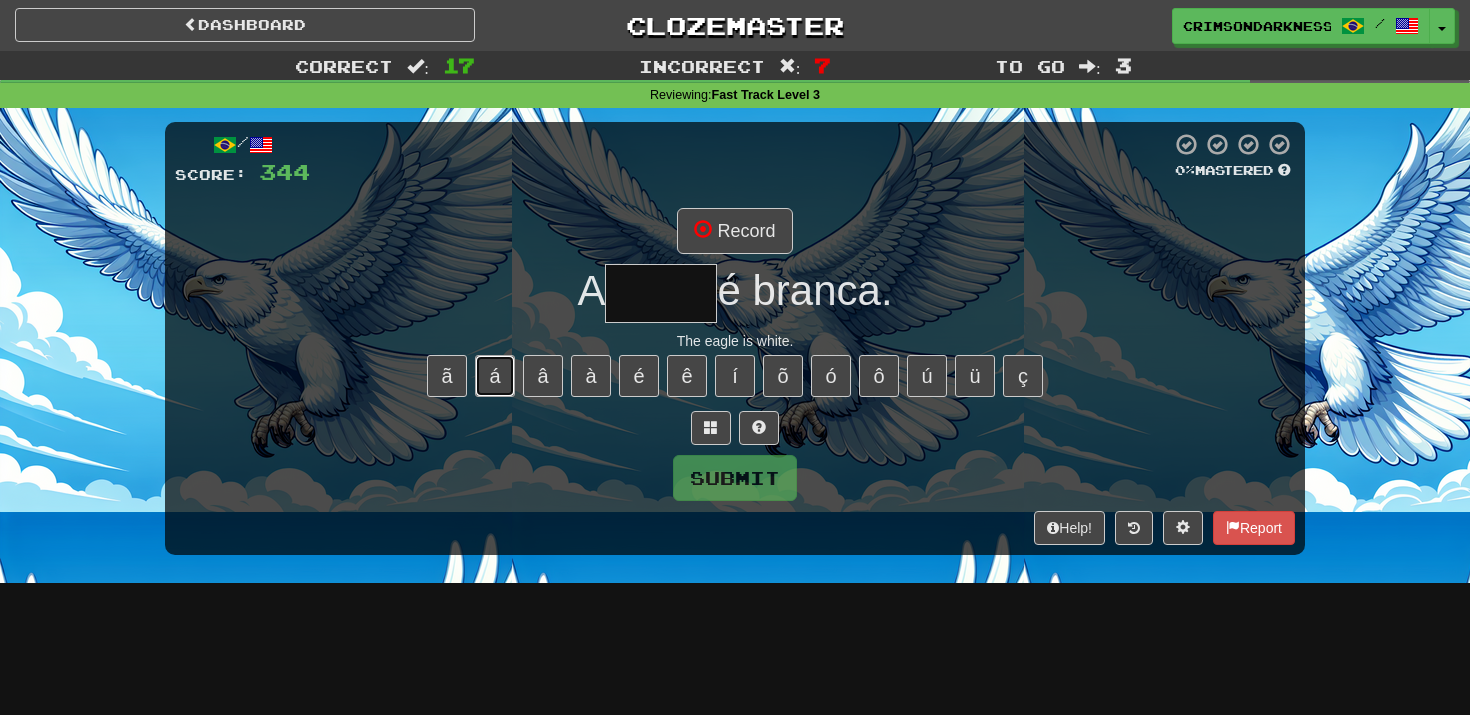 click on "á" at bounding box center (495, 376) 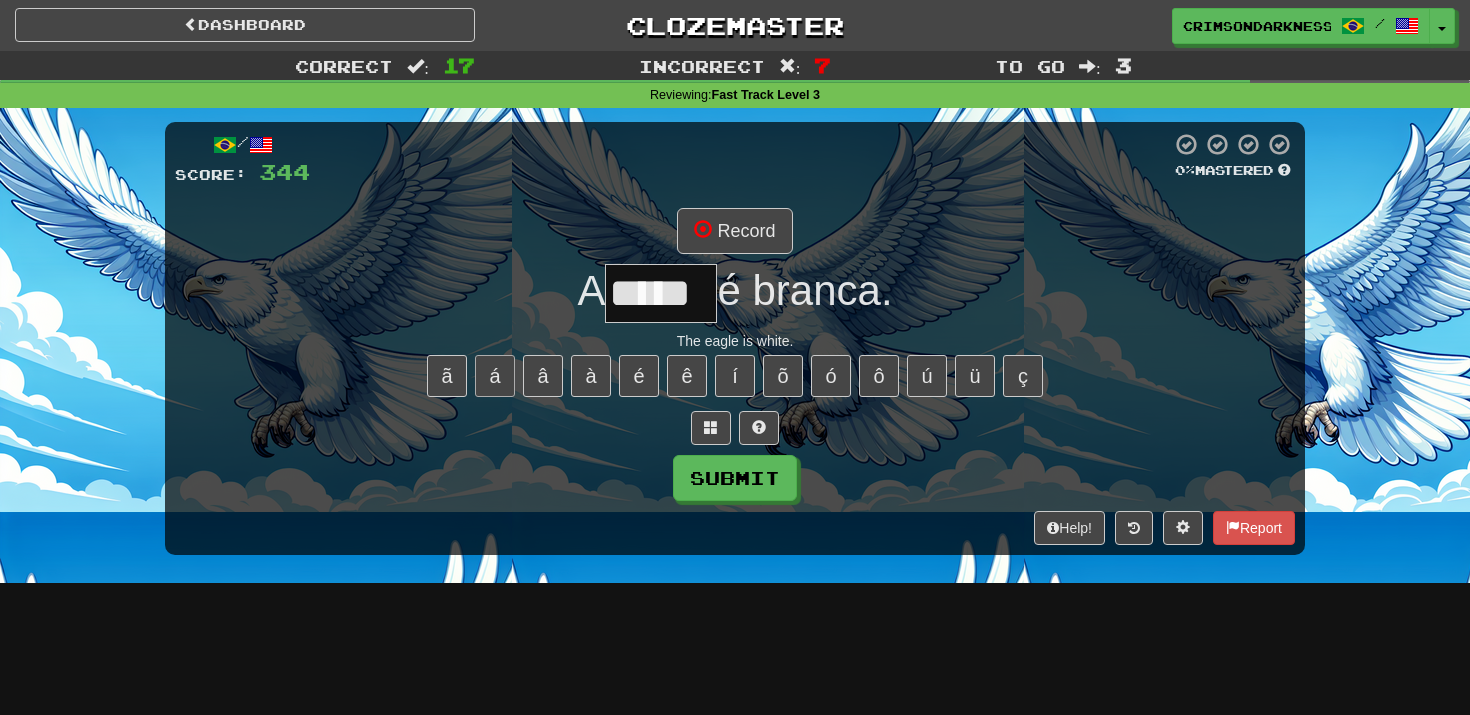 type on "*****" 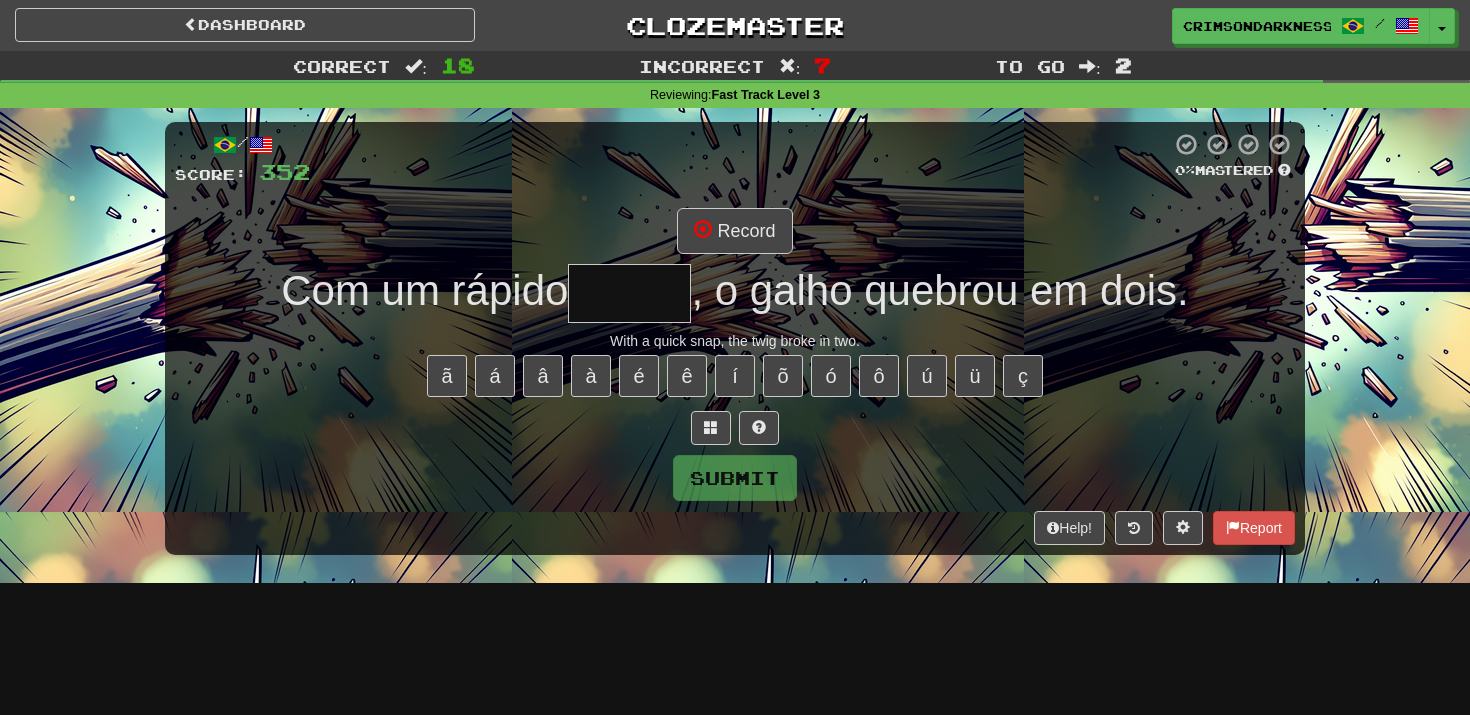 type on "******" 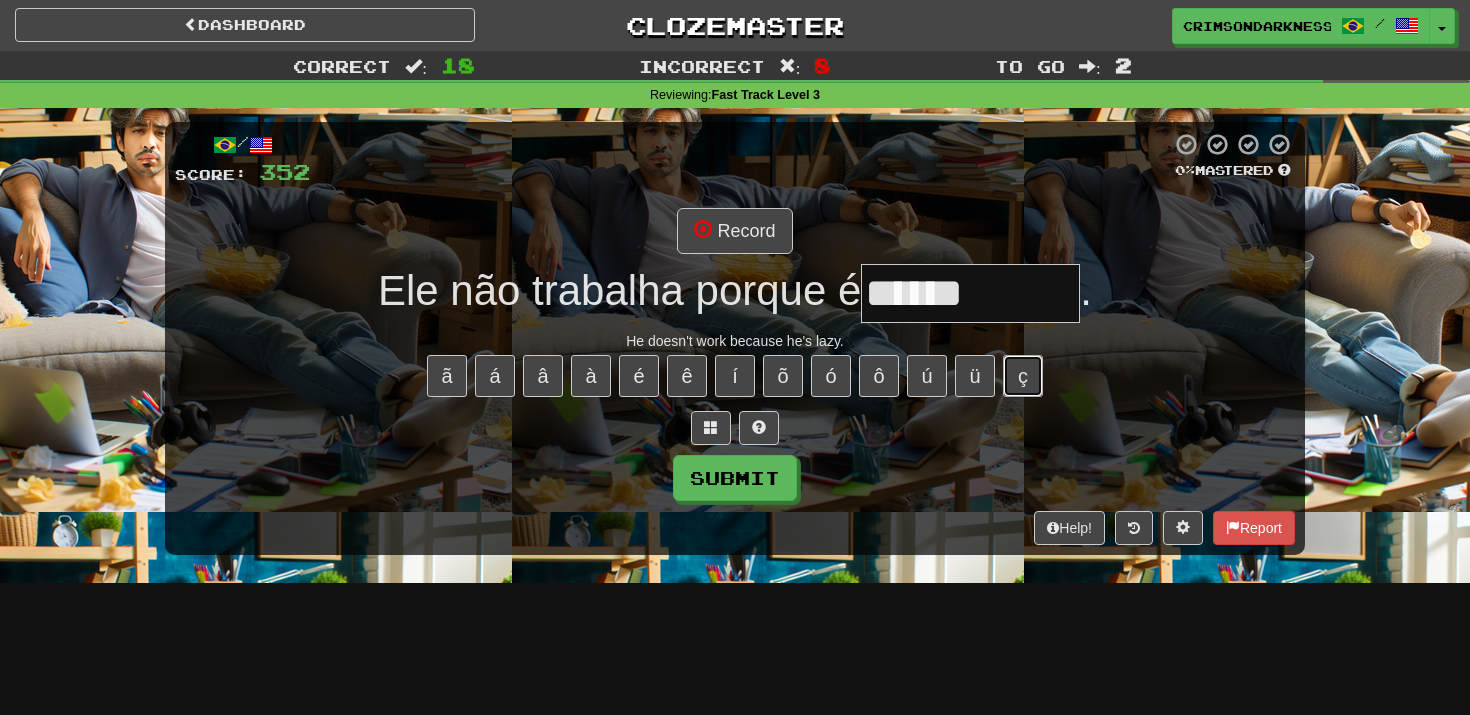 click on "ç" at bounding box center (1023, 376) 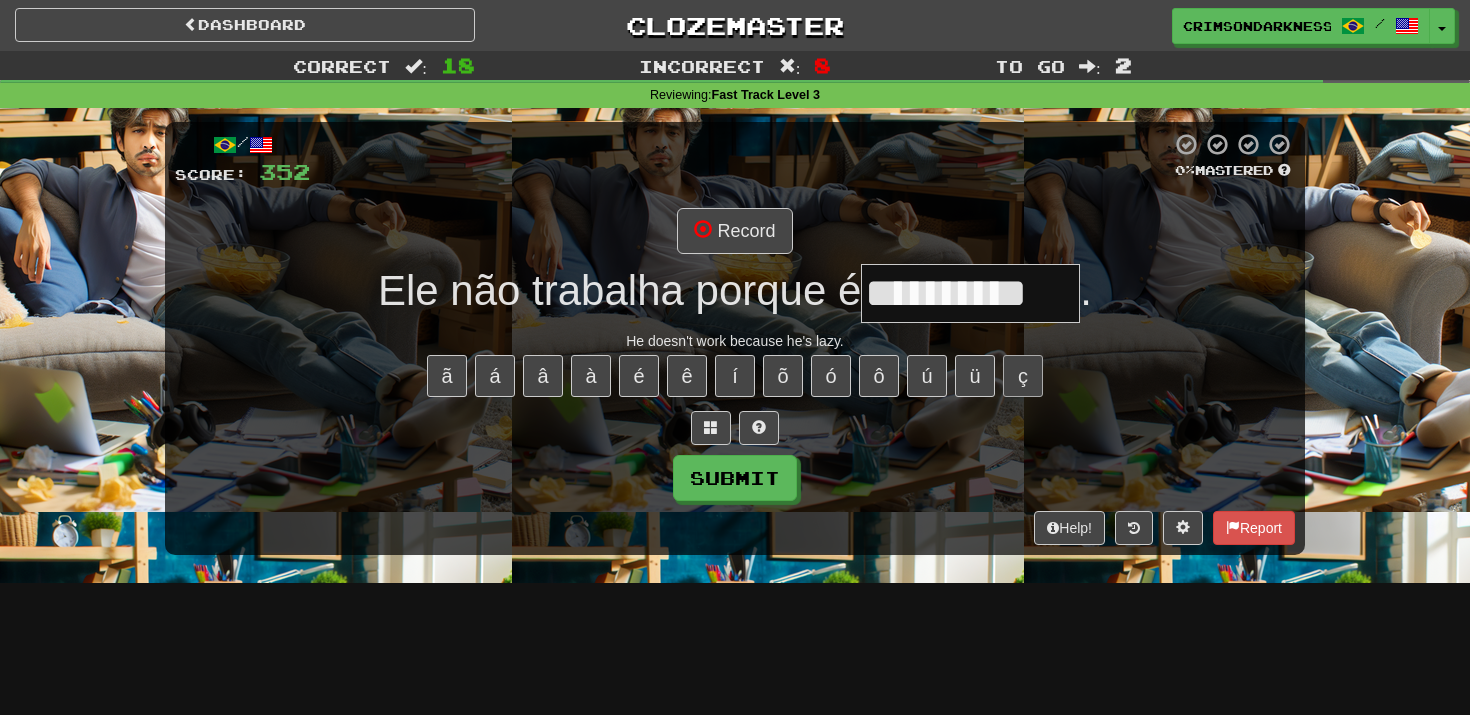 type on "**********" 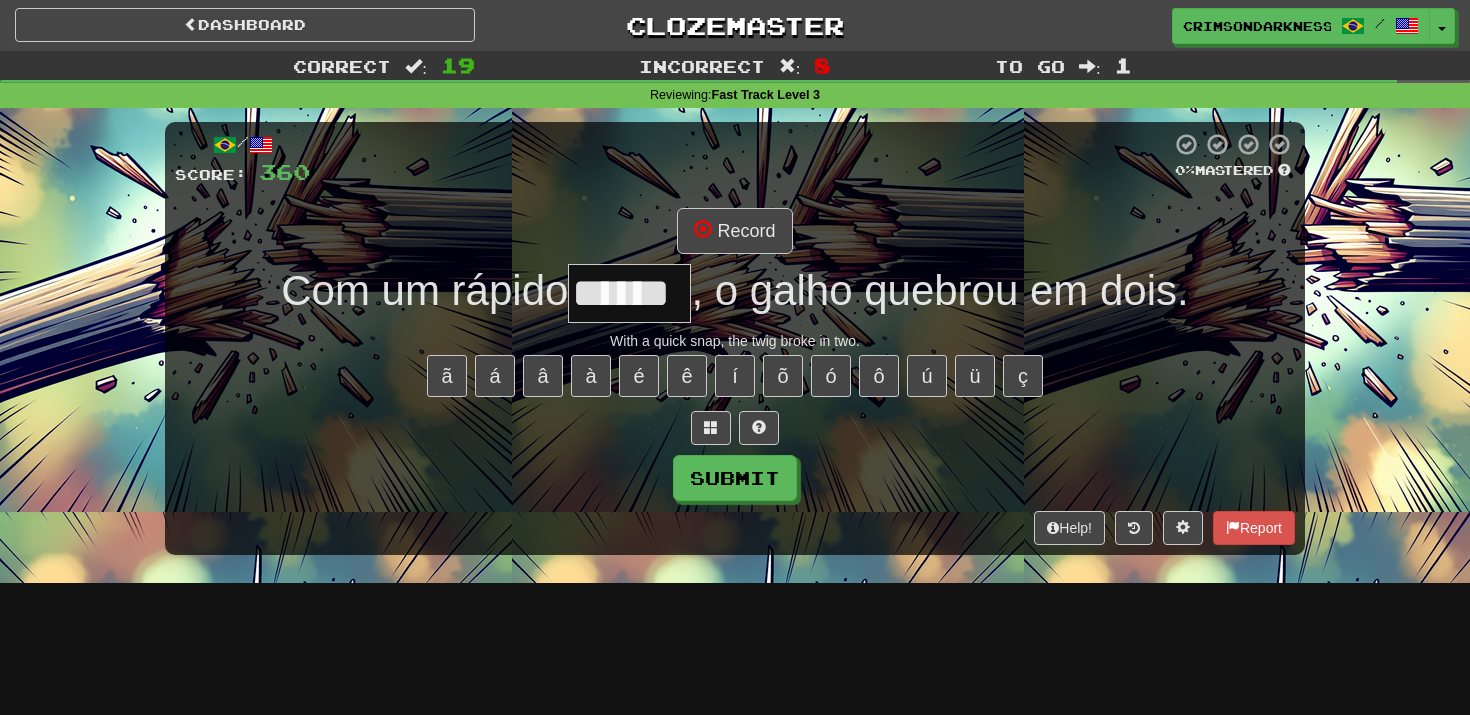 type on "******" 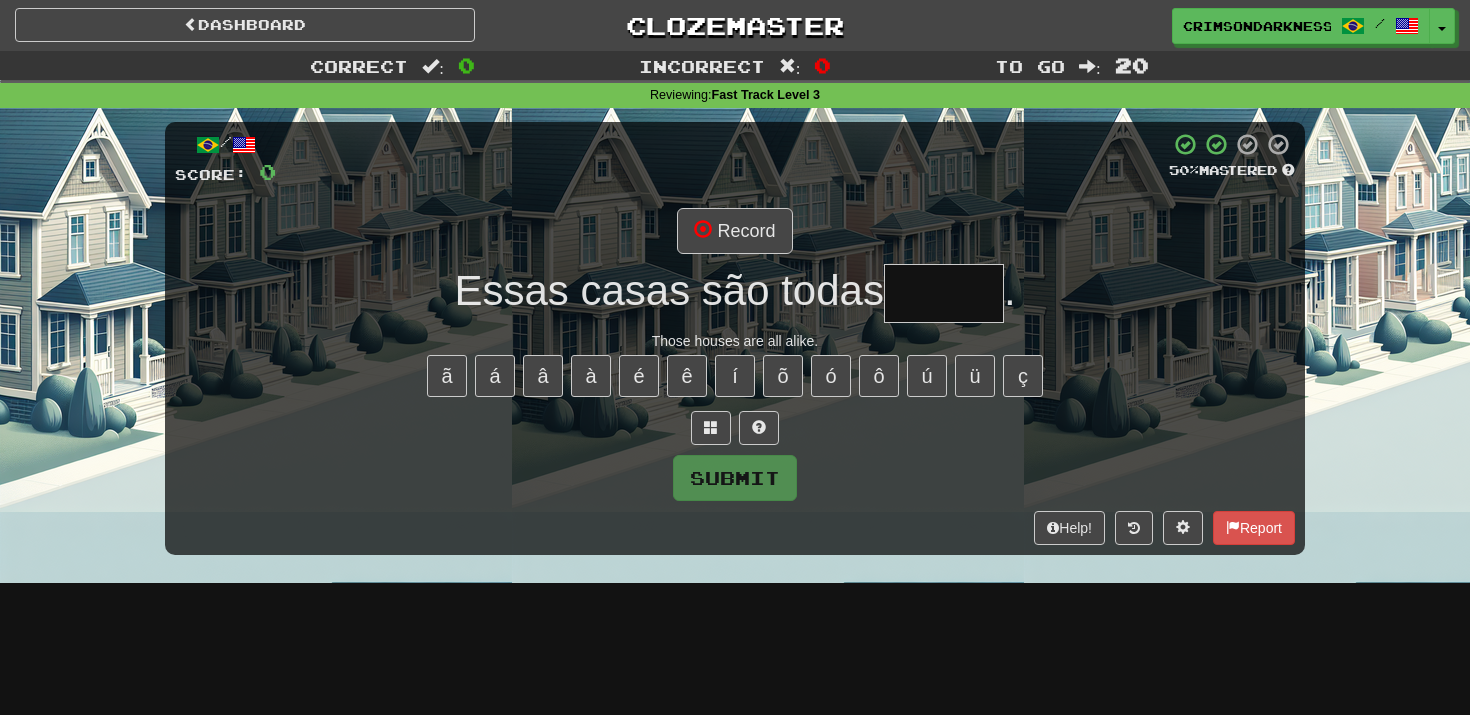 type on "******" 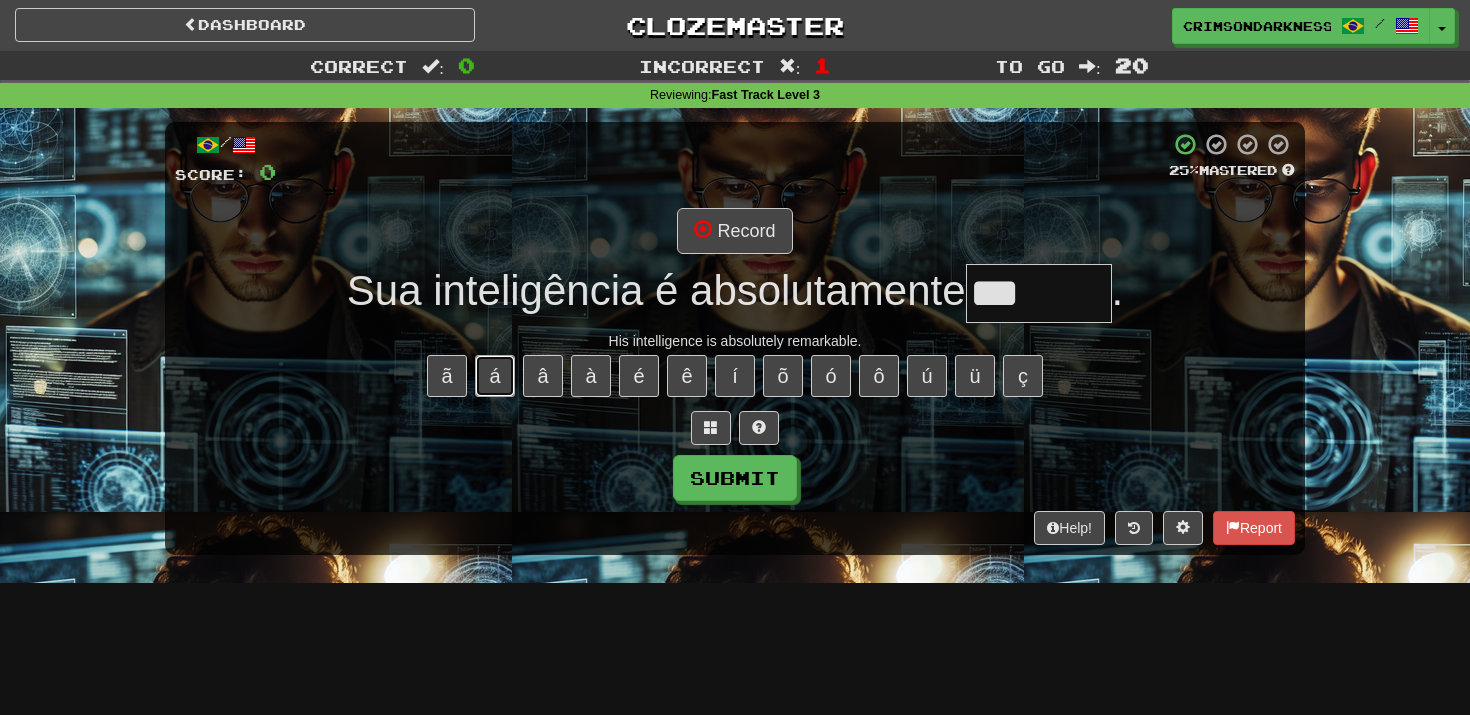 click on "á" at bounding box center [495, 376] 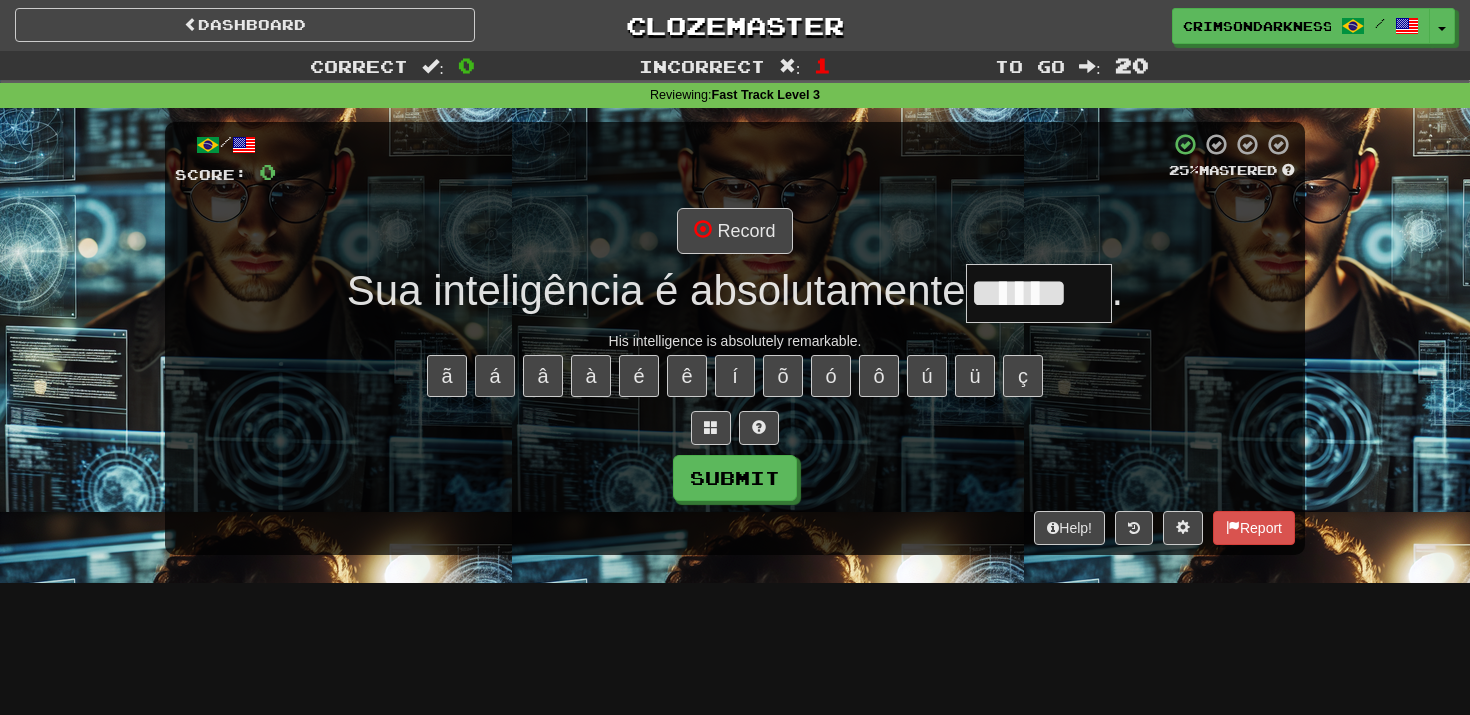 scroll, scrollTop: 0, scrollLeft: 0, axis: both 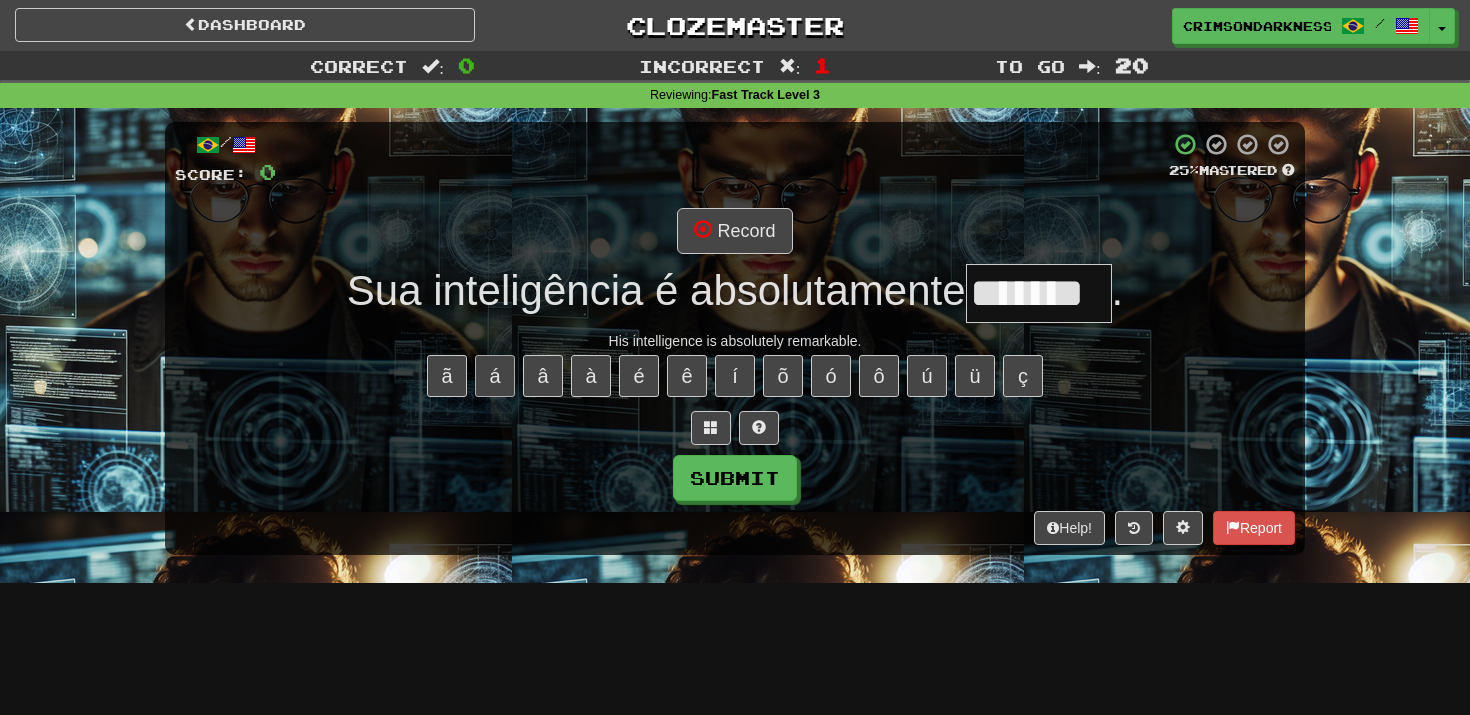 type on "*******" 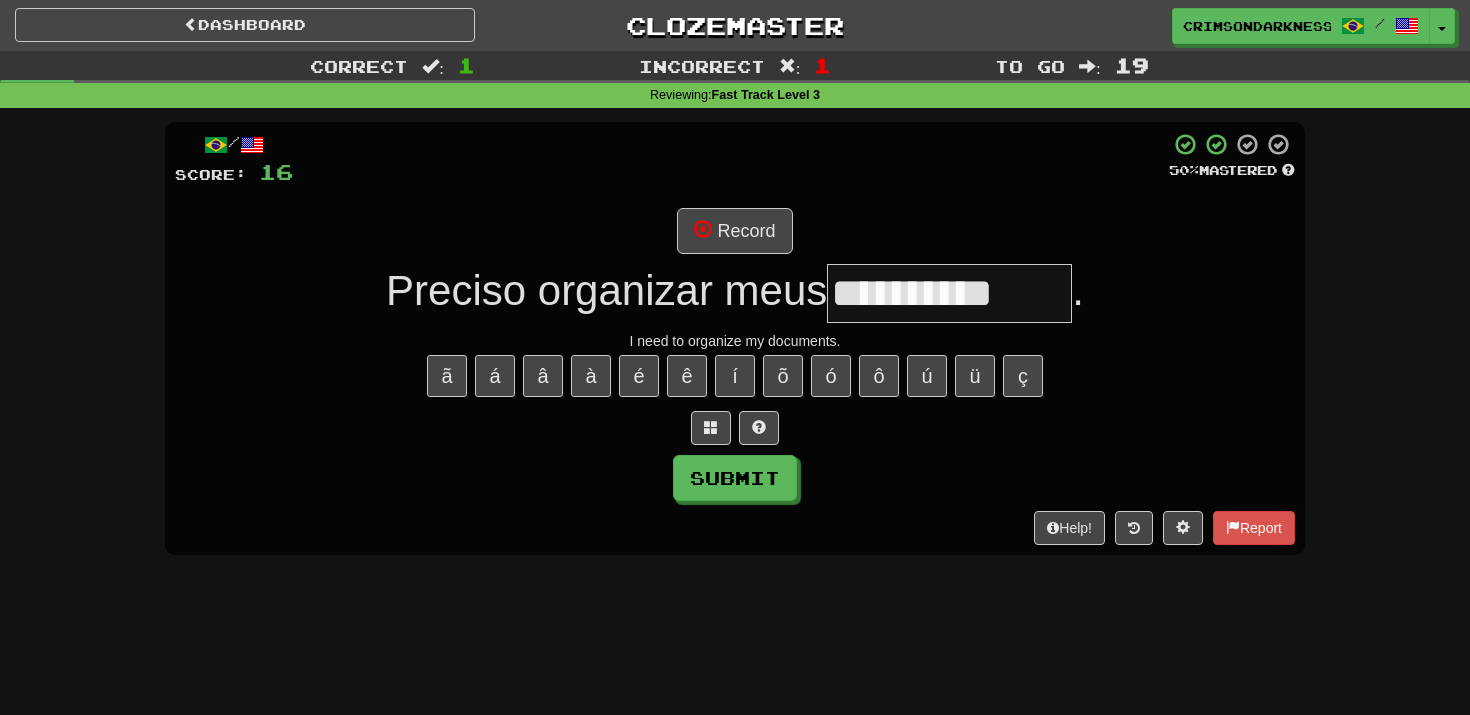 type on "**********" 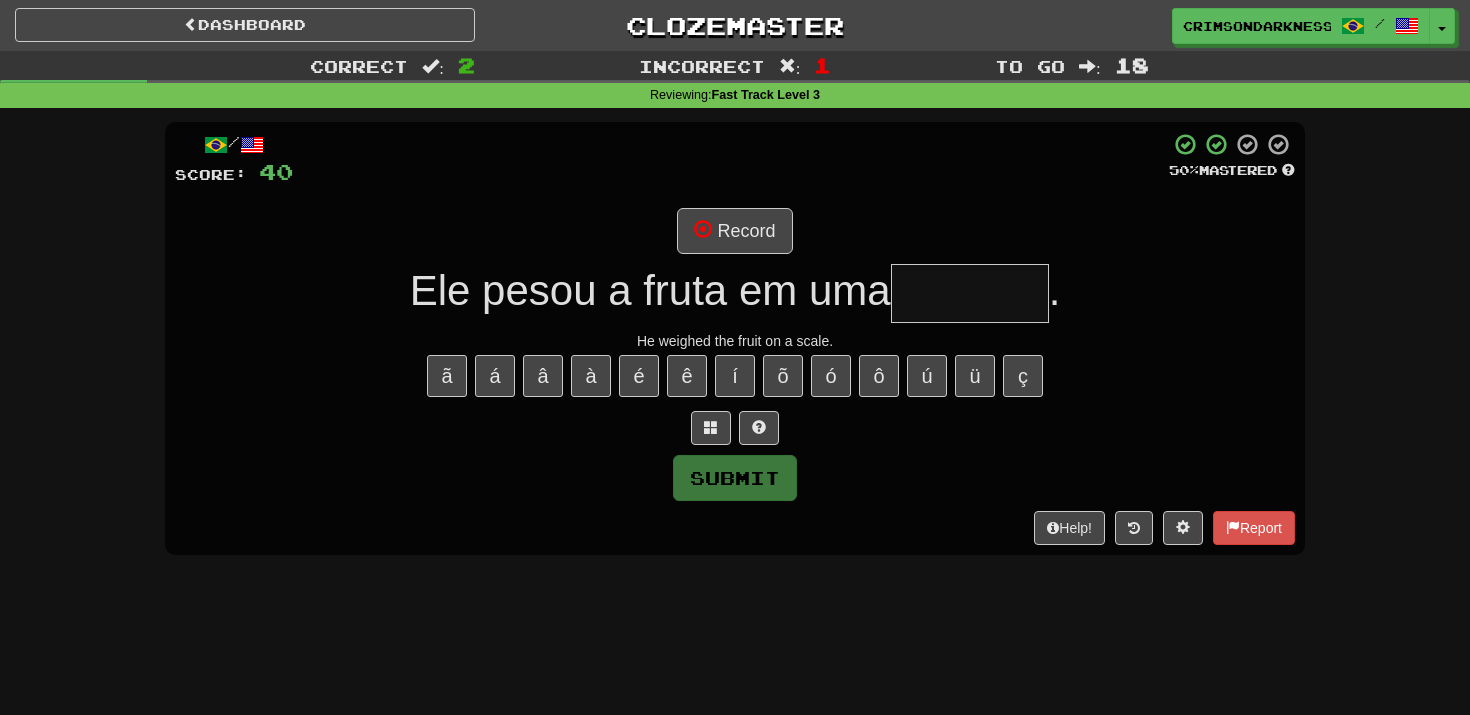 type on "*******" 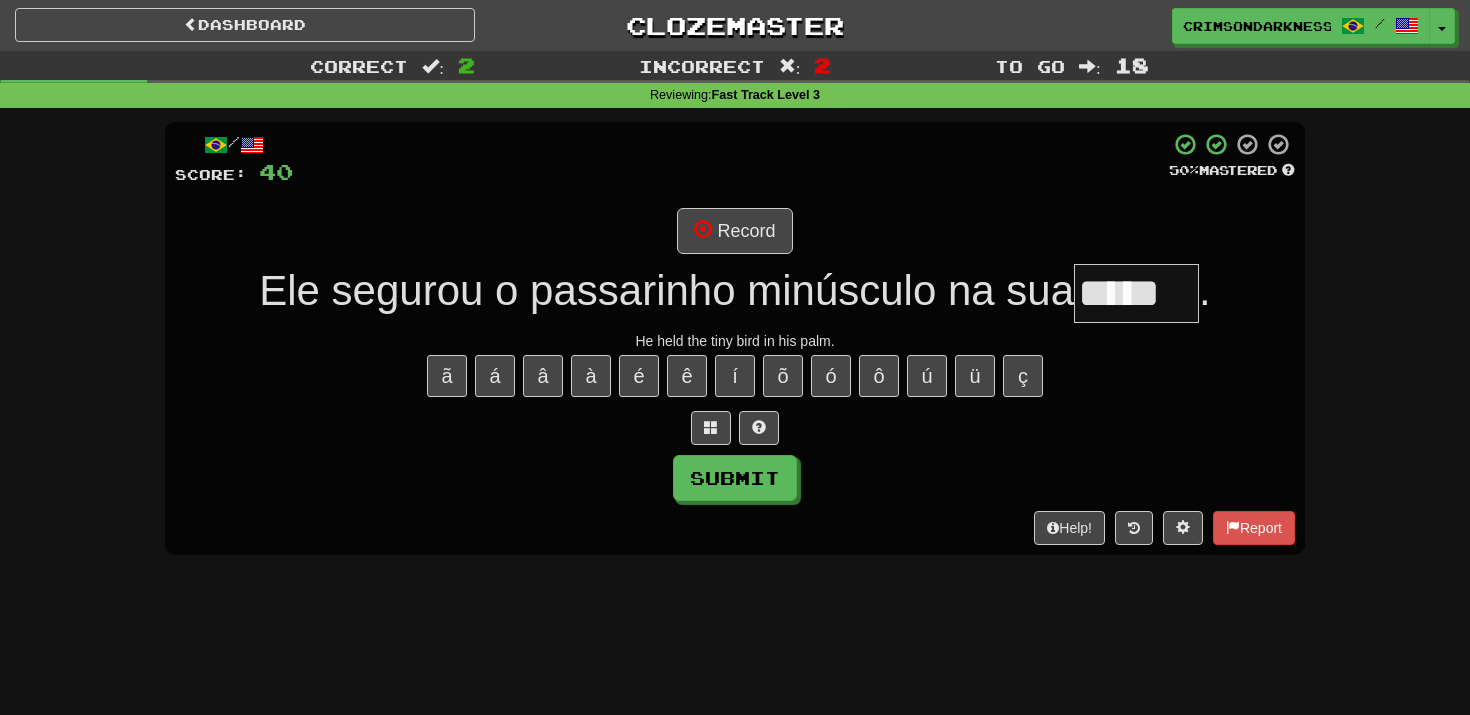 type on "*****" 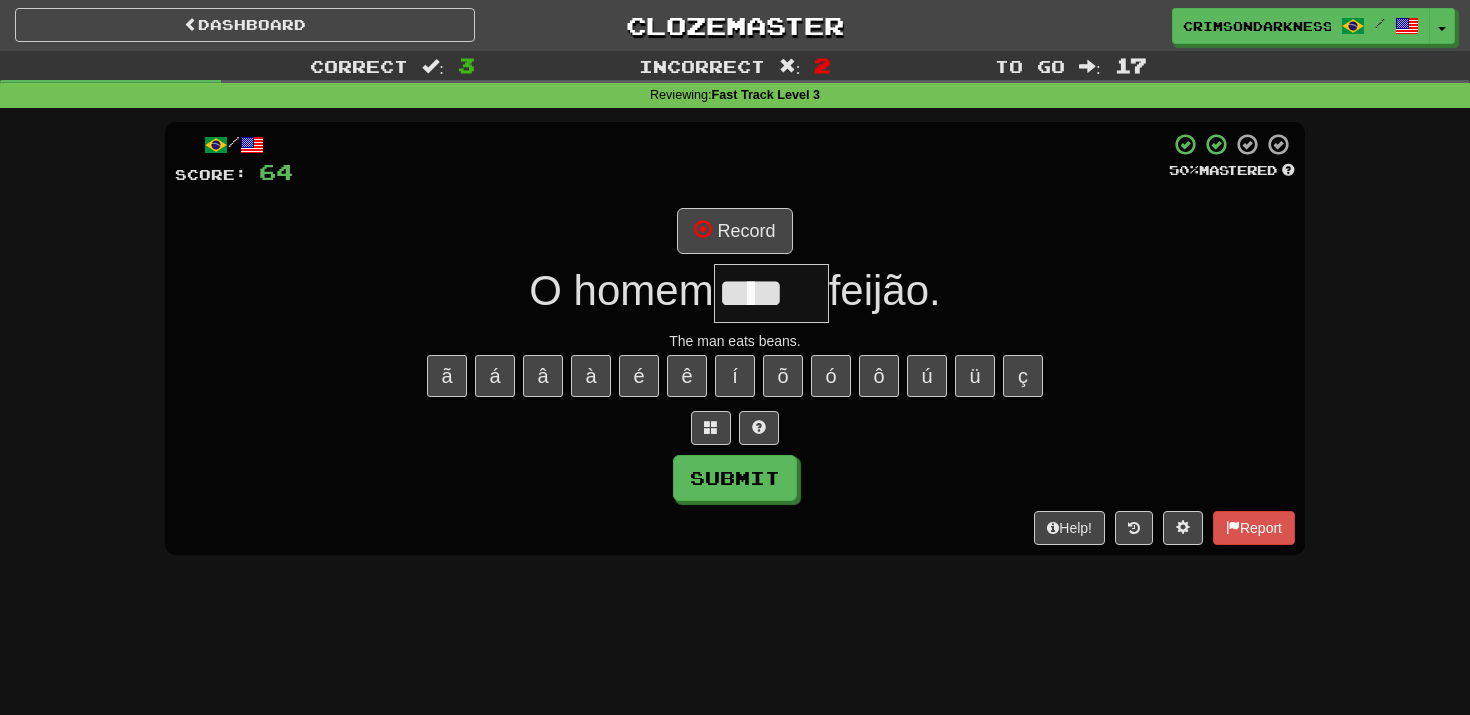 type on "****" 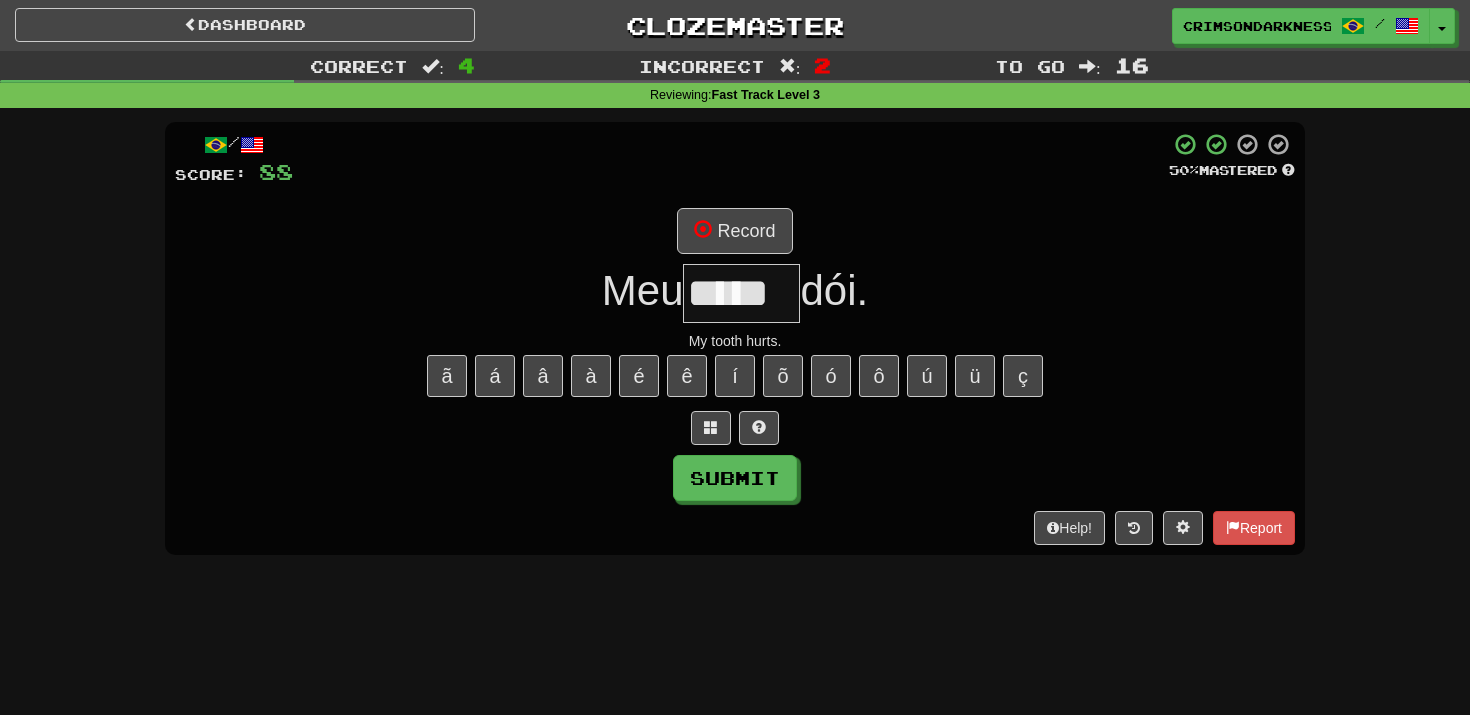 type on "*****" 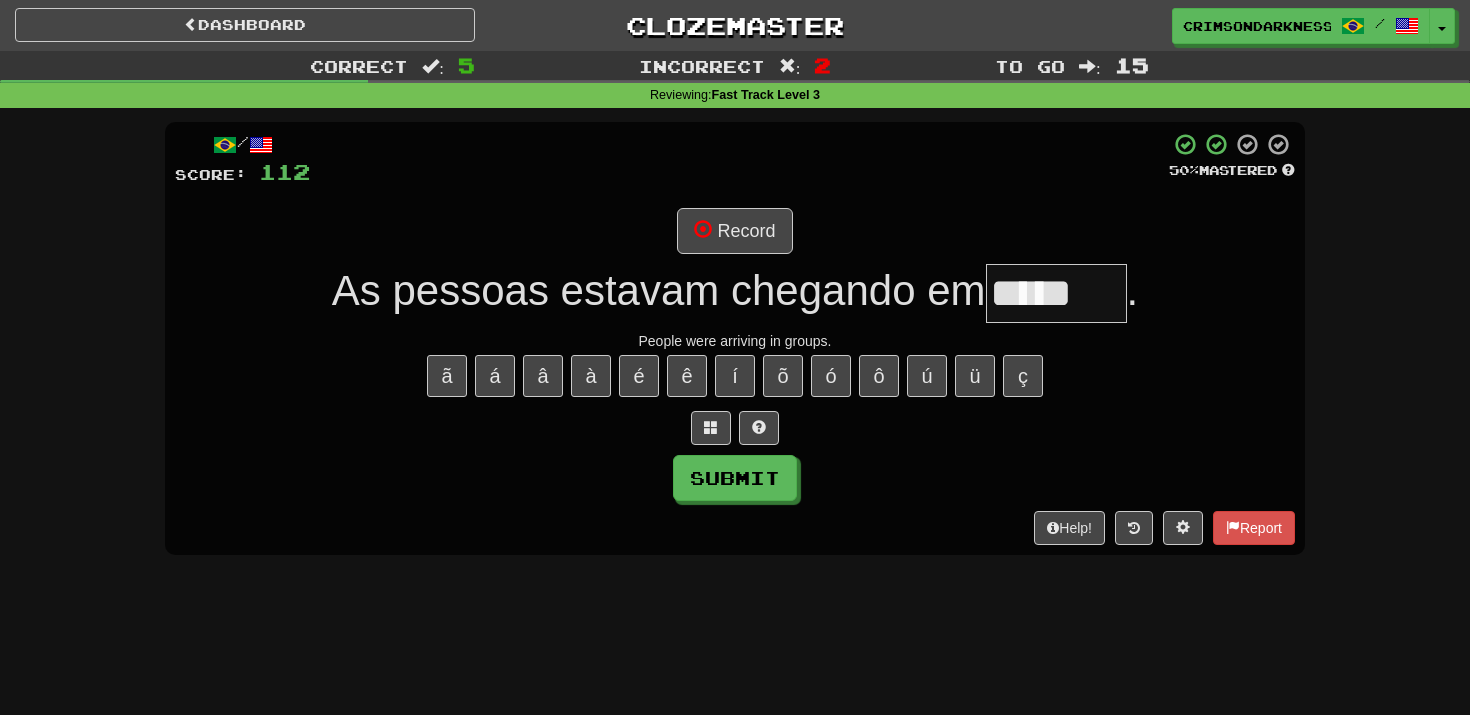 scroll, scrollTop: 0, scrollLeft: 0, axis: both 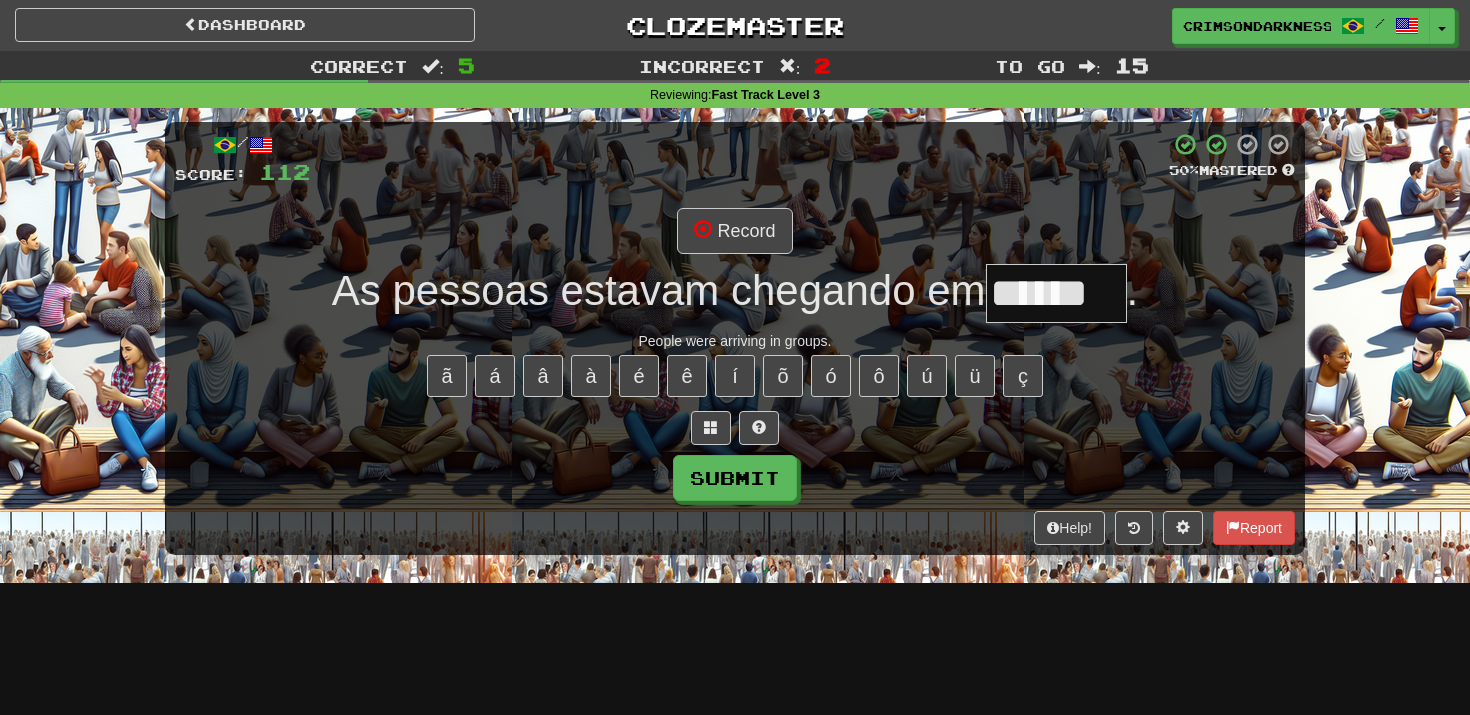 type on "******" 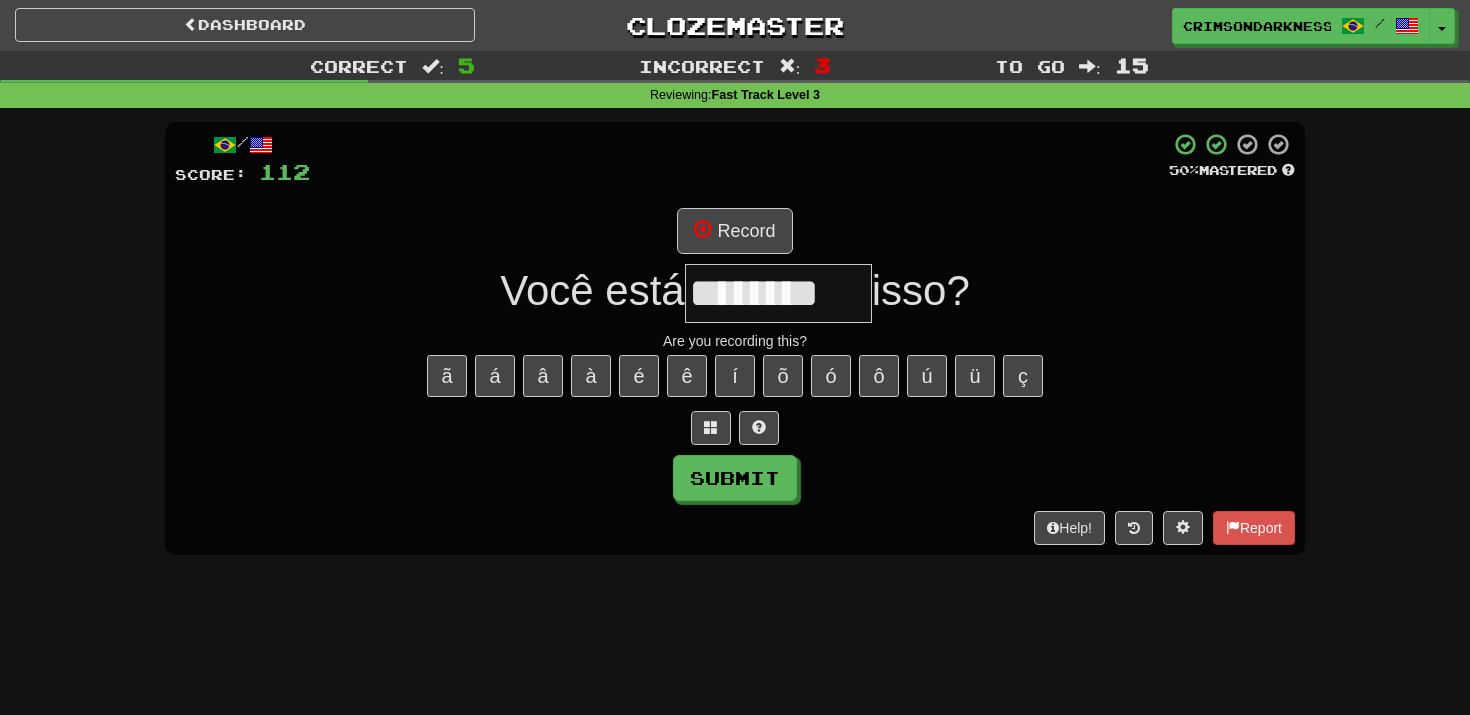type on "********" 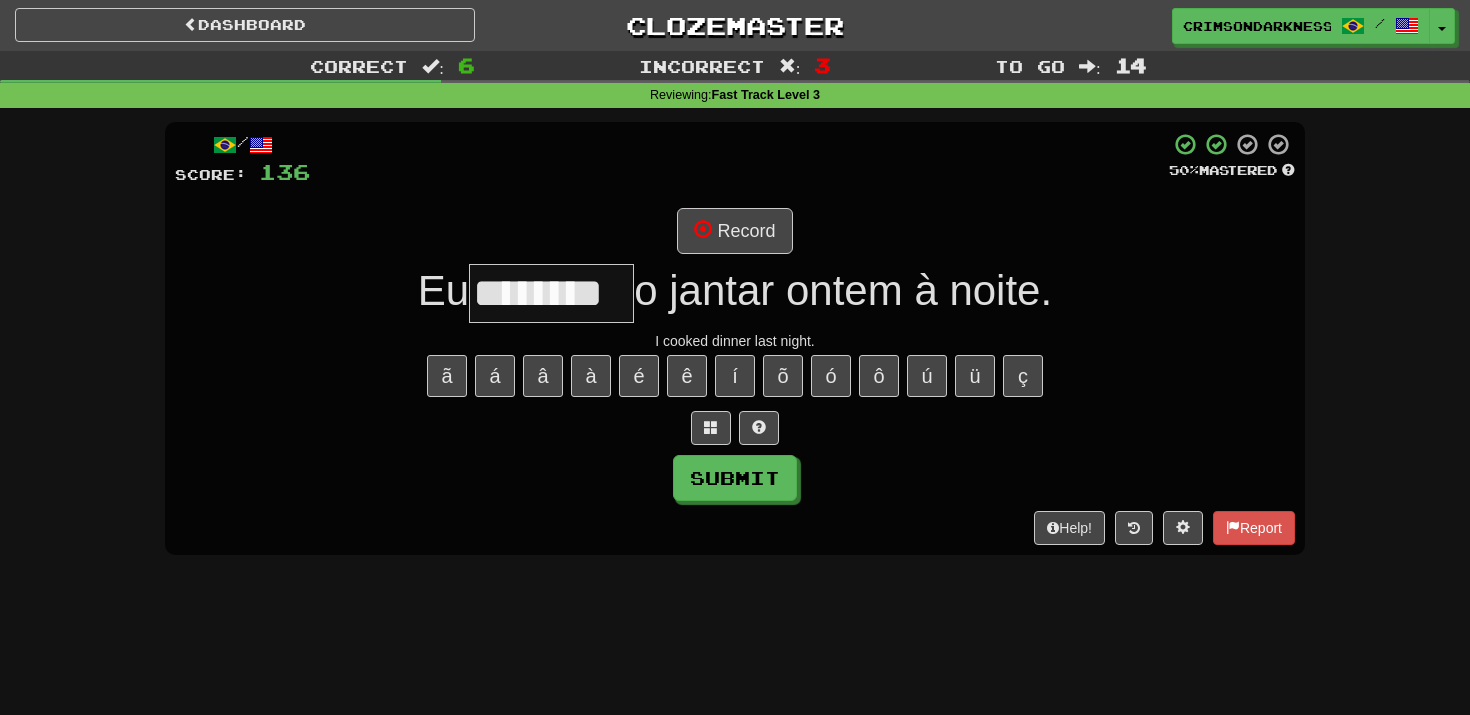 type on "********" 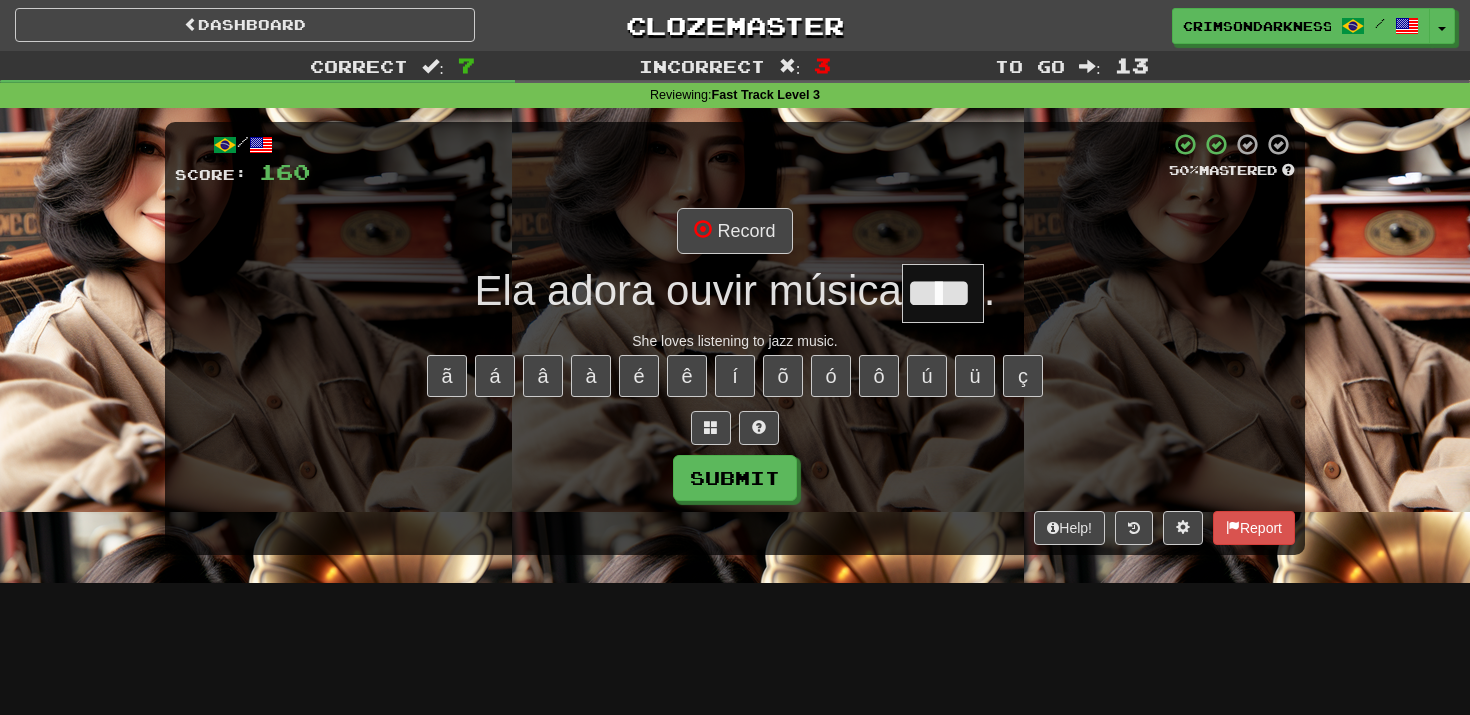 type on "****" 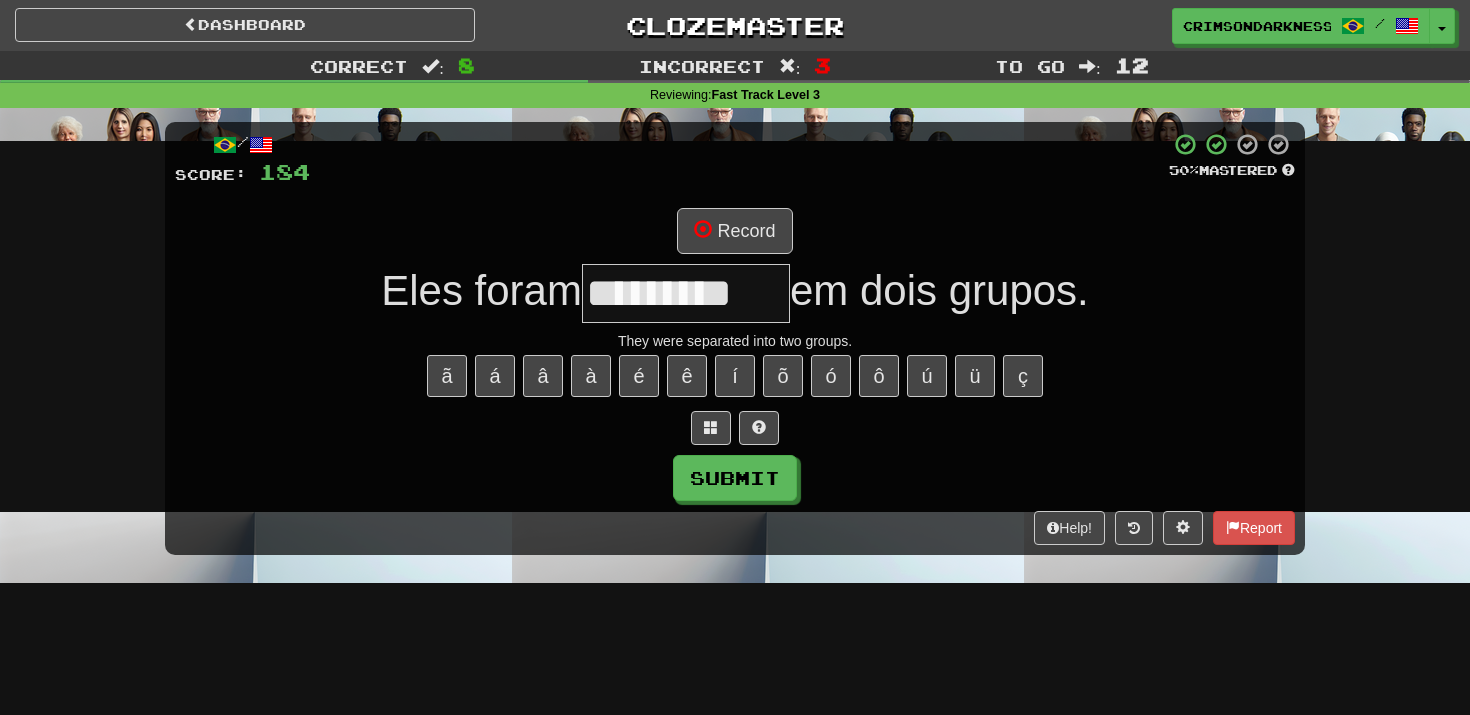 type on "*********" 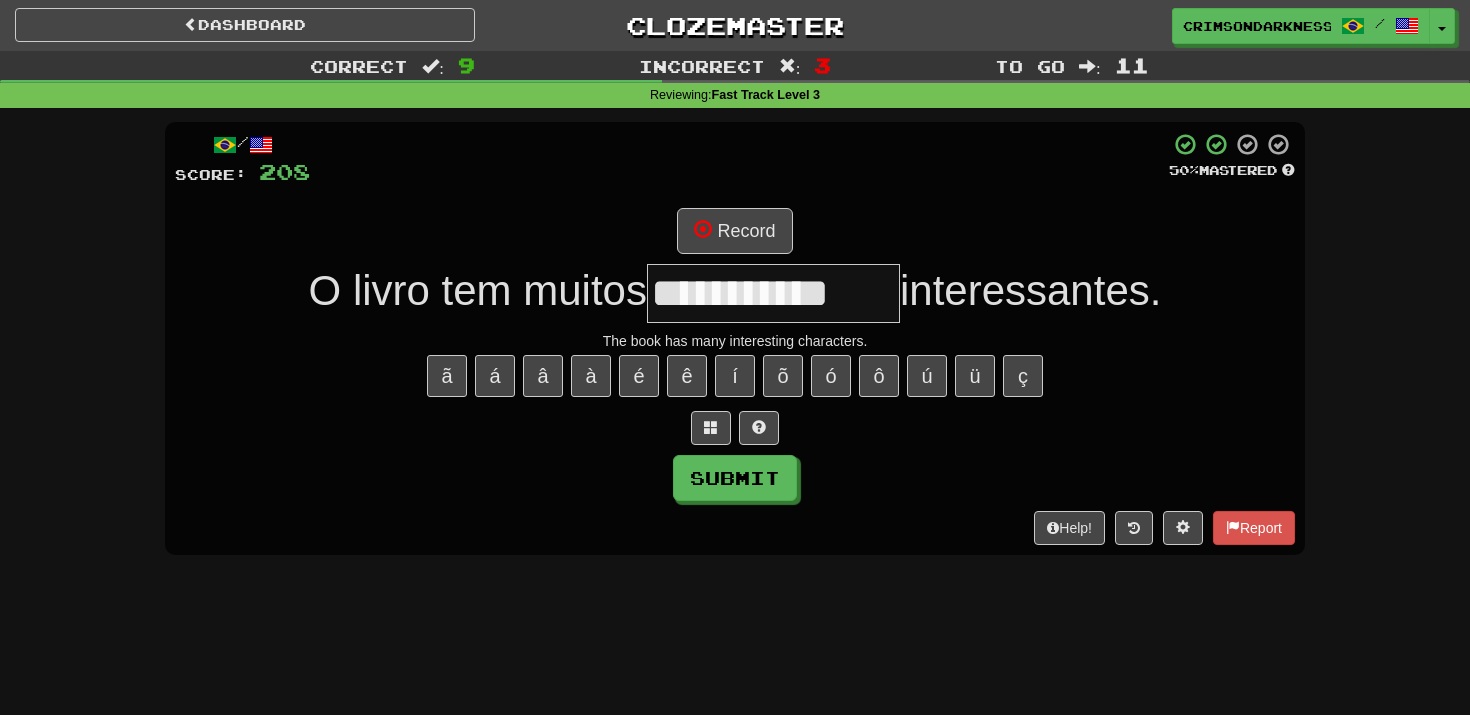 type on "**********" 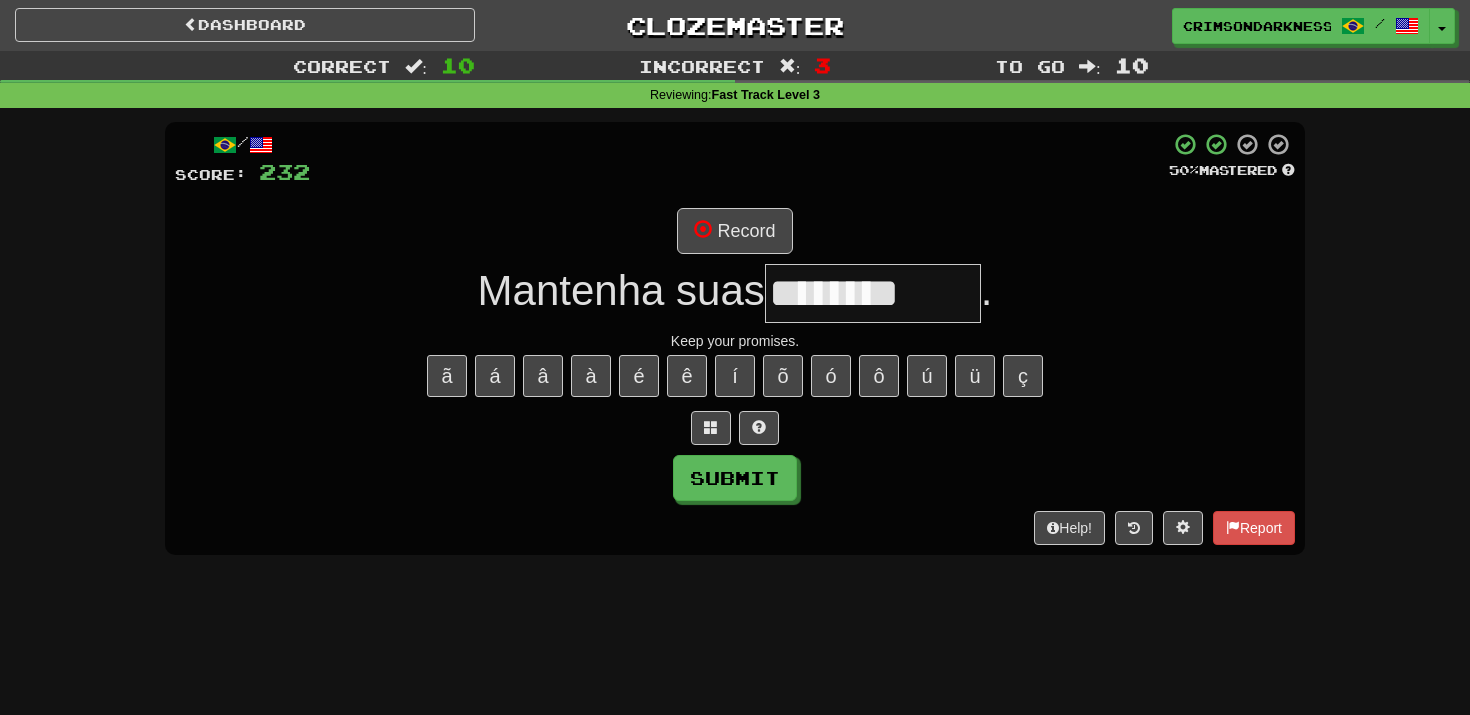 type on "*********" 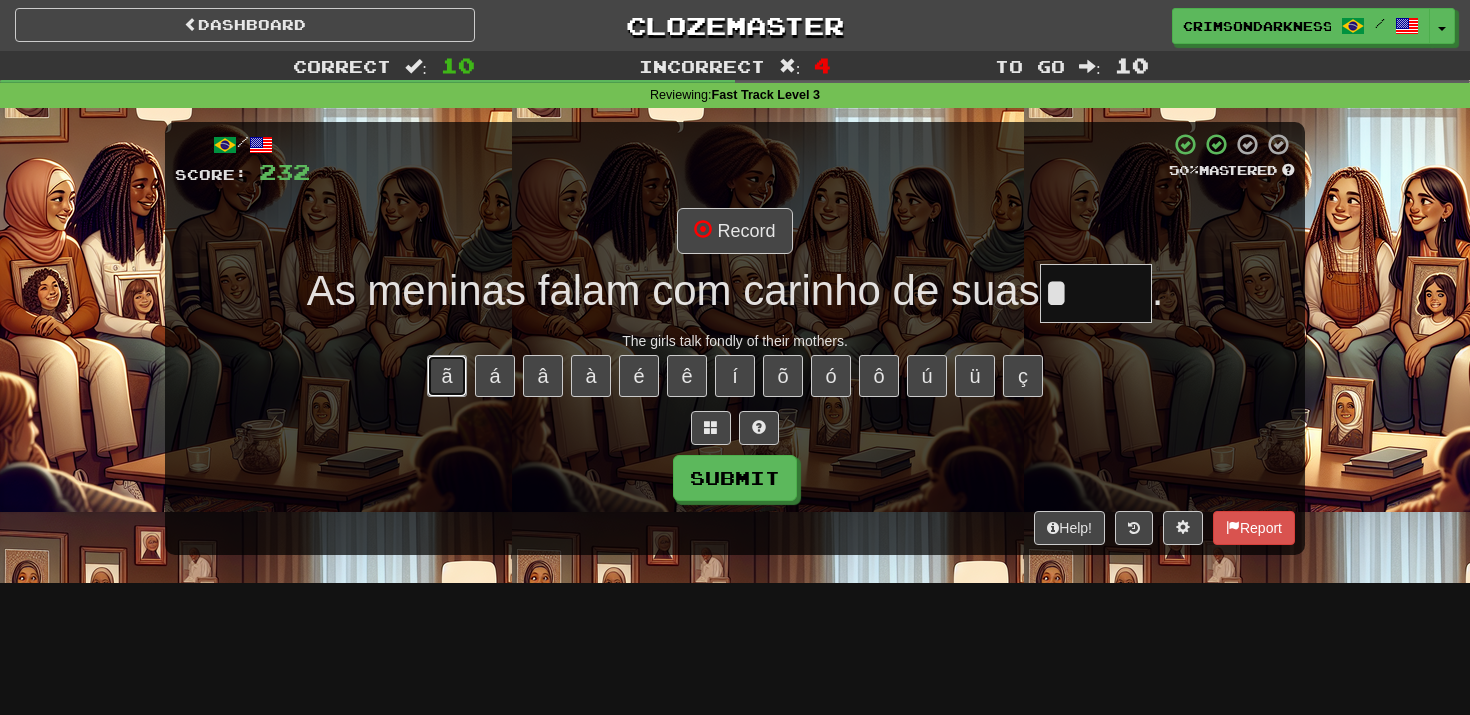 click on "ã" at bounding box center (447, 376) 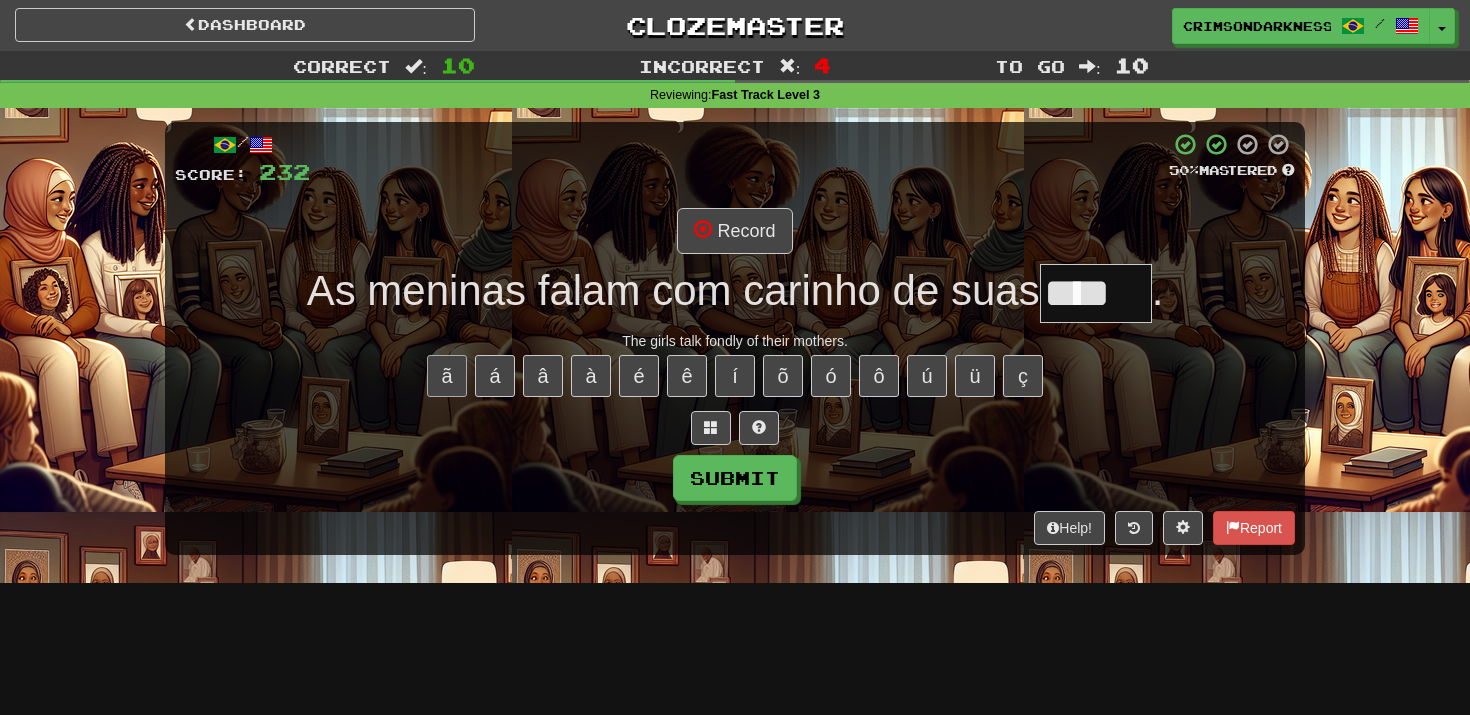 type on "****" 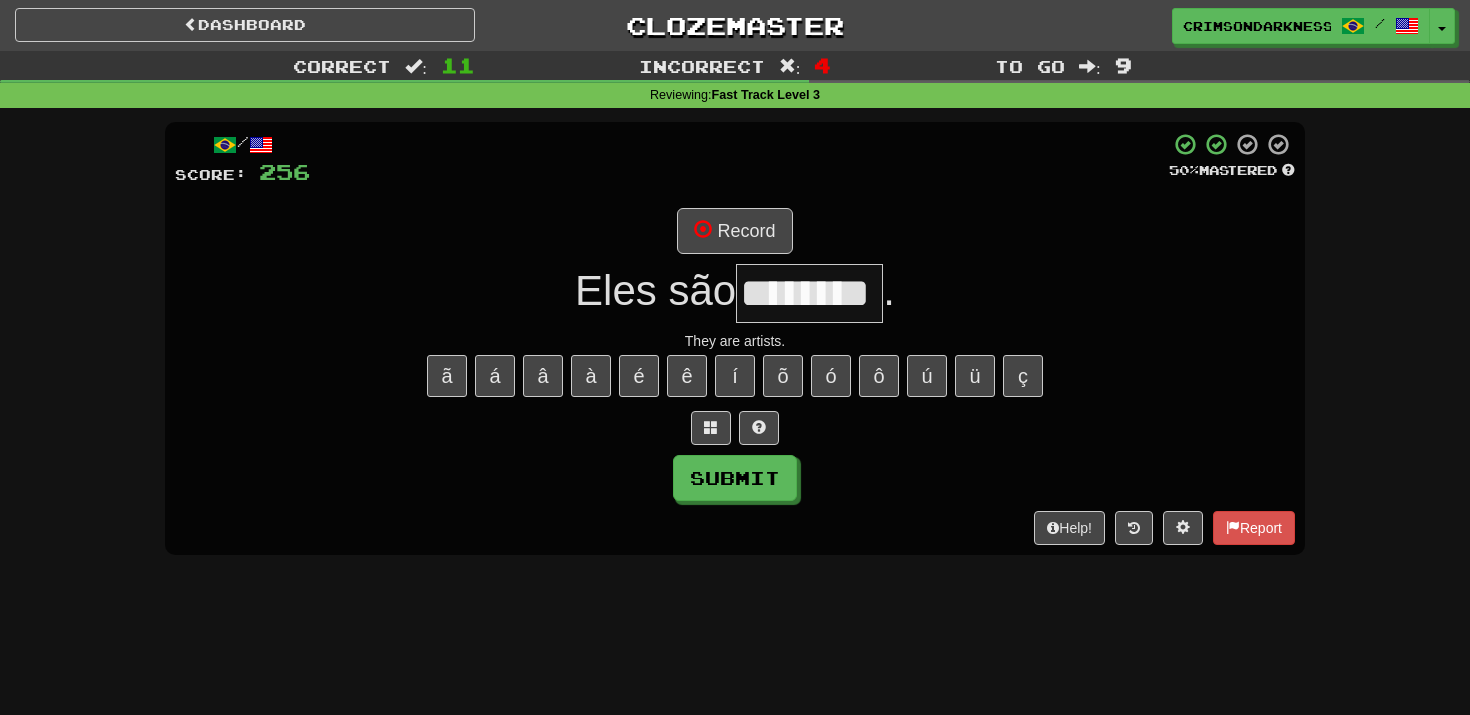 type on "********" 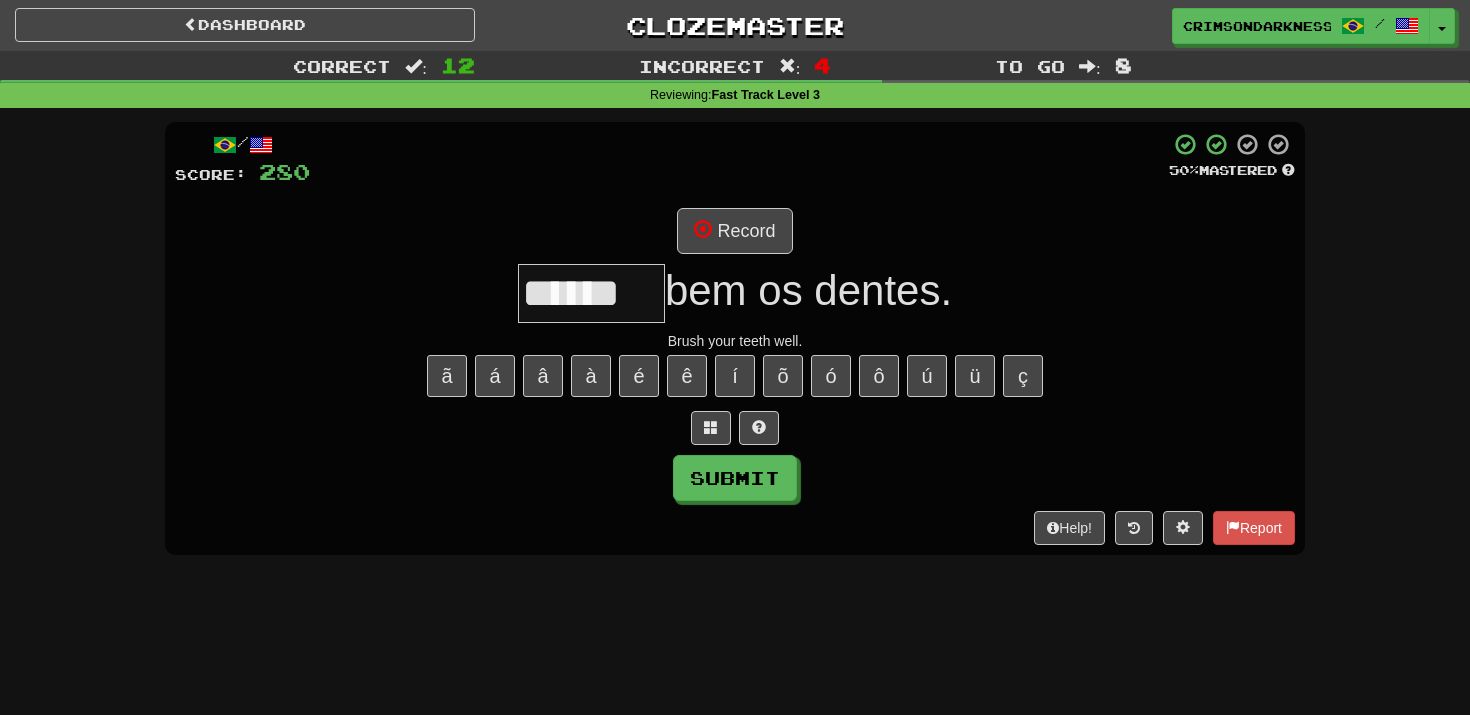 type on "******" 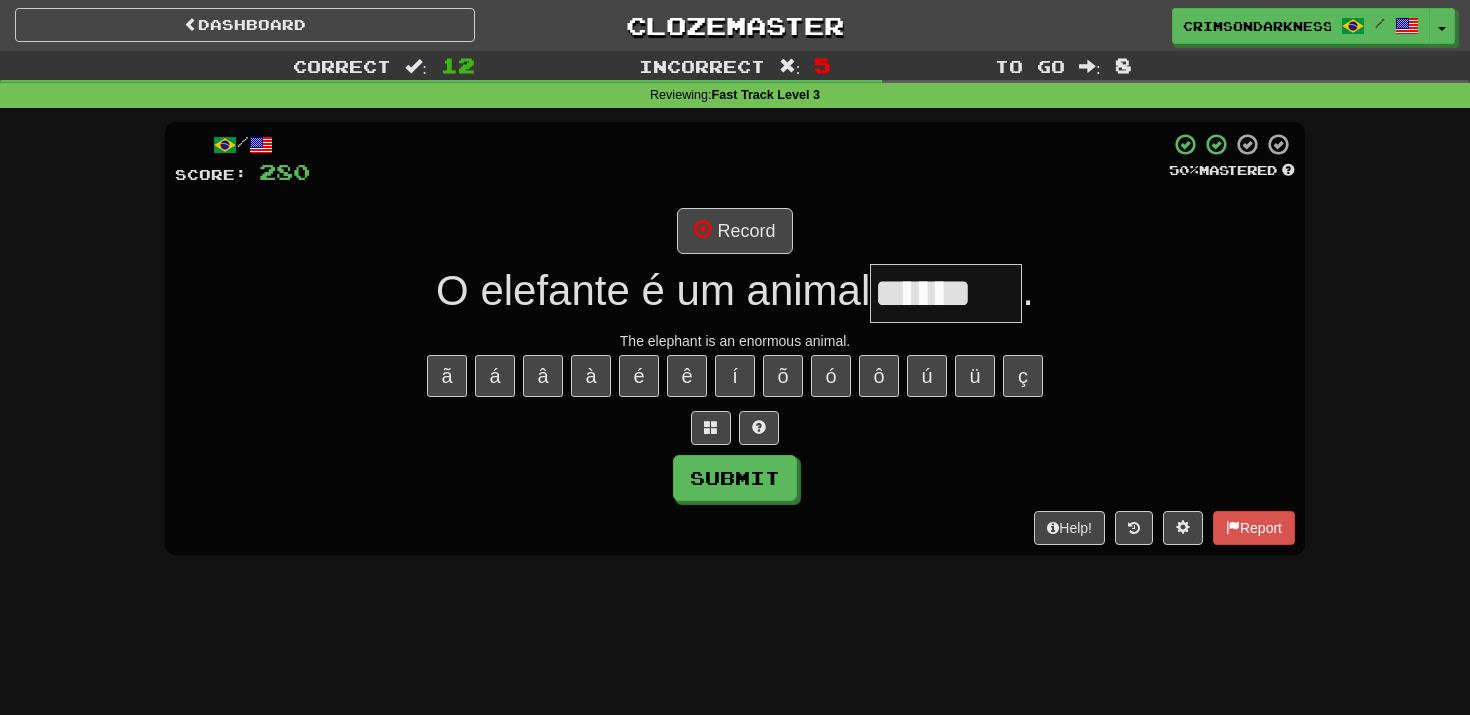 type on "******" 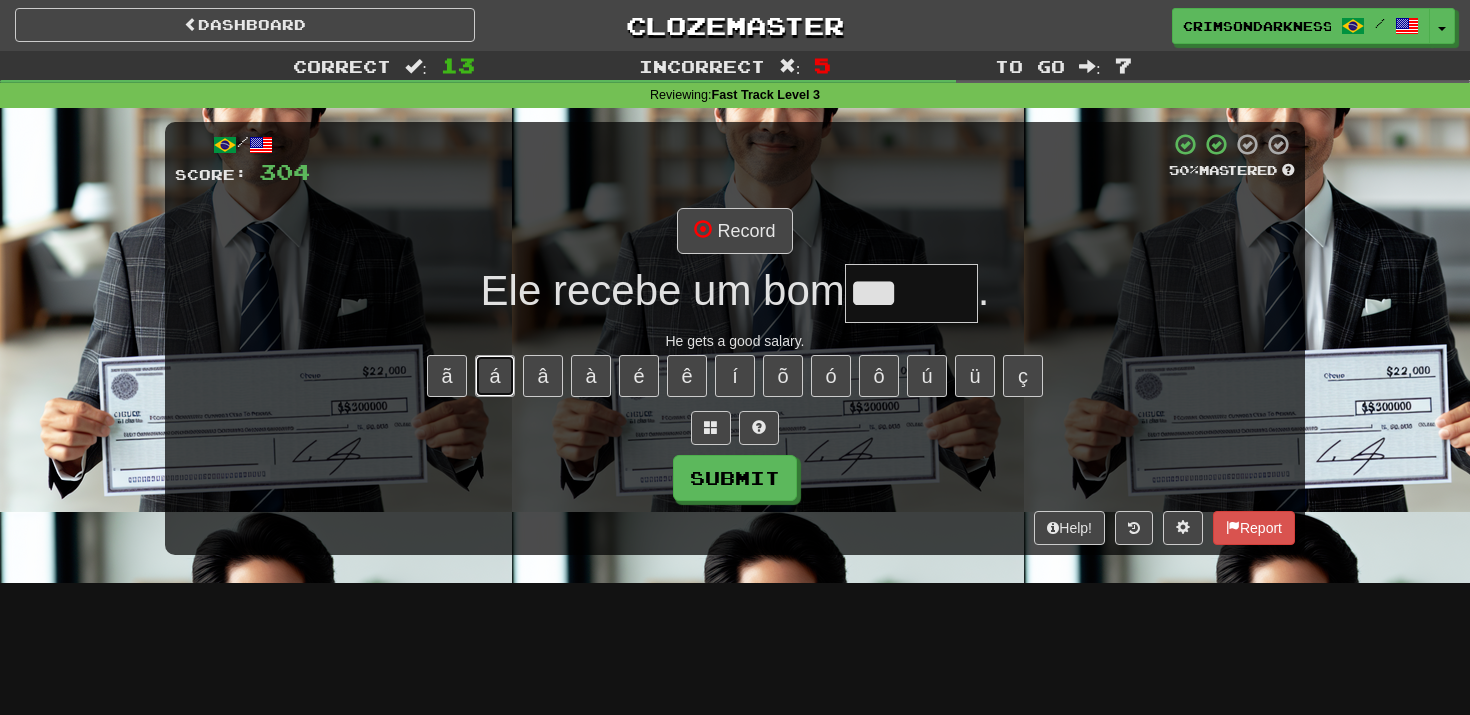 click on "á" at bounding box center [495, 376] 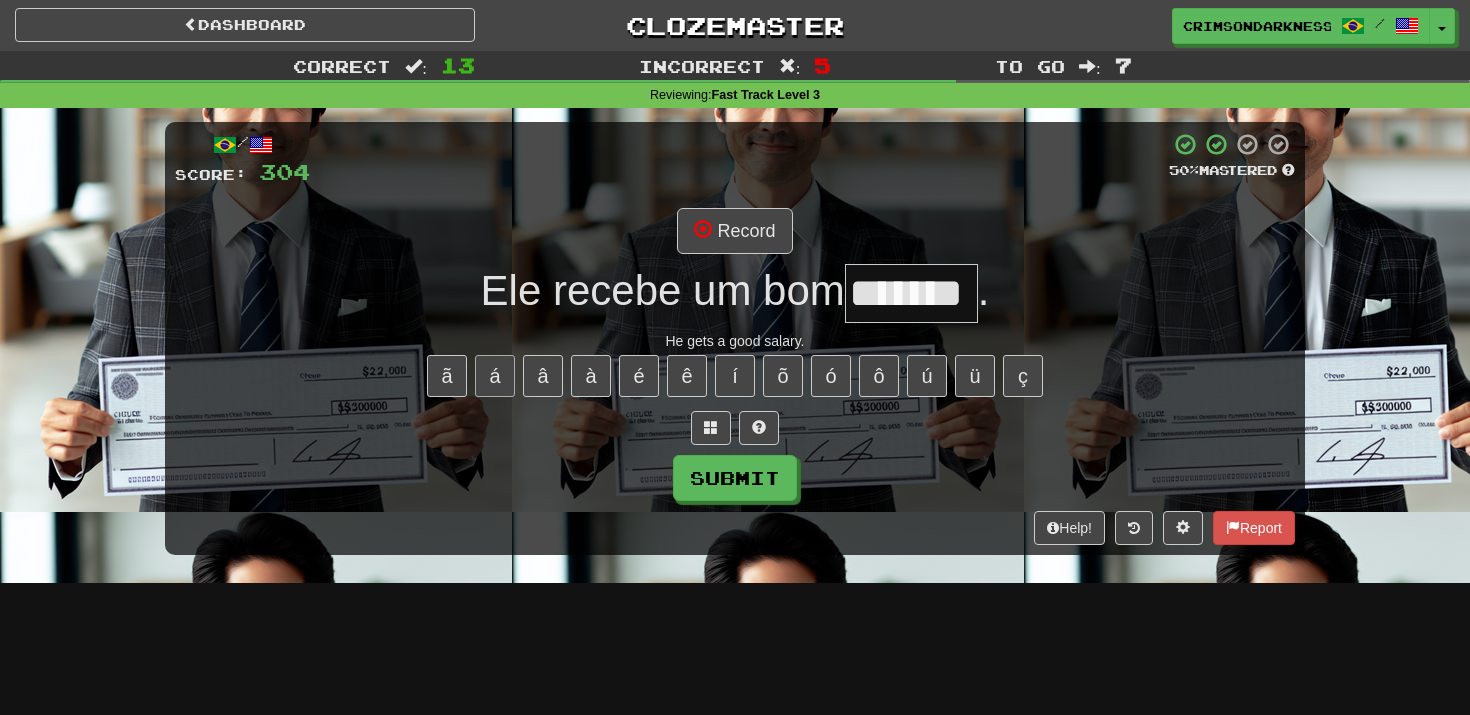 type on "*******" 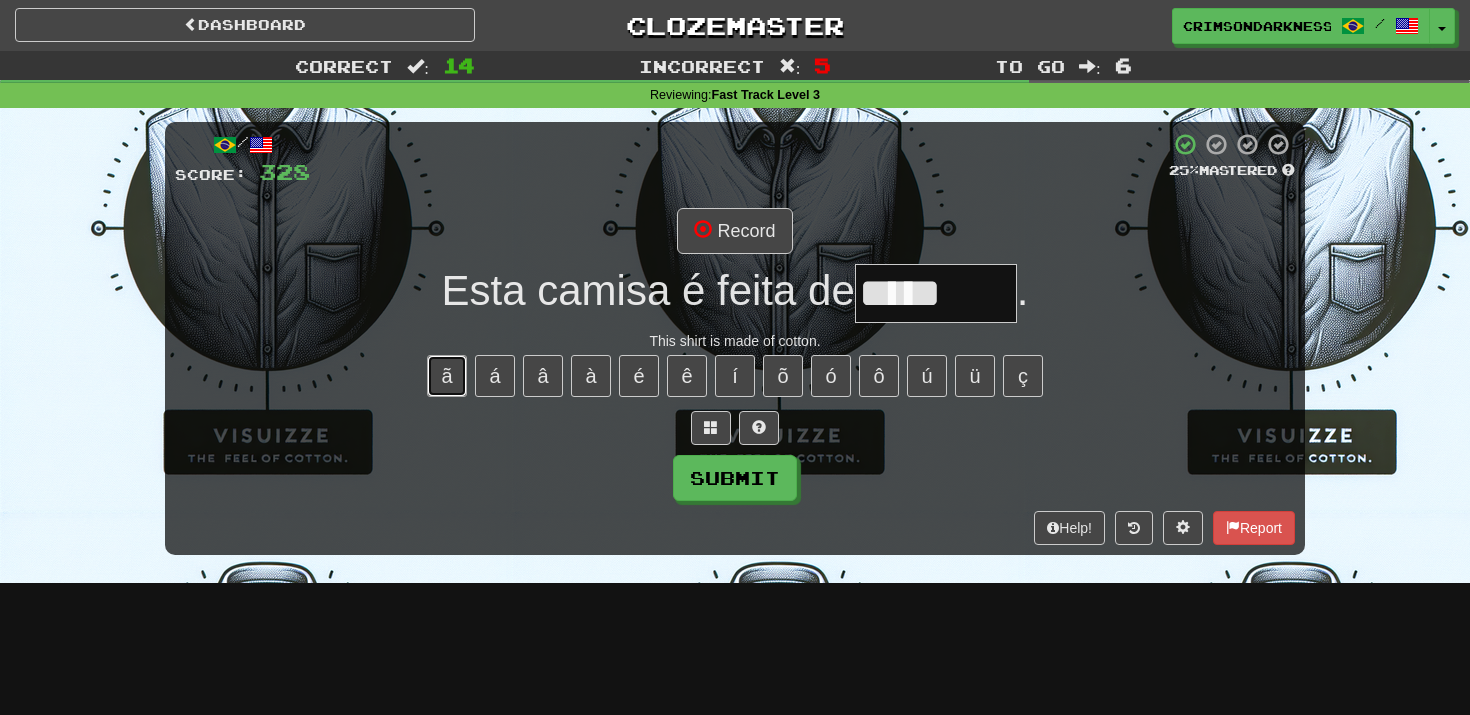 click on "ã" at bounding box center (447, 376) 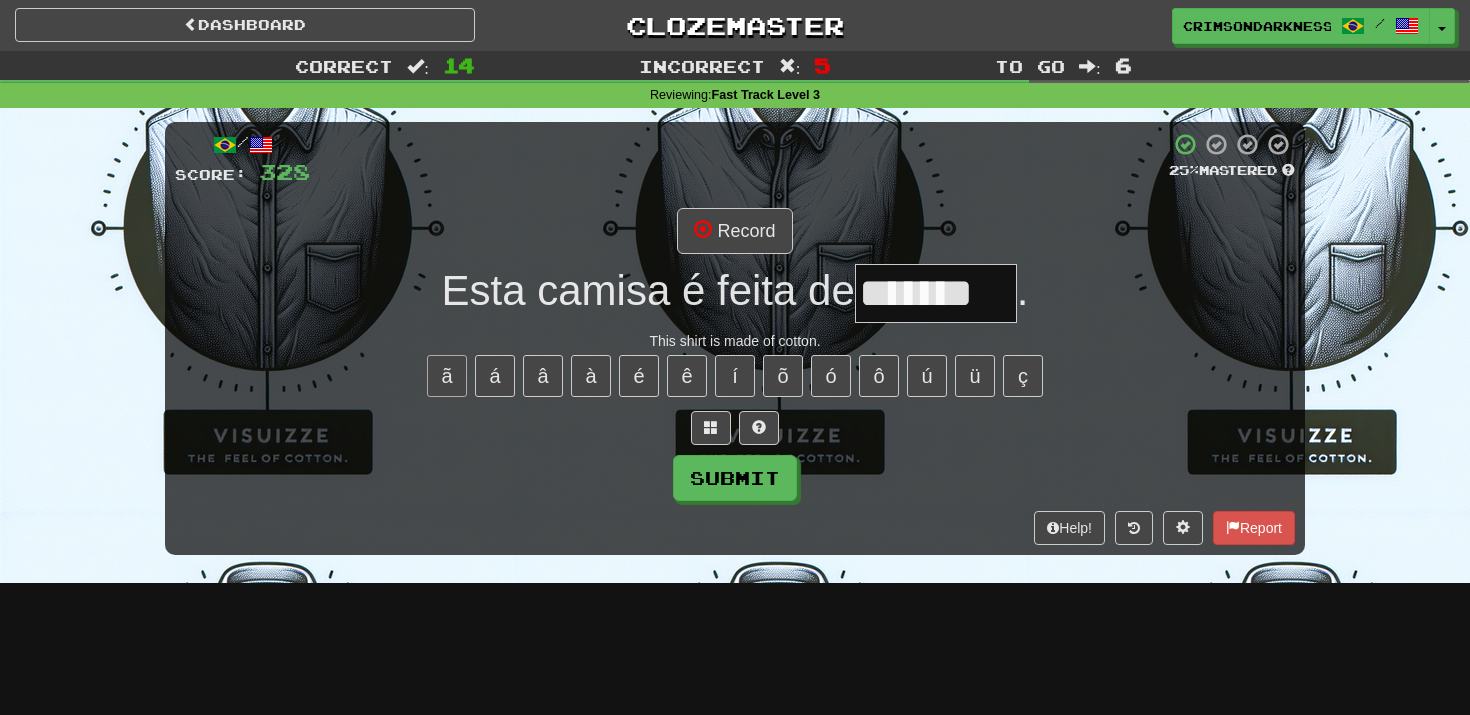type on "*******" 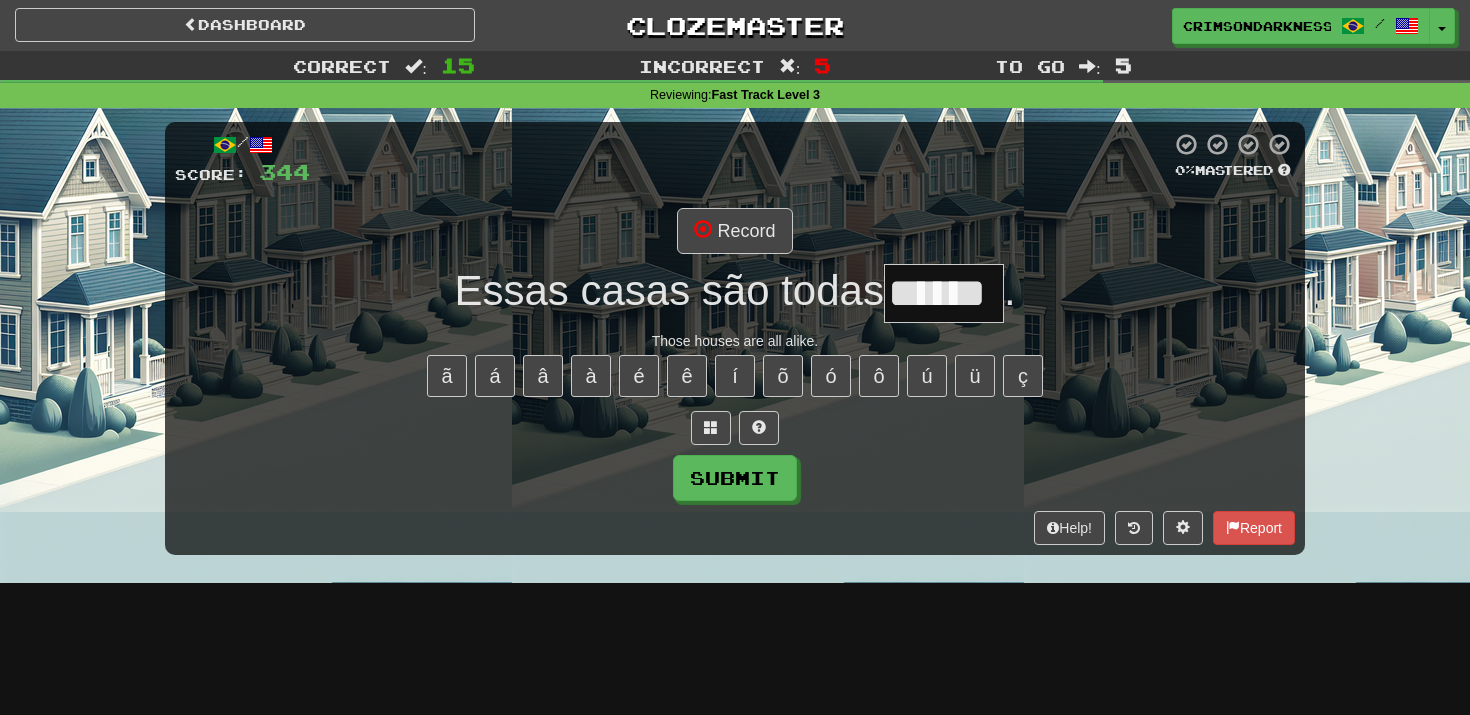 type on "******" 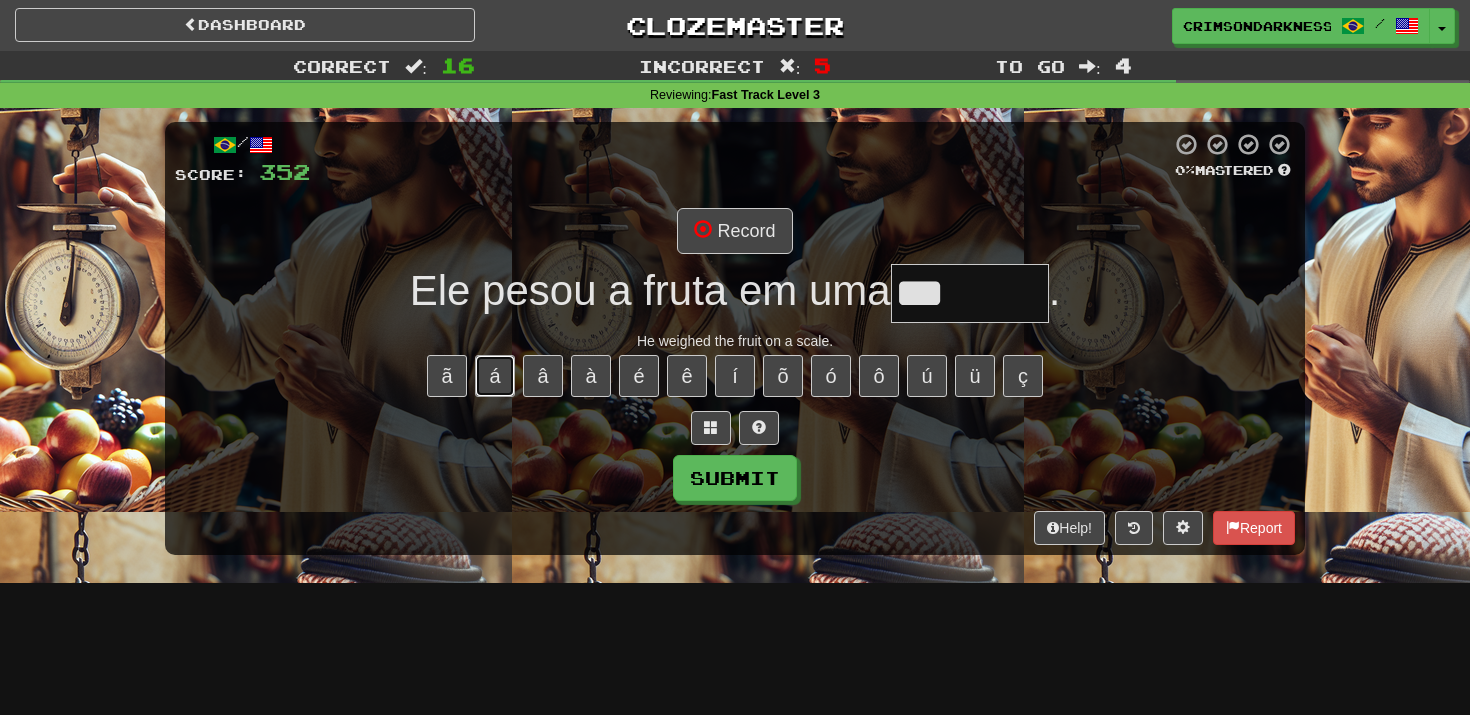 click on "á" at bounding box center [495, 376] 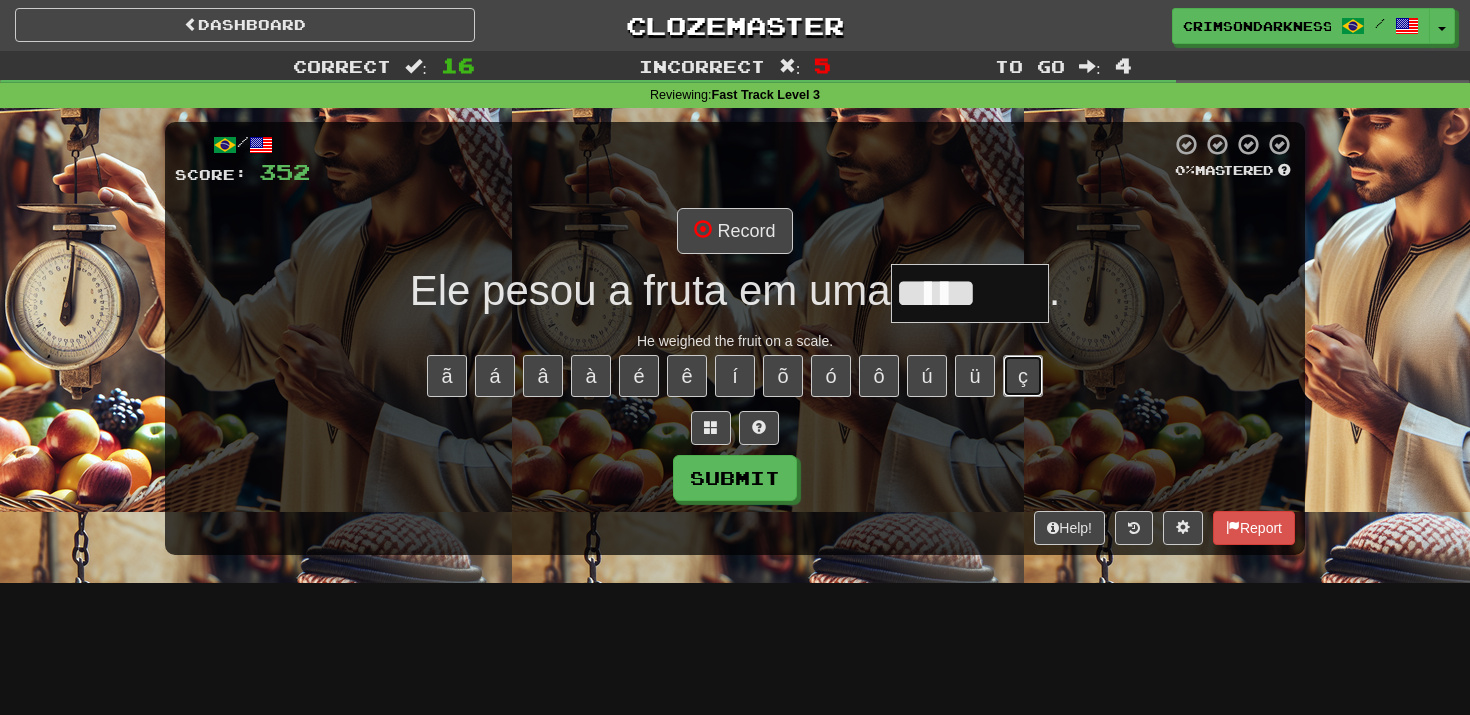 click on "ç" at bounding box center [1023, 376] 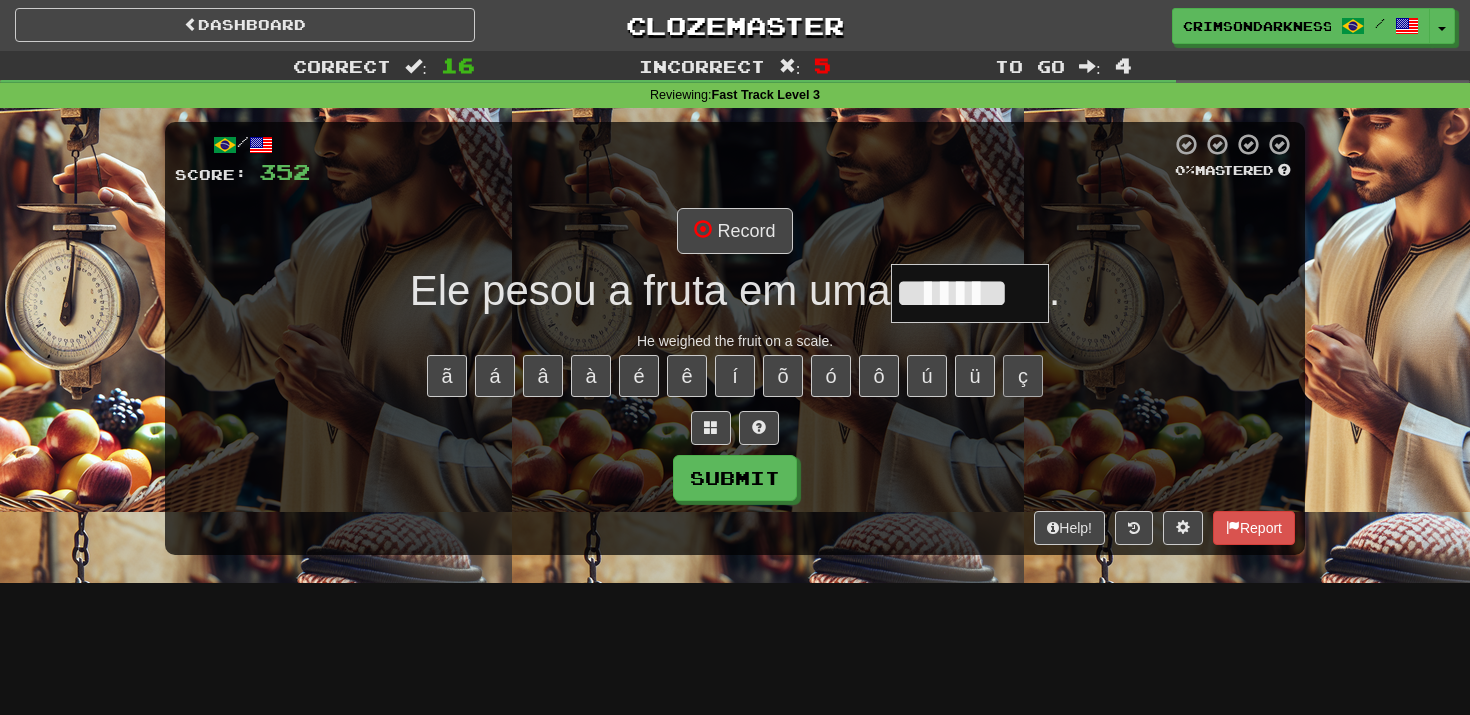 type on "*******" 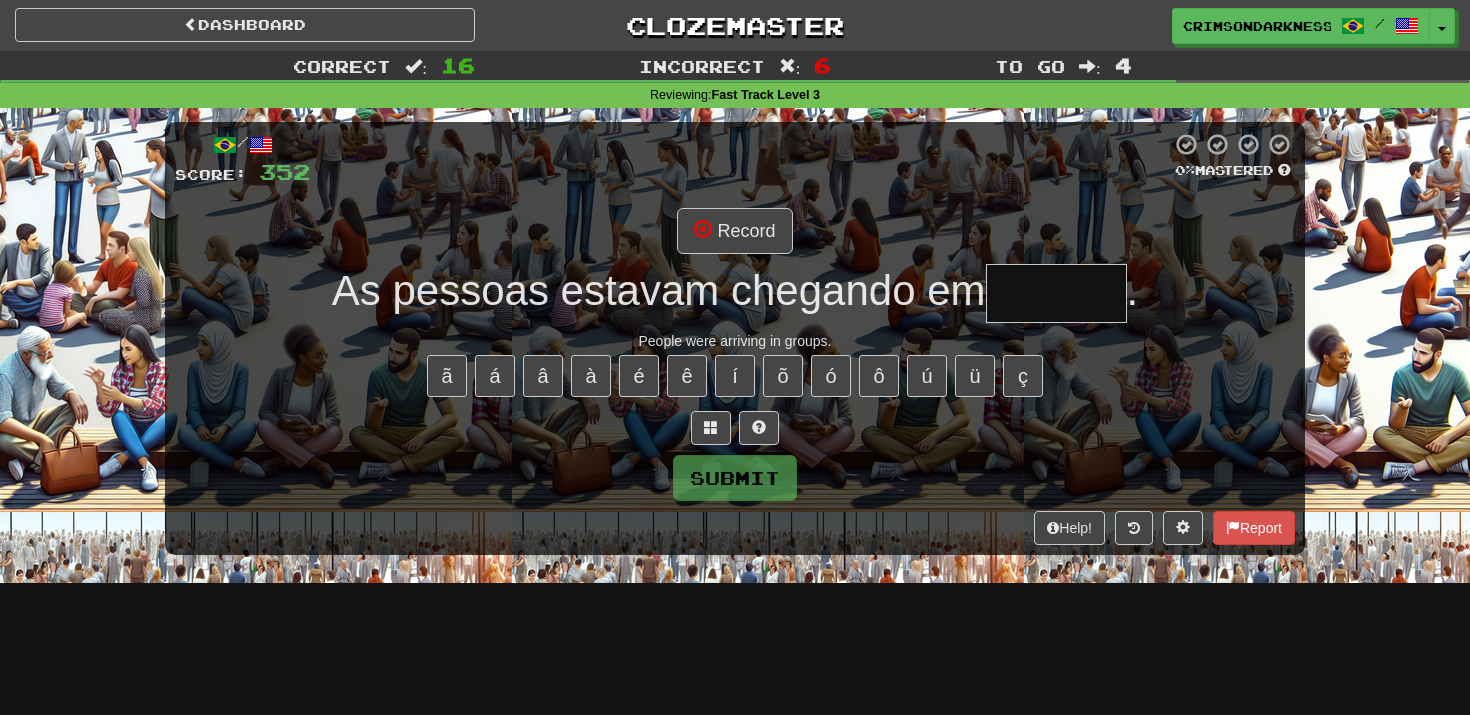 type on "******" 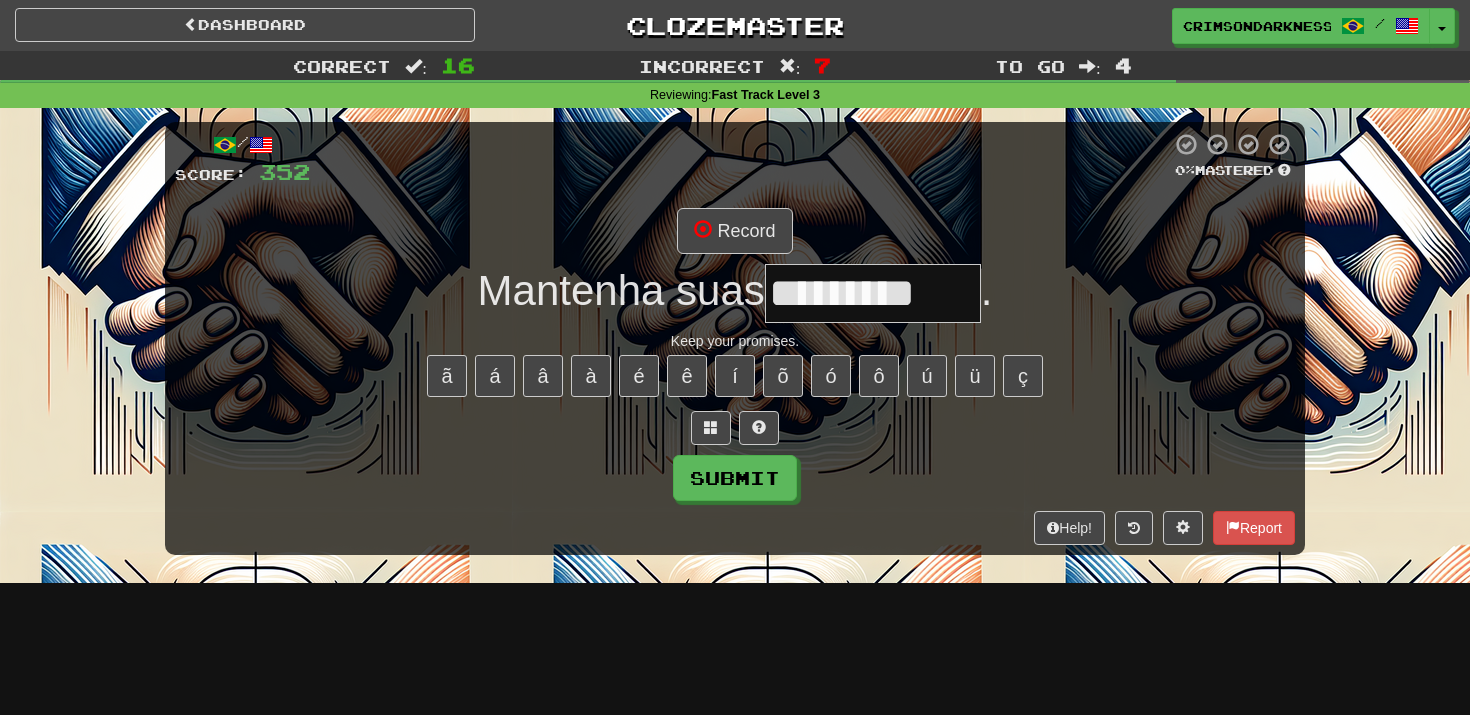type on "*********" 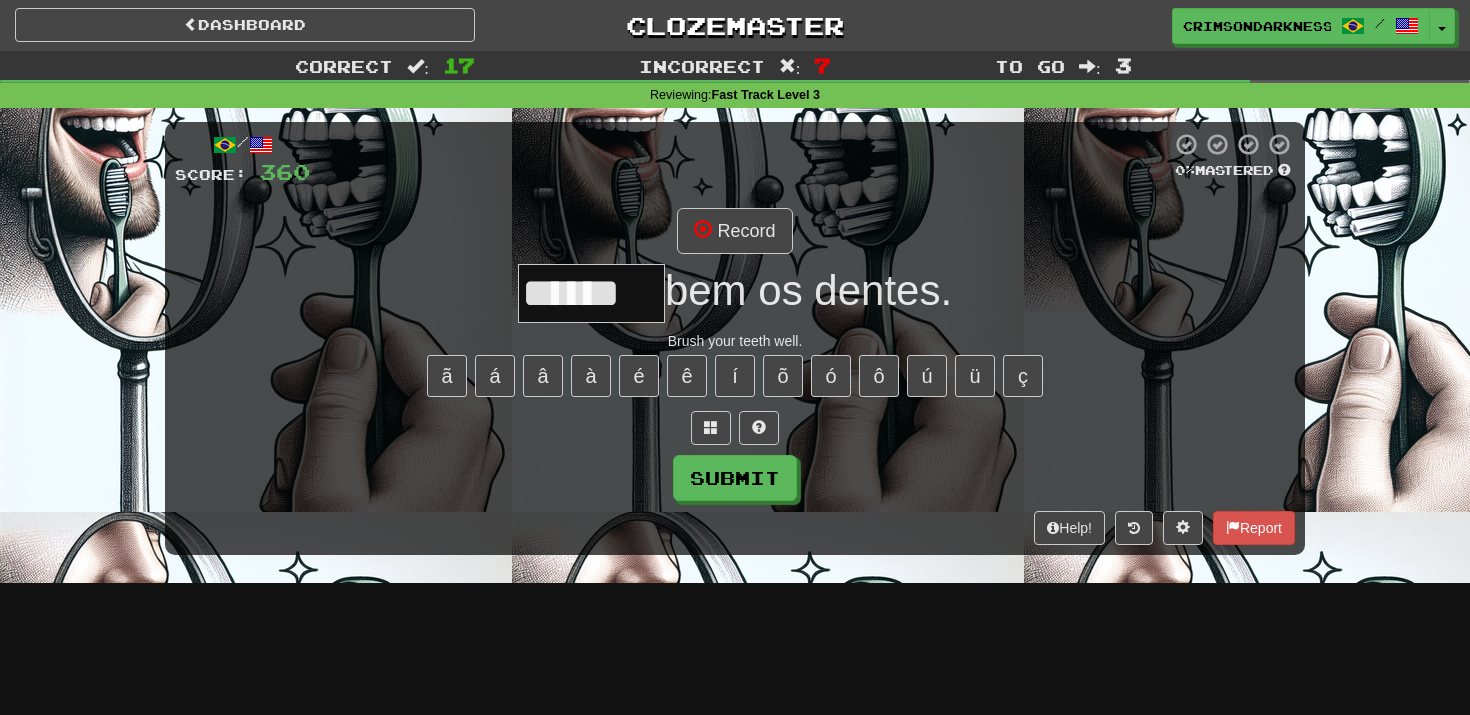 type on "******" 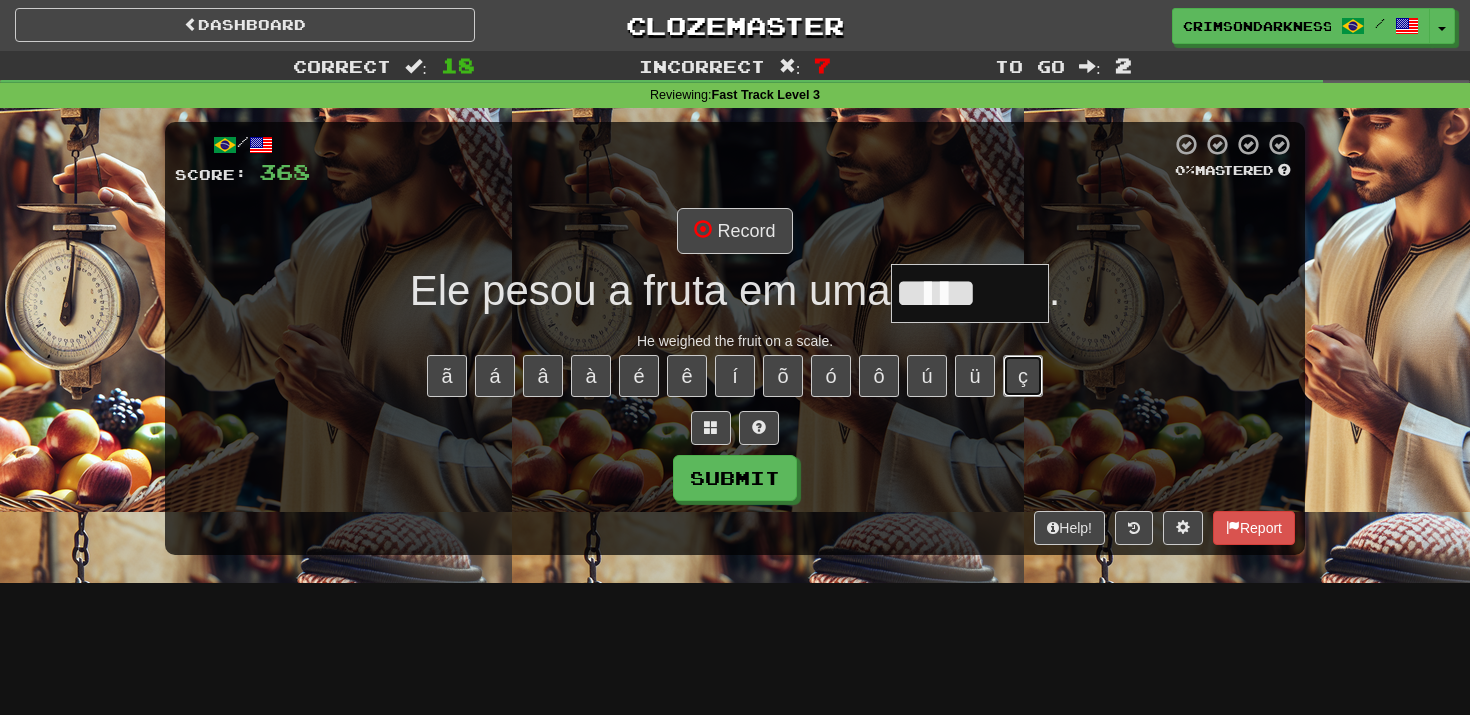 click on "ç" at bounding box center [1023, 376] 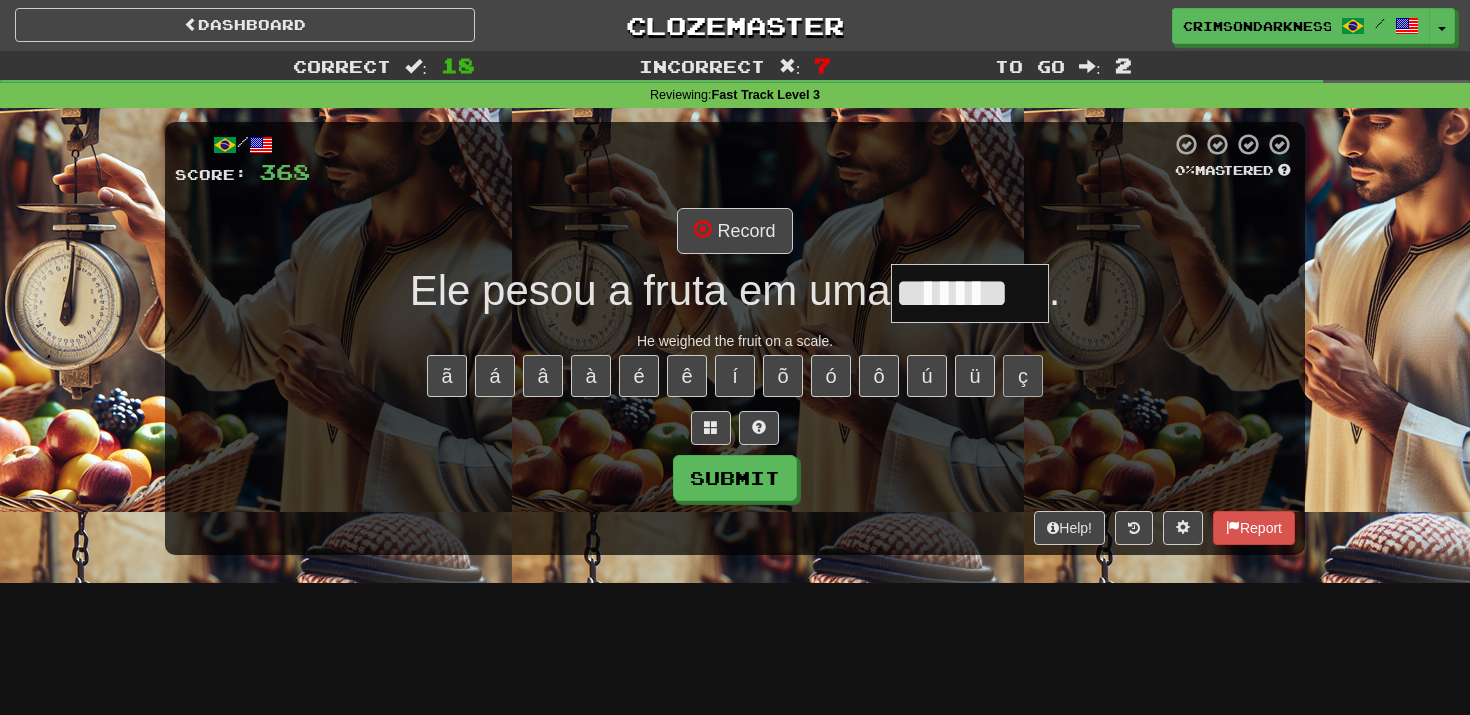 type on "*******" 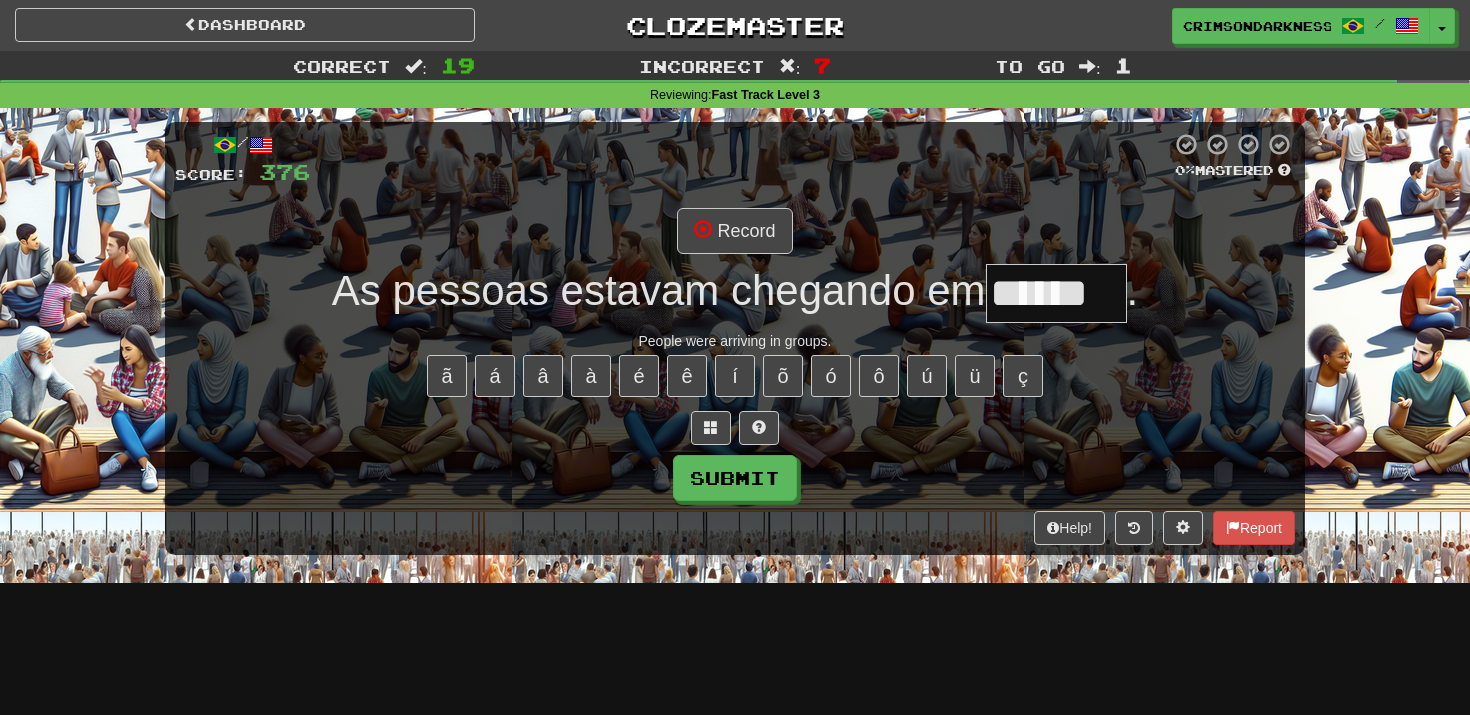 type on "******" 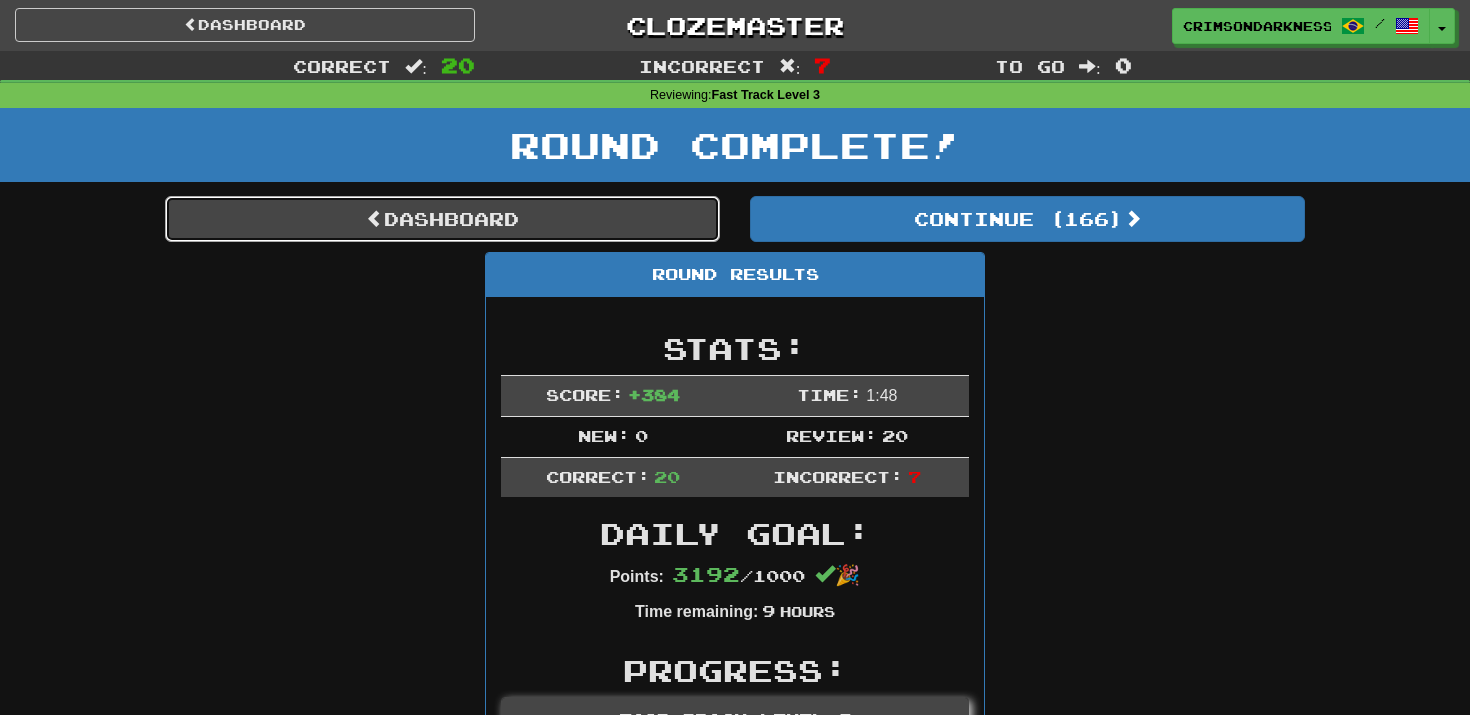 click on "Dashboard" at bounding box center [442, 219] 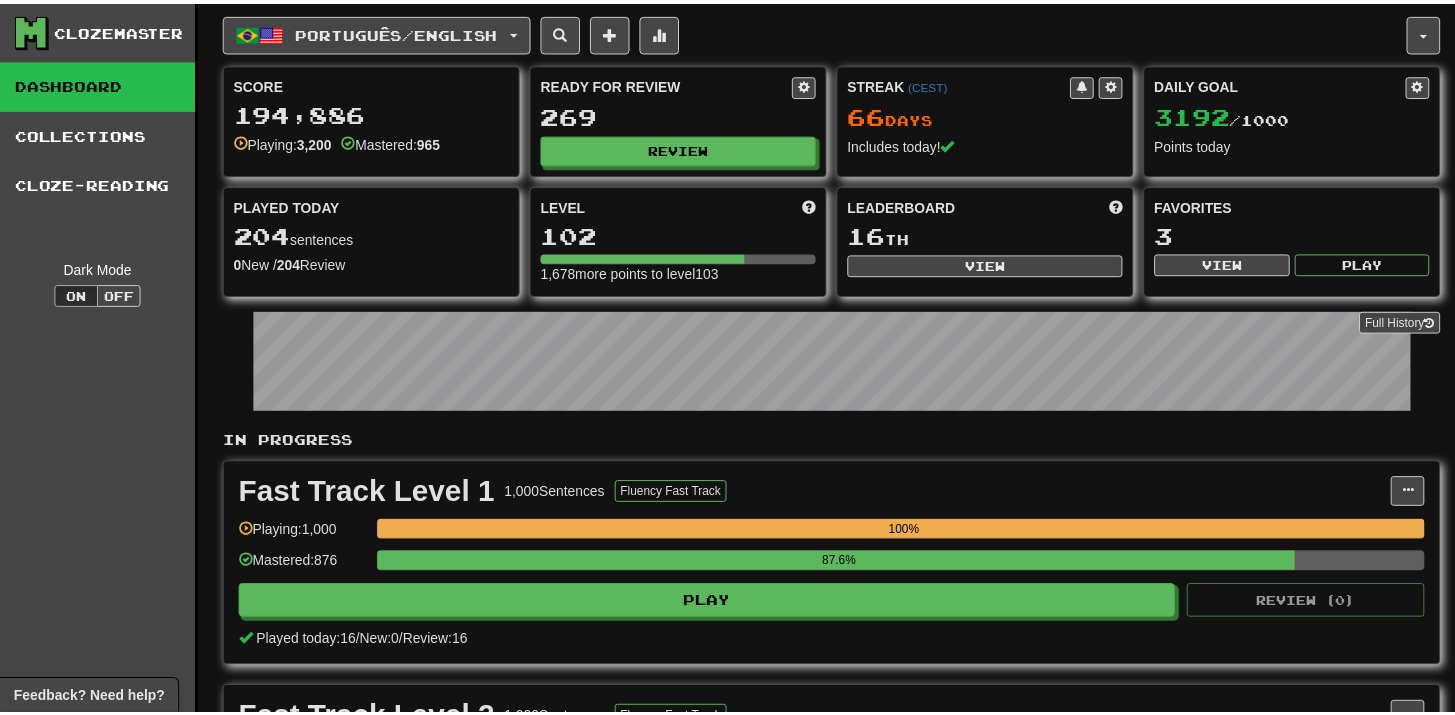 scroll, scrollTop: 0, scrollLeft: 0, axis: both 